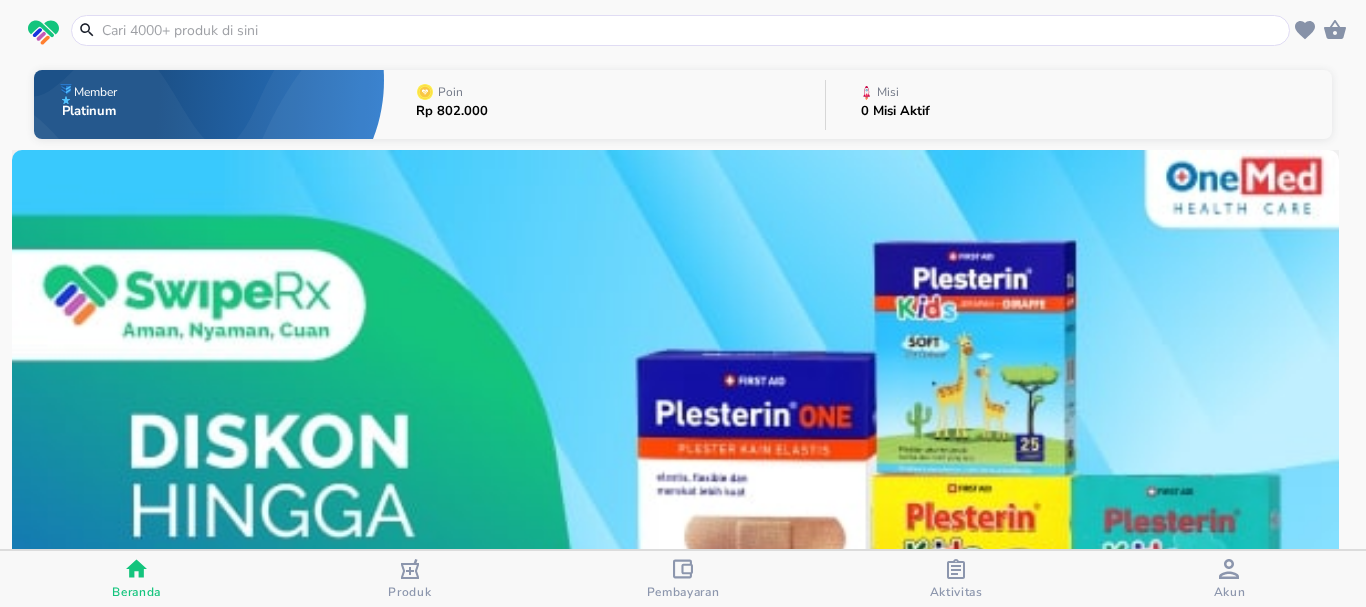 scroll, scrollTop: 0, scrollLeft: 0, axis: both 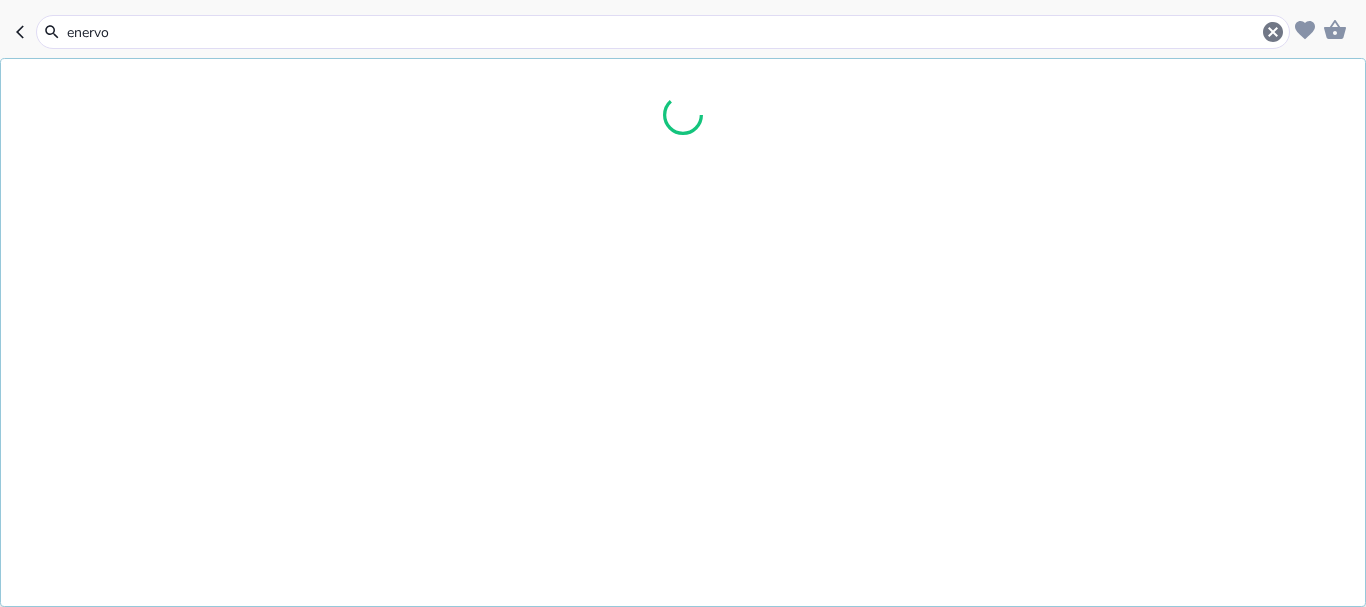 type on "enervon" 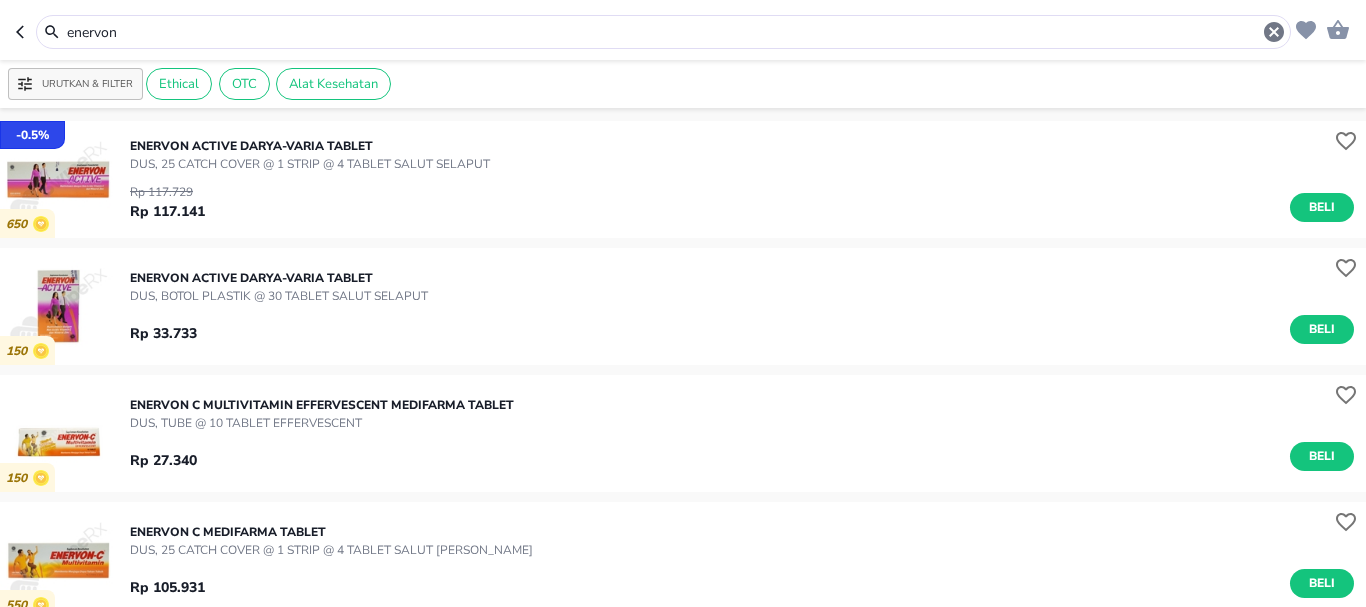 drag, startPoint x: 153, startPoint y: 41, endPoint x: 0, endPoint y: 61, distance: 154.30165 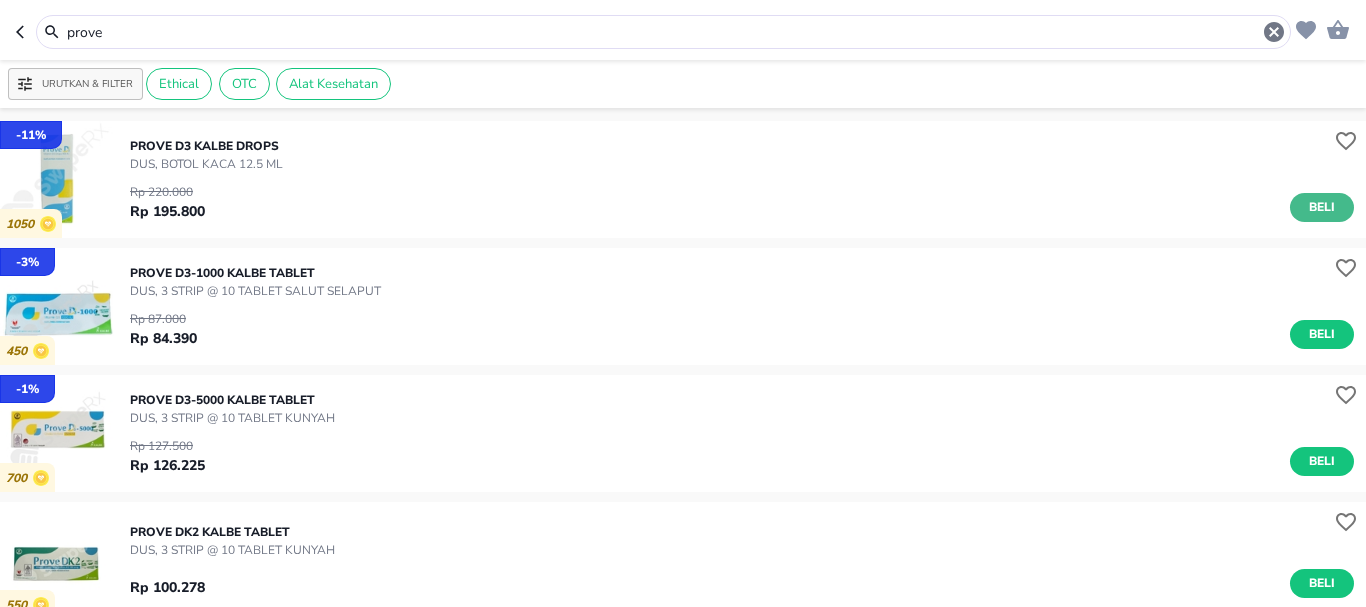 click on "Beli" at bounding box center (1322, 207) 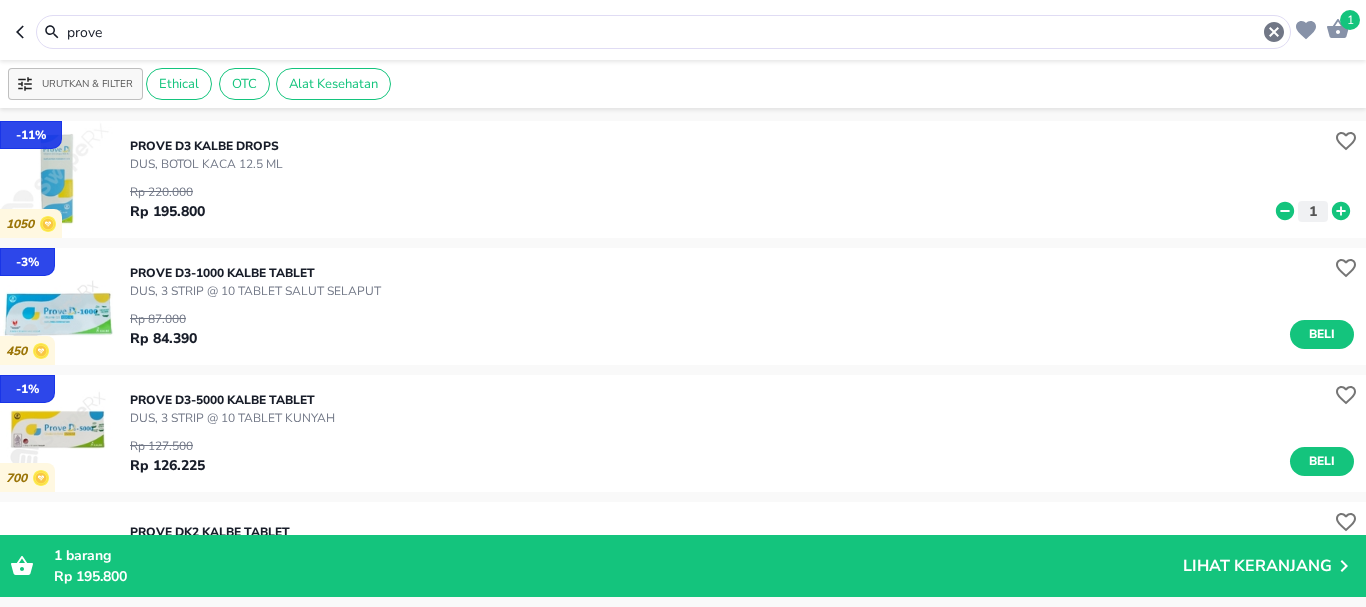 drag, startPoint x: 125, startPoint y: 35, endPoint x: 0, endPoint y: 40, distance: 125.09996 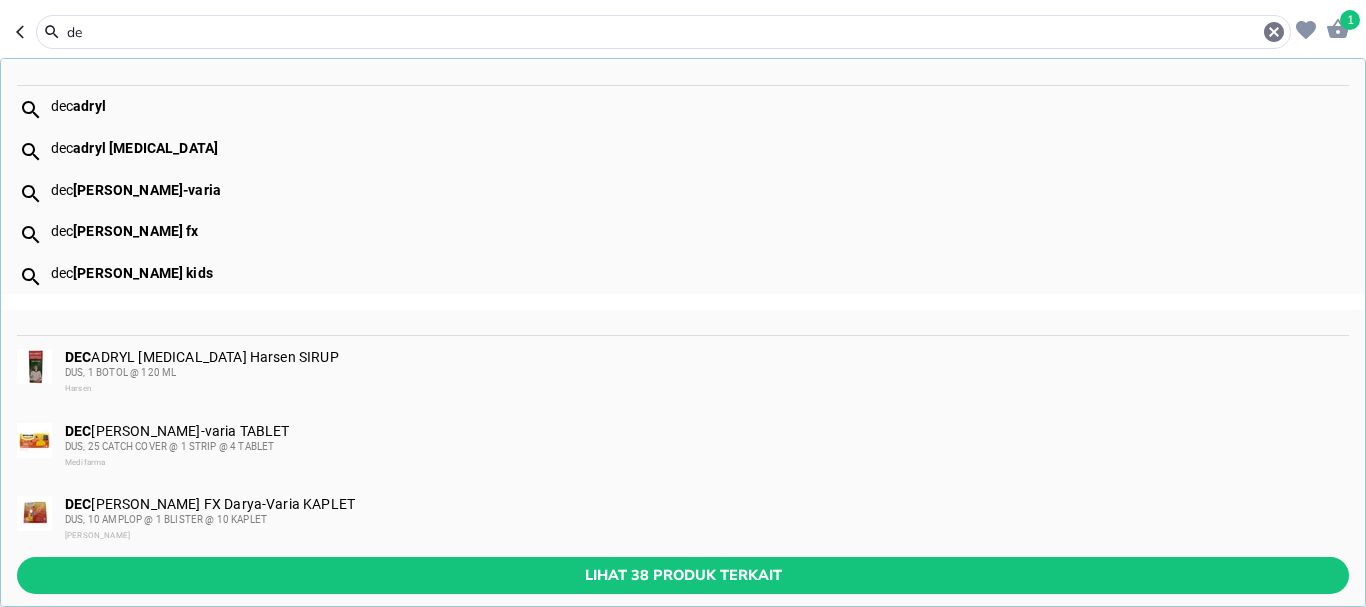 type on "d" 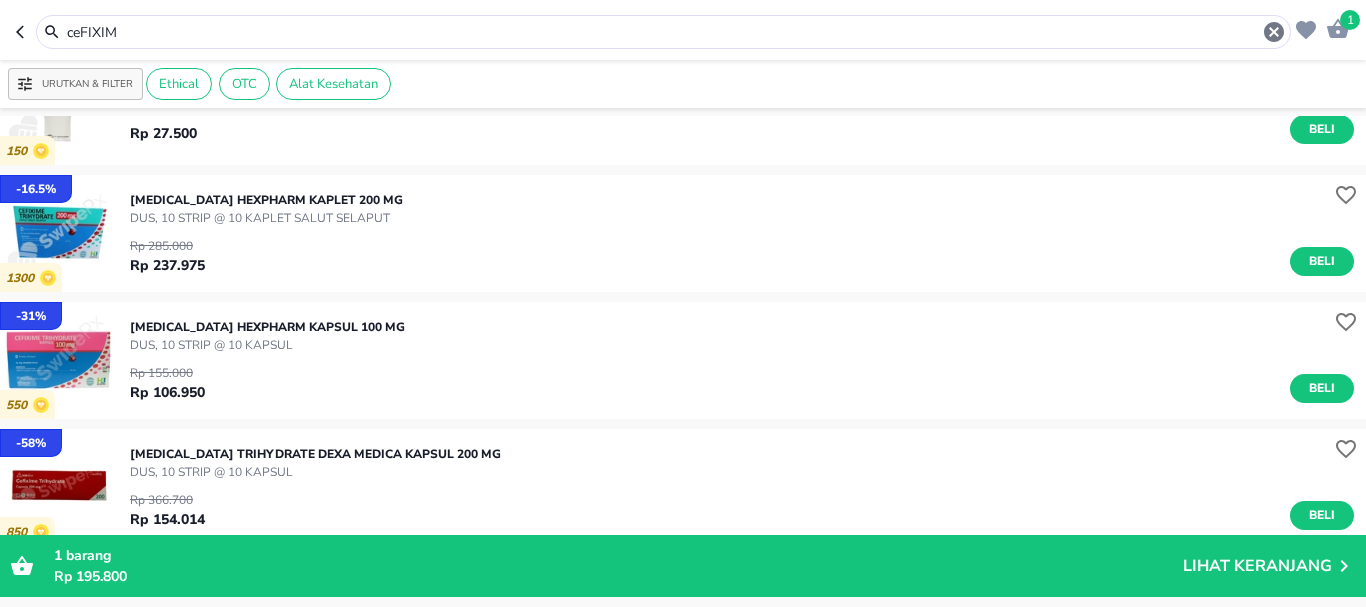 scroll, scrollTop: 0, scrollLeft: 0, axis: both 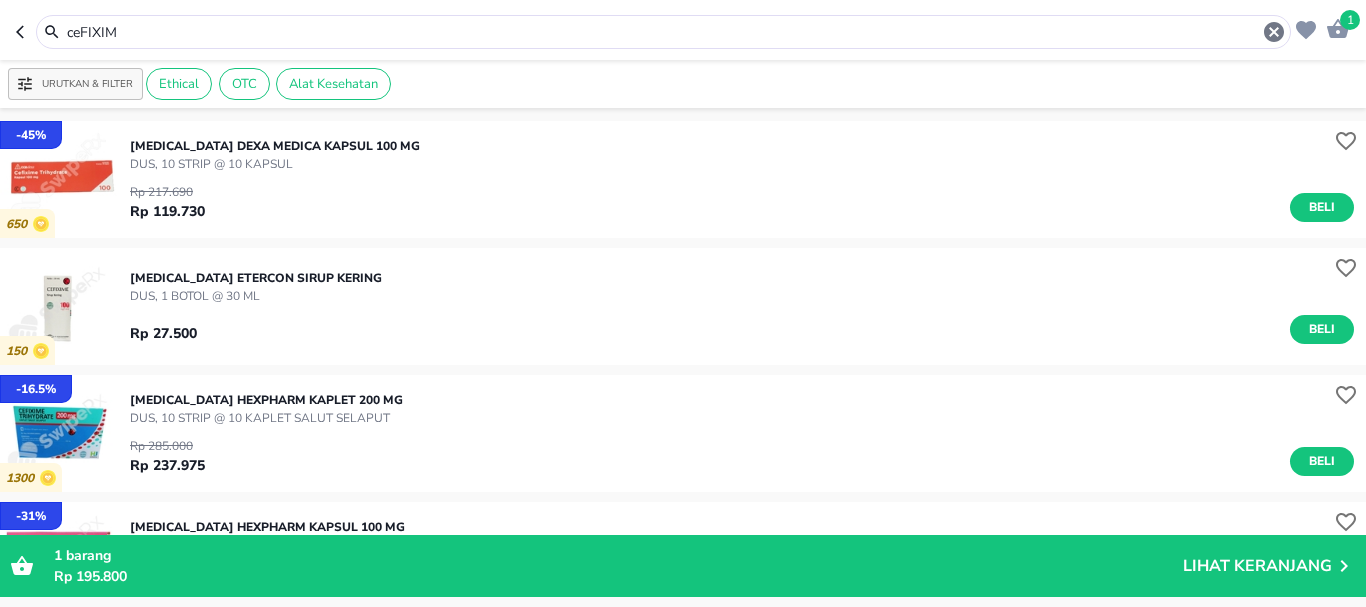 drag, startPoint x: 142, startPoint y: 26, endPoint x: 0, endPoint y: 6, distance: 143.40154 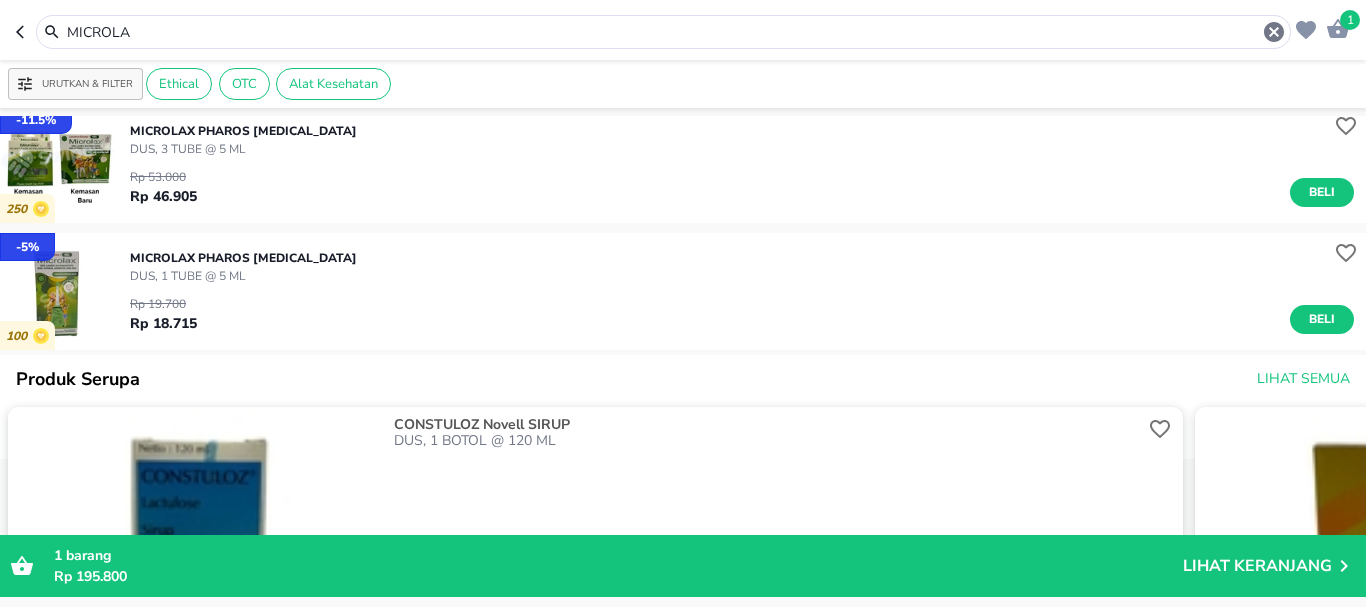 scroll, scrollTop: 0, scrollLeft: 0, axis: both 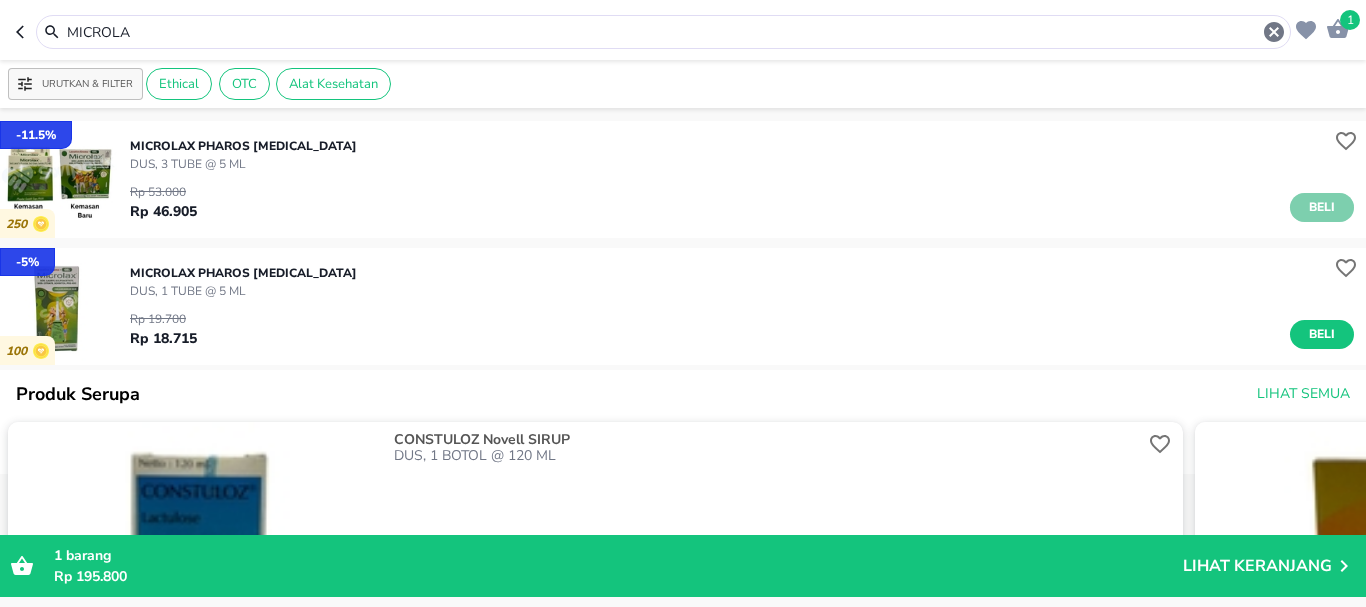 click on "Beli" at bounding box center (1322, 207) 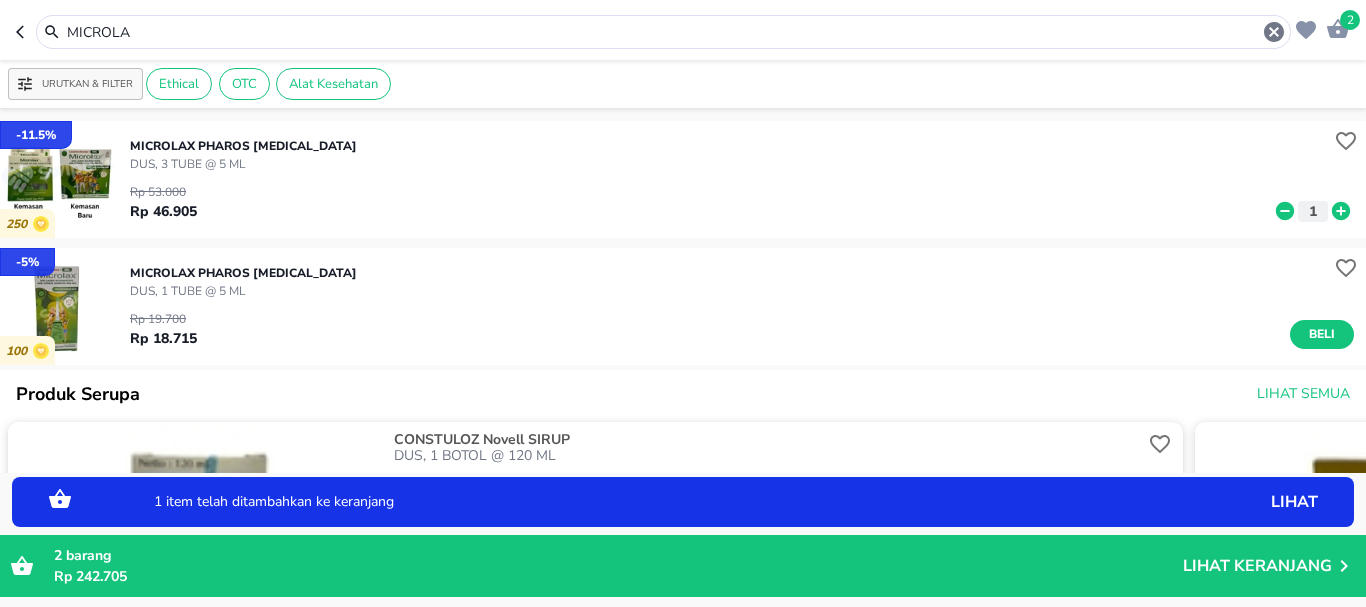 click 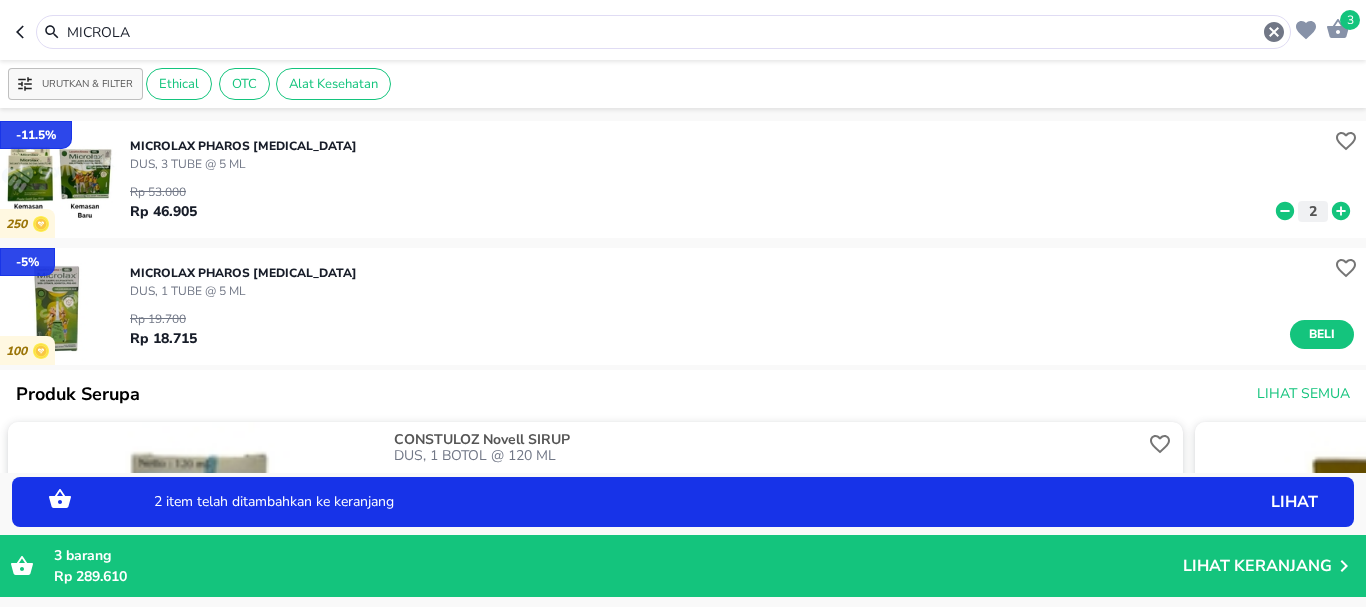 click 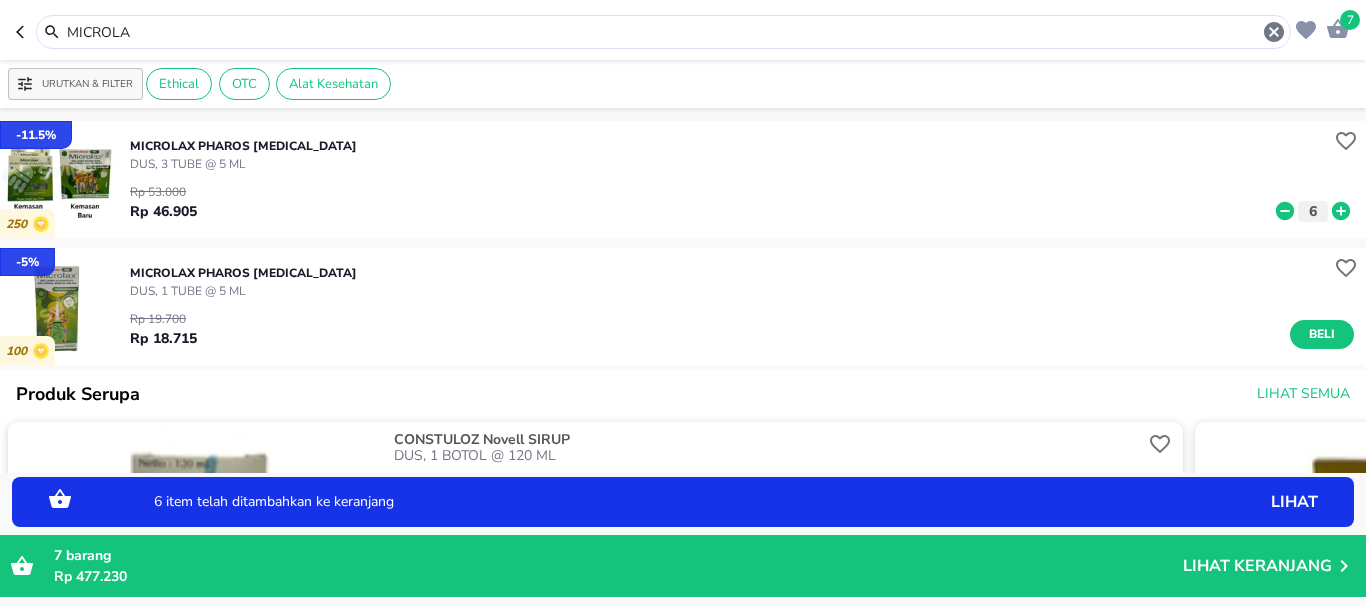 click 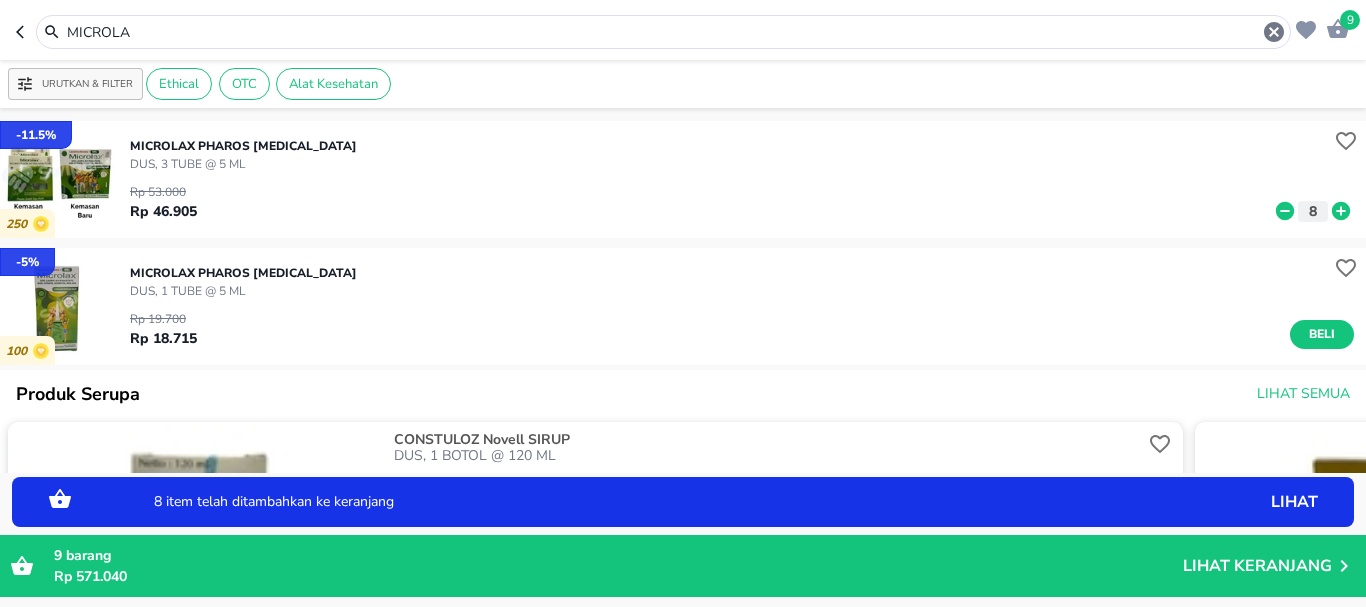 click 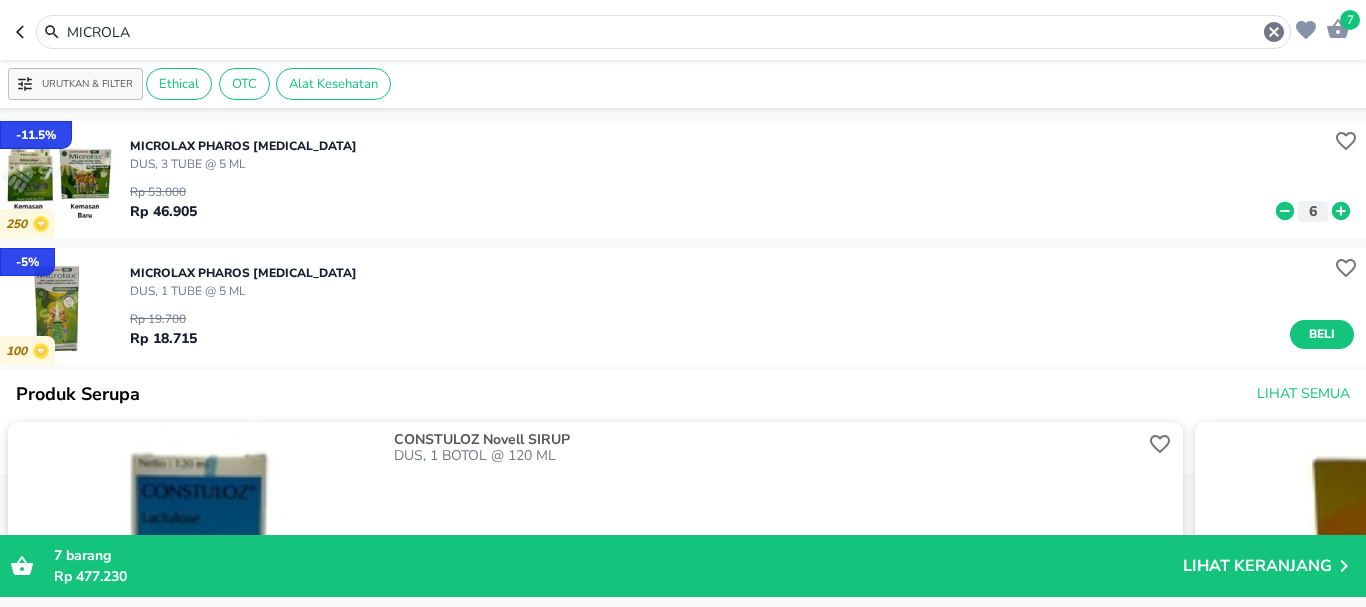 drag, startPoint x: 187, startPoint y: 19, endPoint x: 3, endPoint y: 8, distance: 184.3285 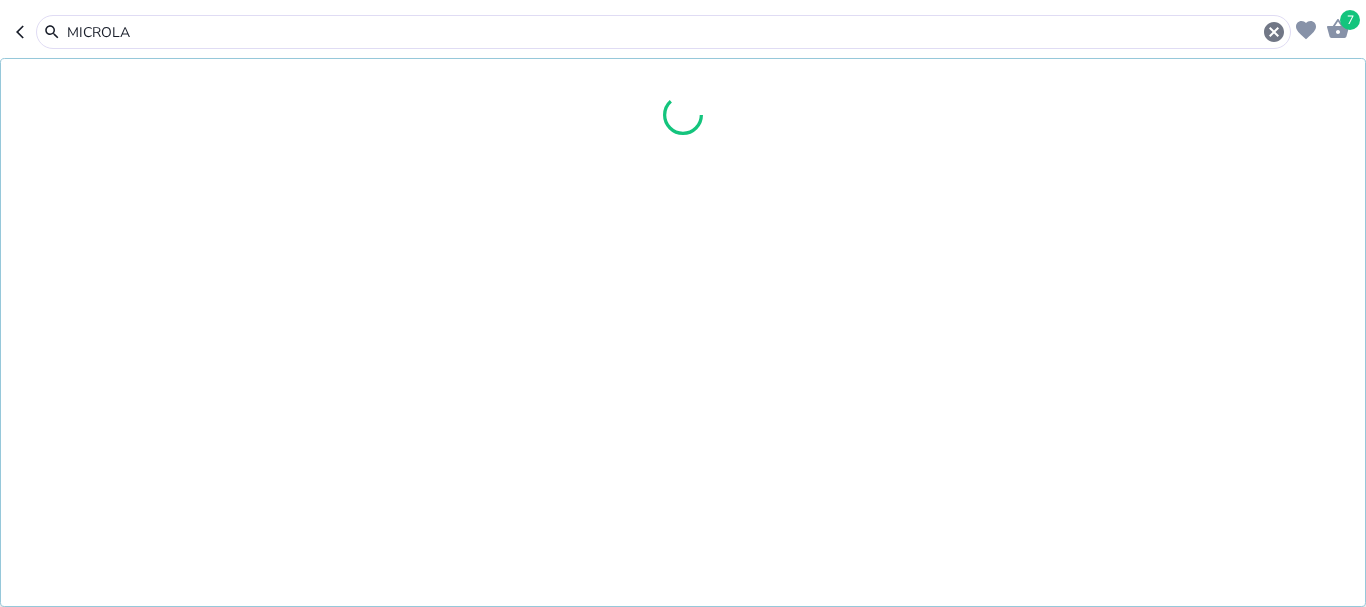 drag, startPoint x: 148, startPoint y: 35, endPoint x: 0, endPoint y: 1, distance: 151.8552 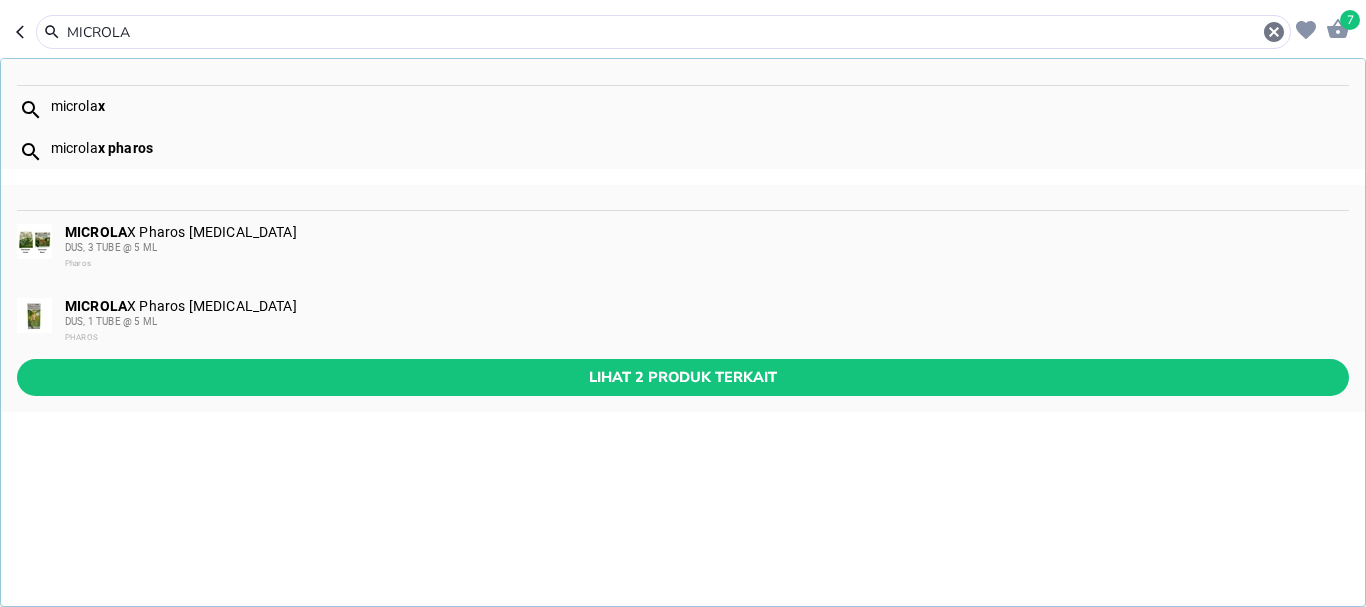 drag, startPoint x: 163, startPoint y: 30, endPoint x: 0, endPoint y: 22, distance: 163.1962 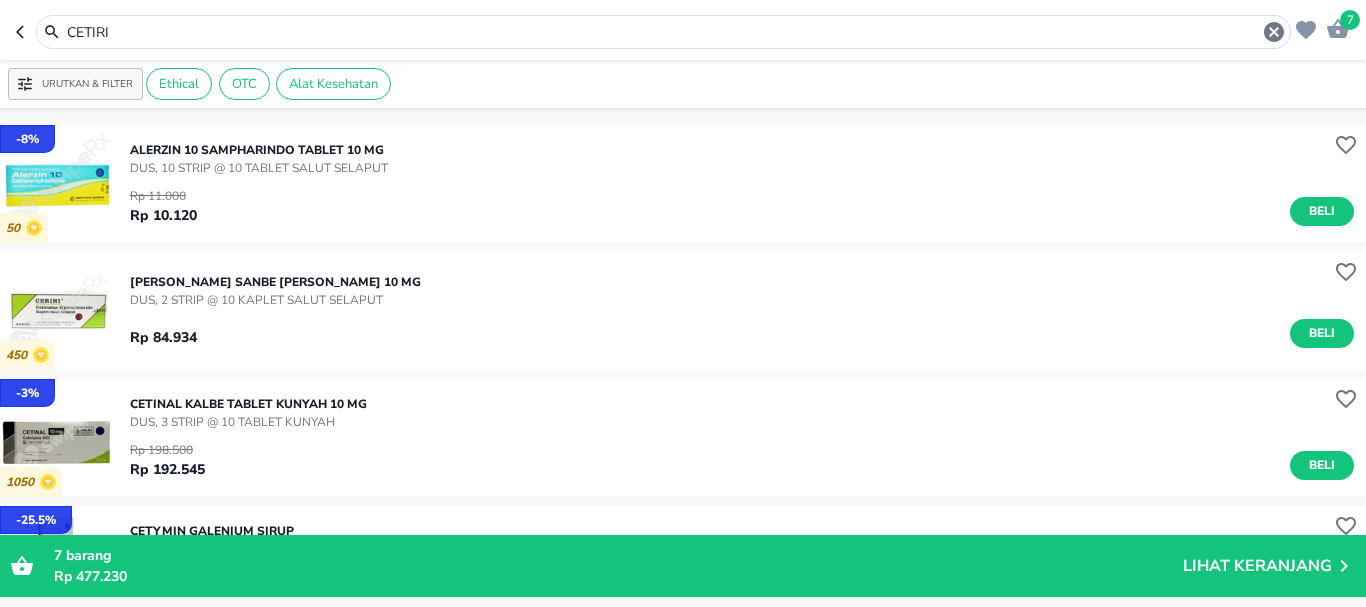 scroll, scrollTop: 800, scrollLeft: 0, axis: vertical 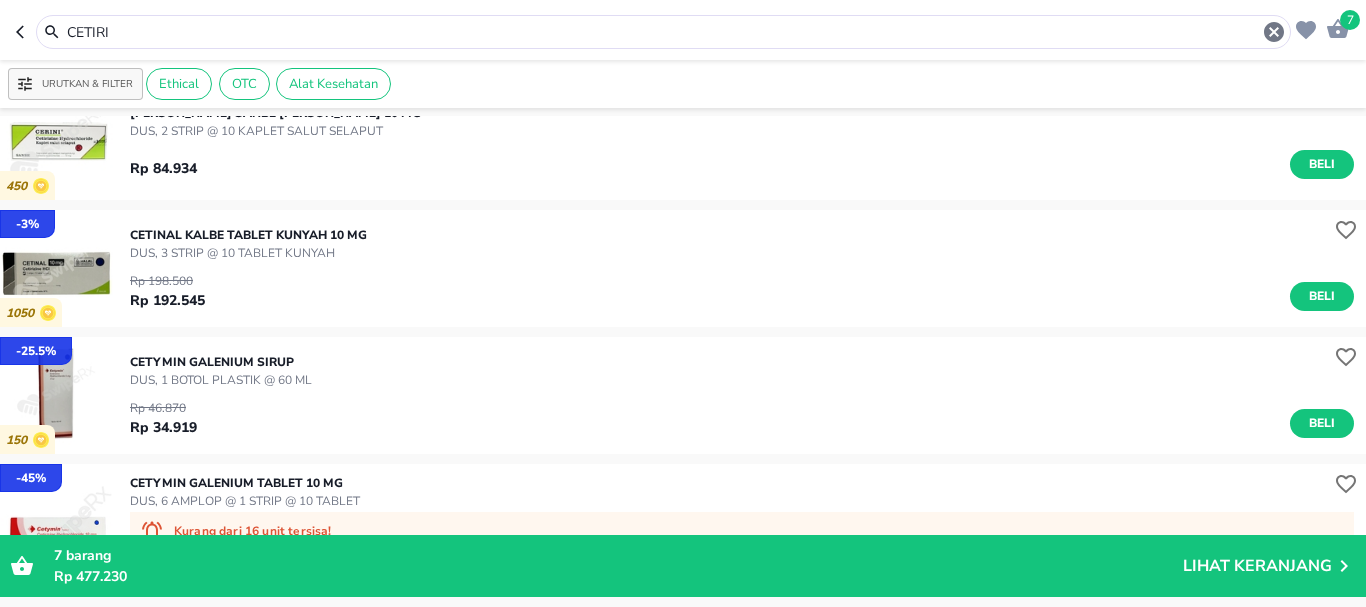 drag, startPoint x: 163, startPoint y: 30, endPoint x: 0, endPoint y: 35, distance: 163.07668 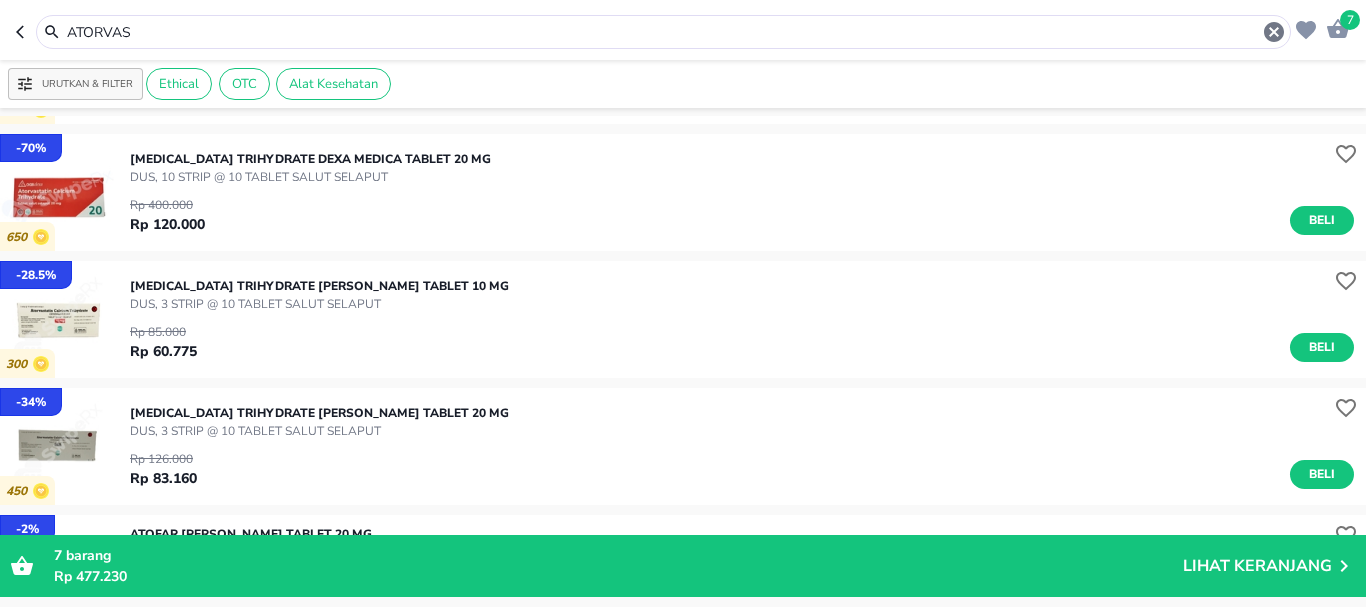 scroll, scrollTop: 490, scrollLeft: 0, axis: vertical 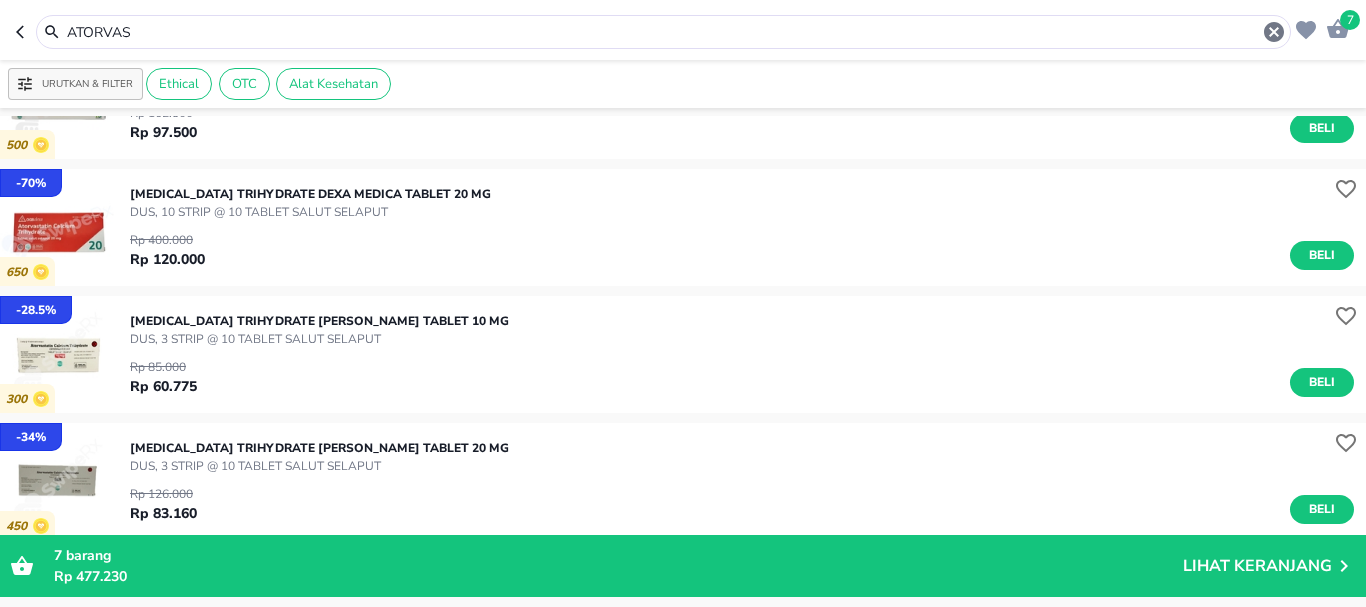 drag, startPoint x: 137, startPoint y: 31, endPoint x: 28, endPoint y: 23, distance: 109.29318 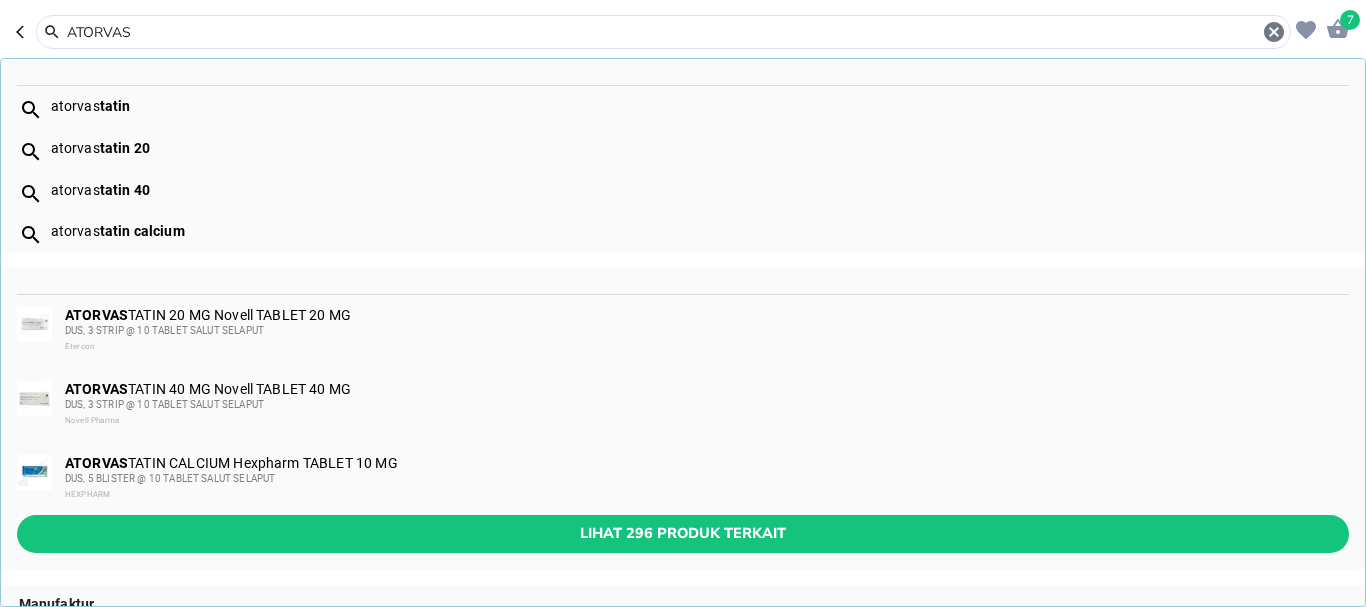 drag, startPoint x: 166, startPoint y: 34, endPoint x: 23, endPoint y: 37, distance: 143.03146 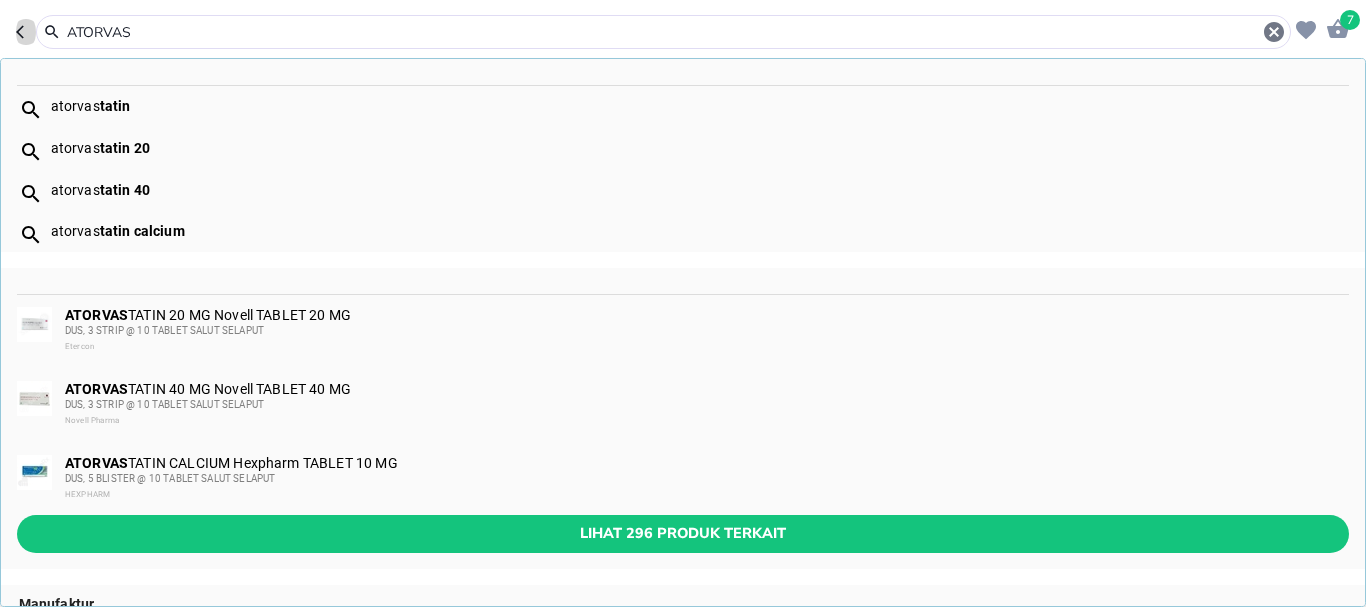 click 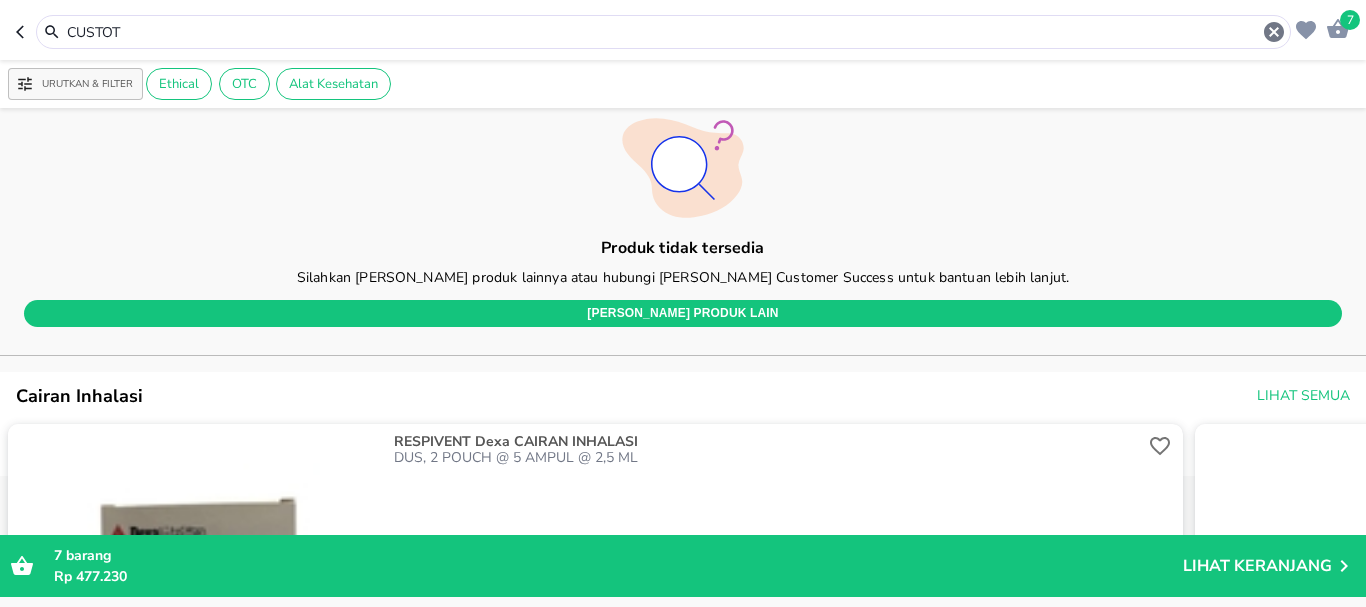 scroll, scrollTop: 0, scrollLeft: 0, axis: both 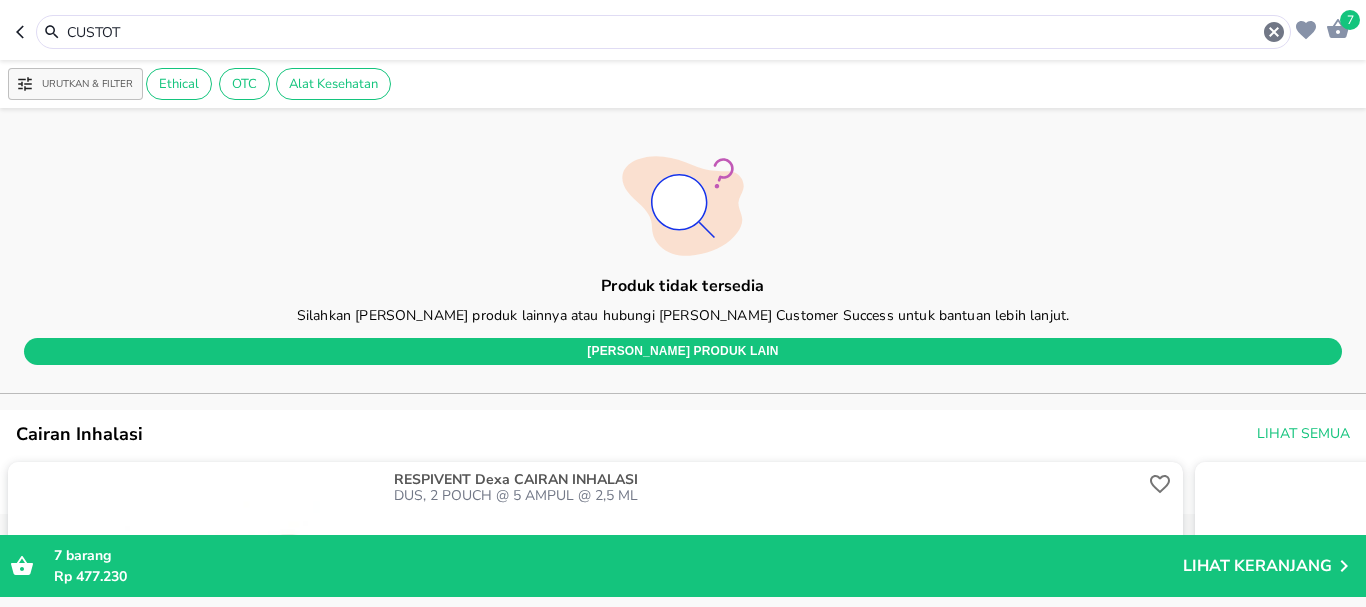 click on "CUSTOT" at bounding box center [663, 32] 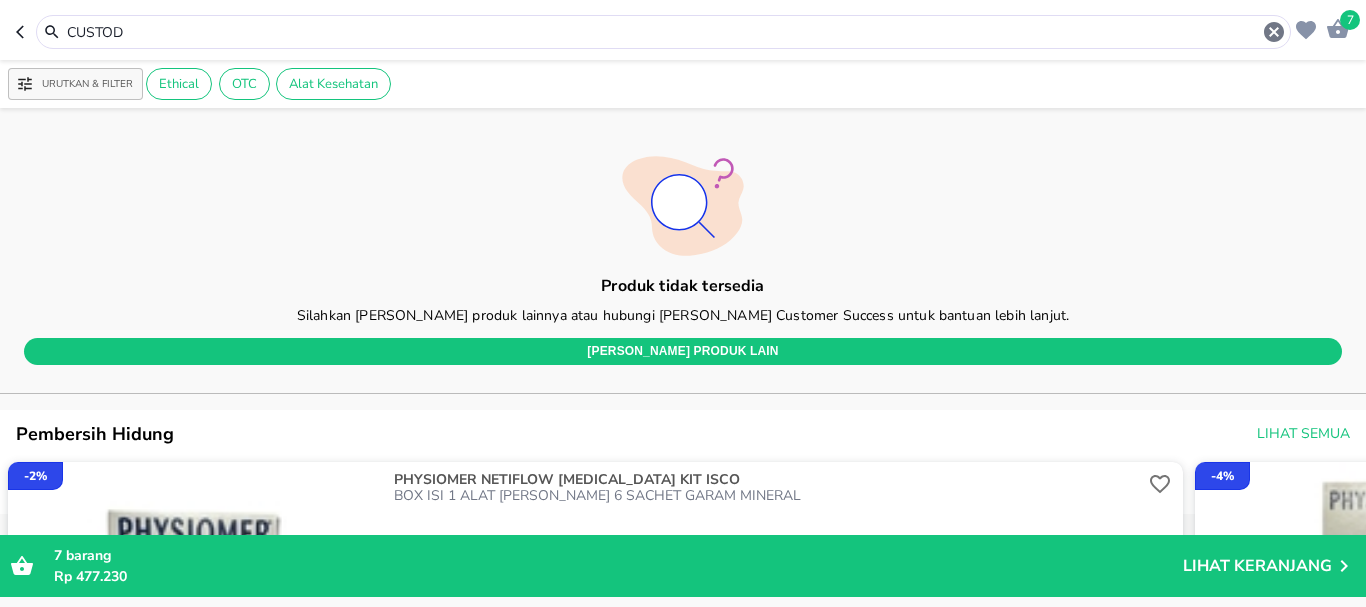 drag, startPoint x: 157, startPoint y: 37, endPoint x: 0, endPoint y: 0, distance: 161.30096 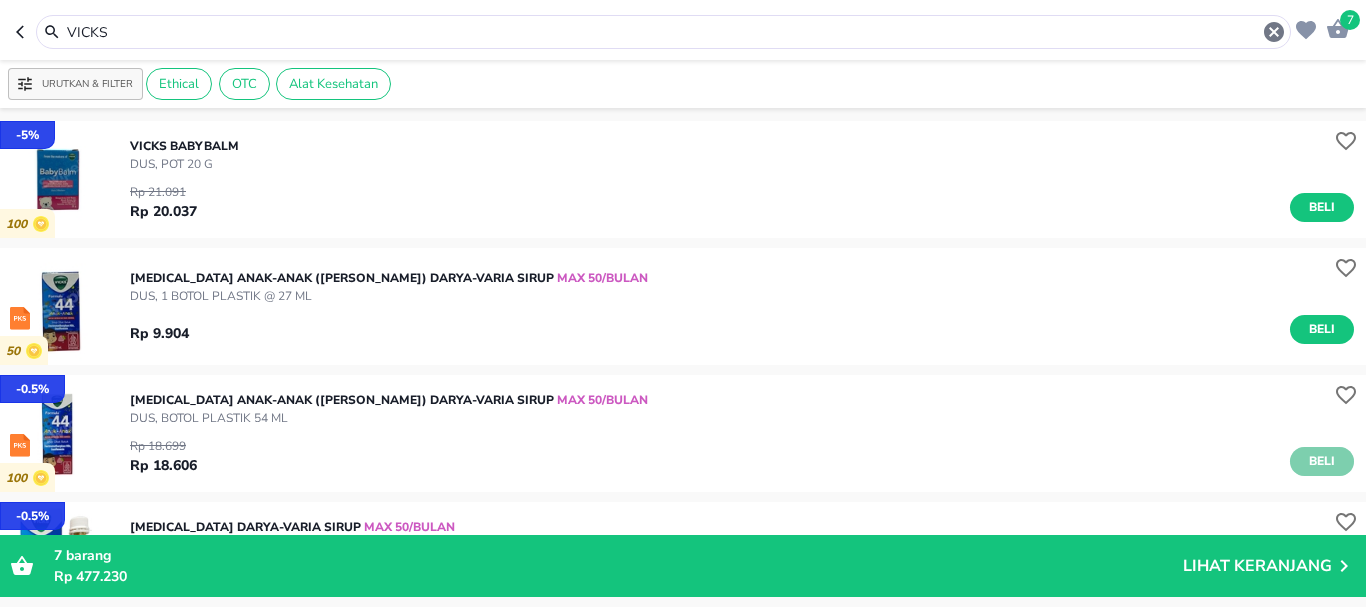 click on "Beli" at bounding box center (1322, 461) 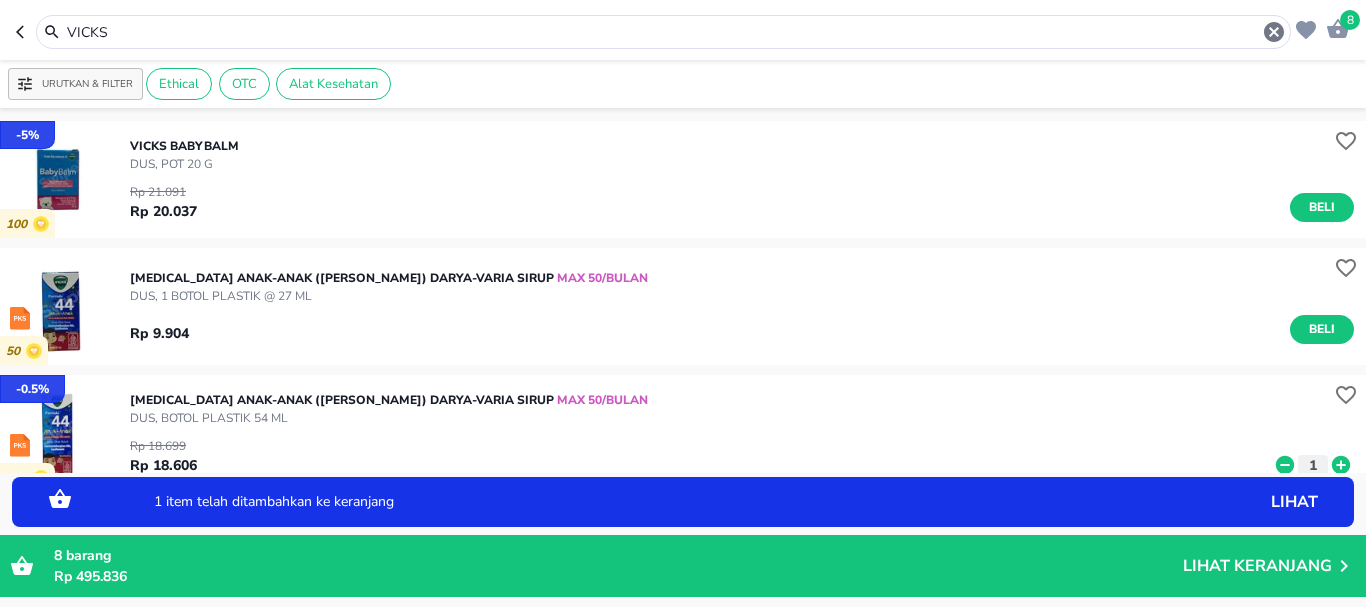 click 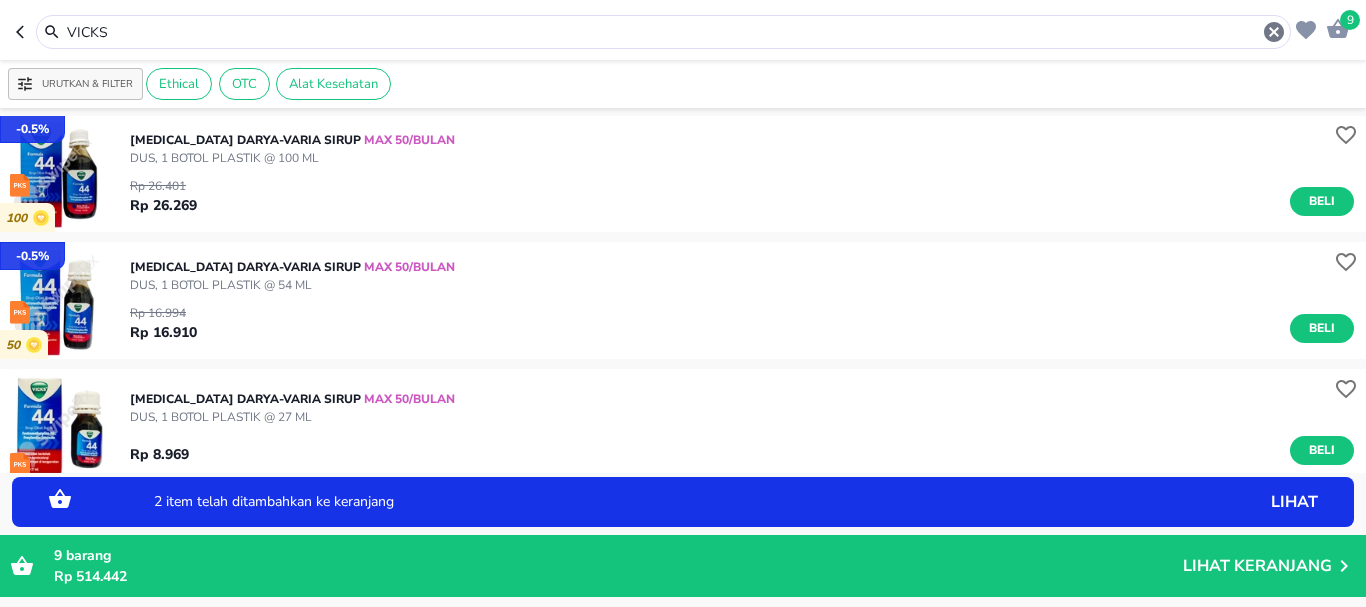scroll, scrollTop: 400, scrollLeft: 0, axis: vertical 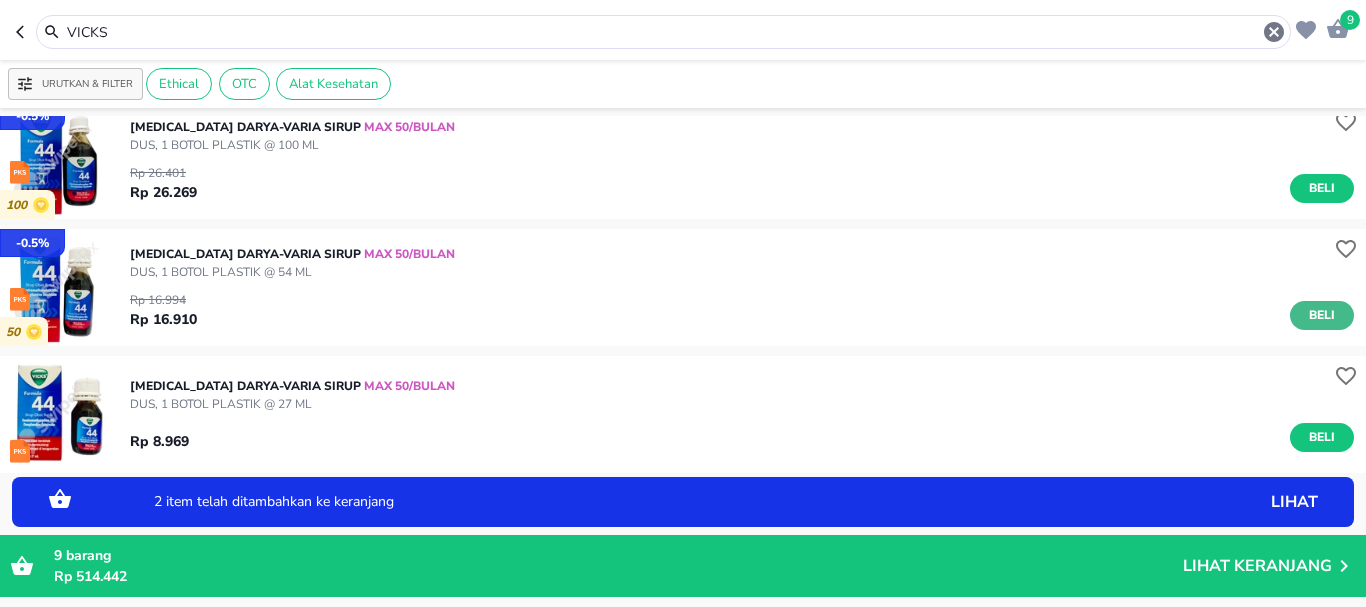 click on "Beli" at bounding box center [1322, 315] 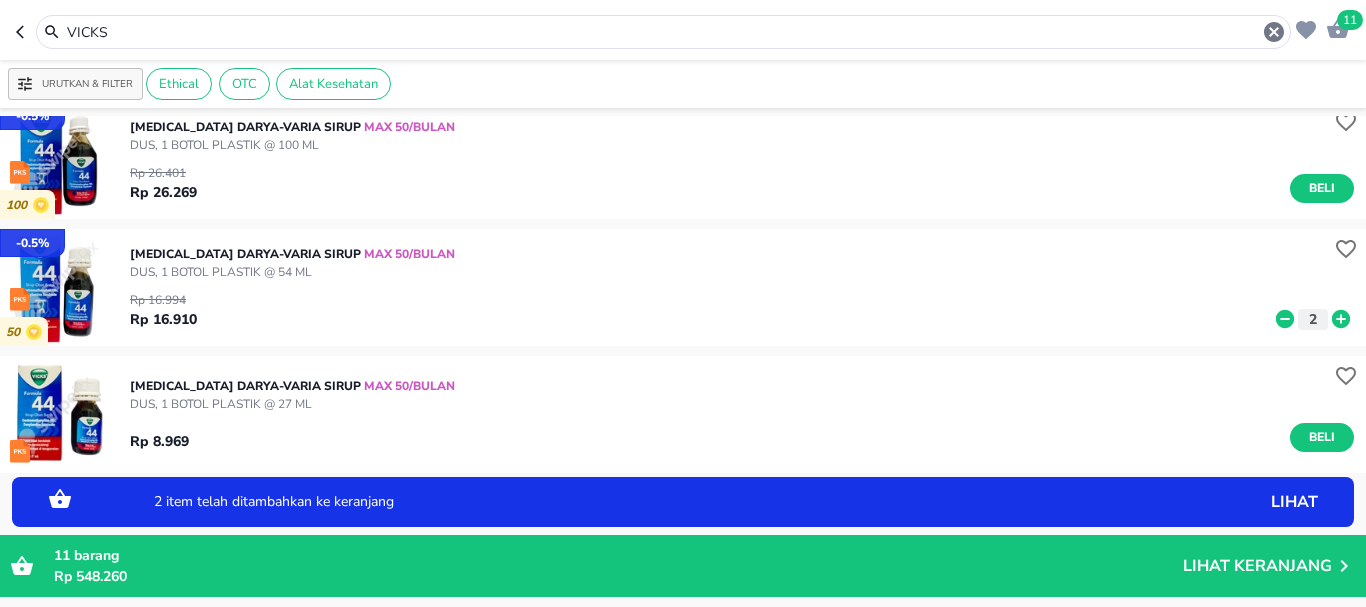 click 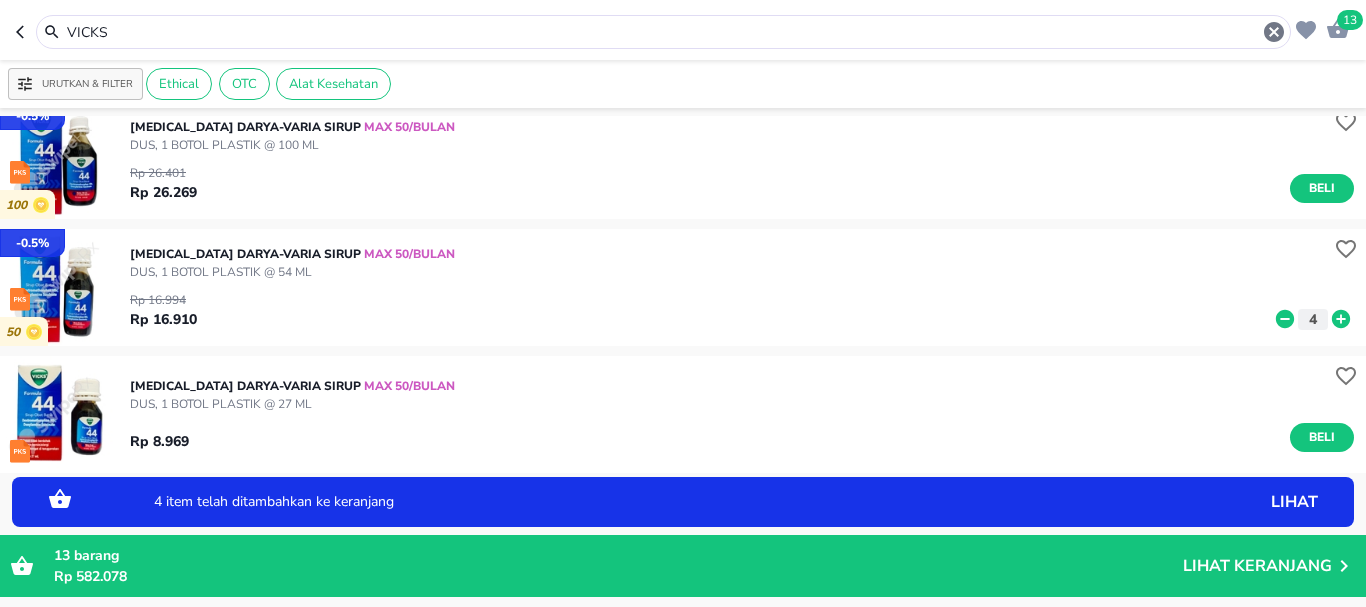 click 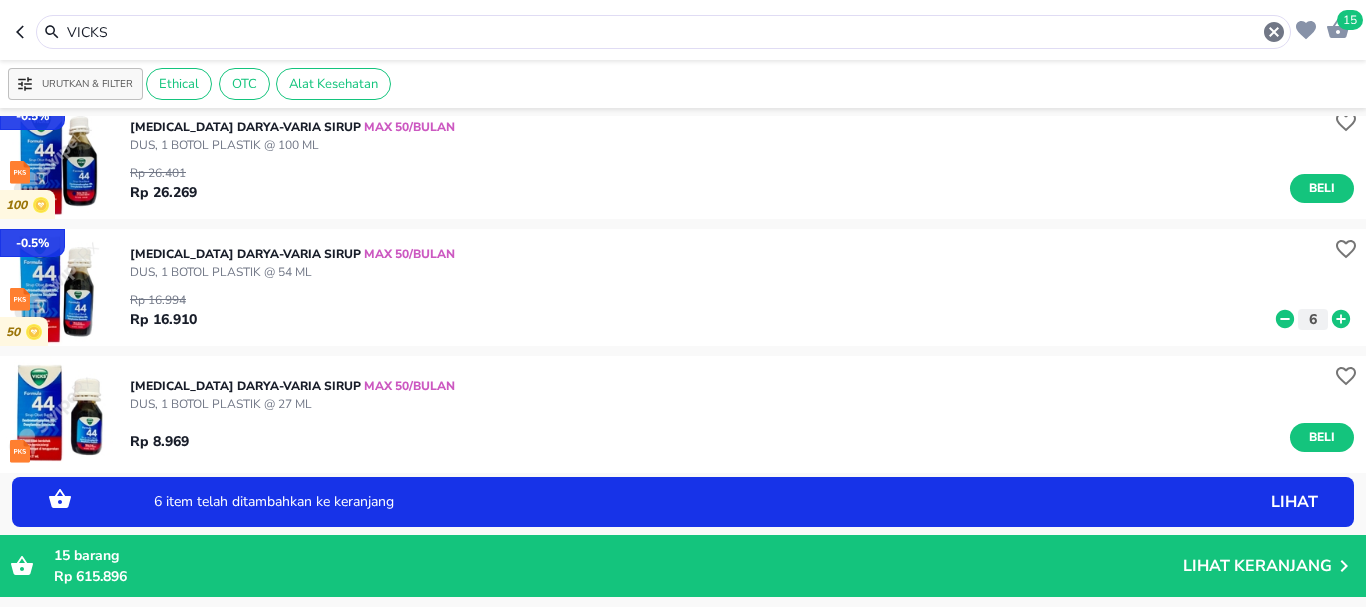 click 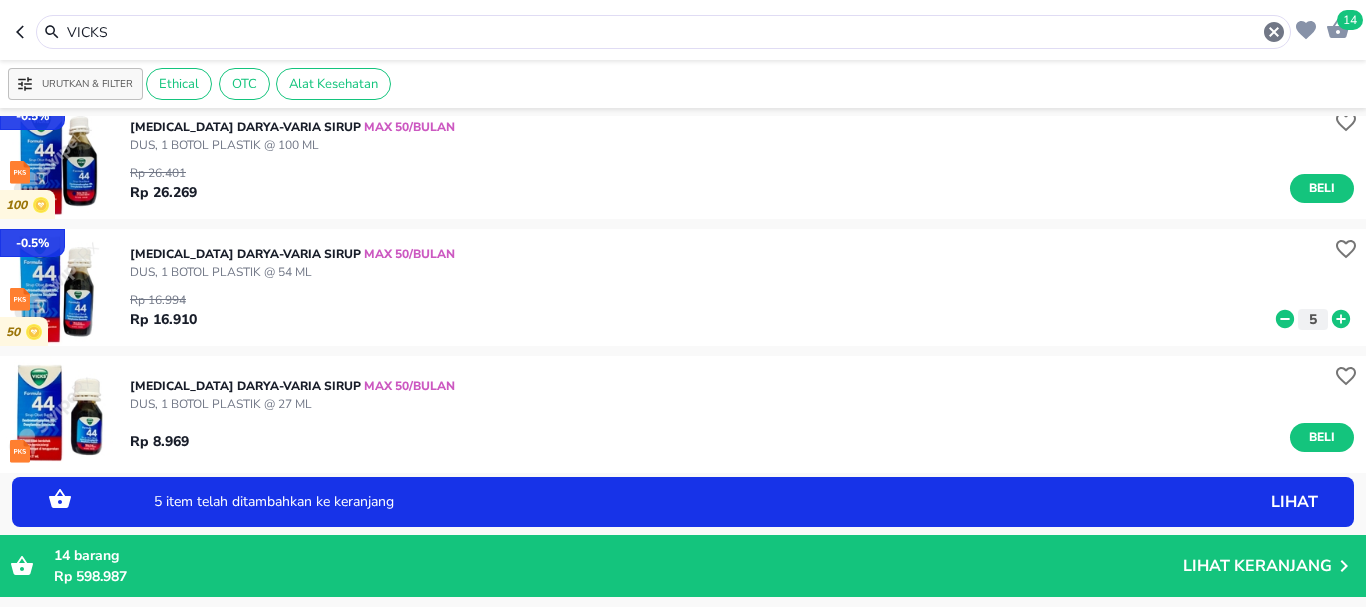 click 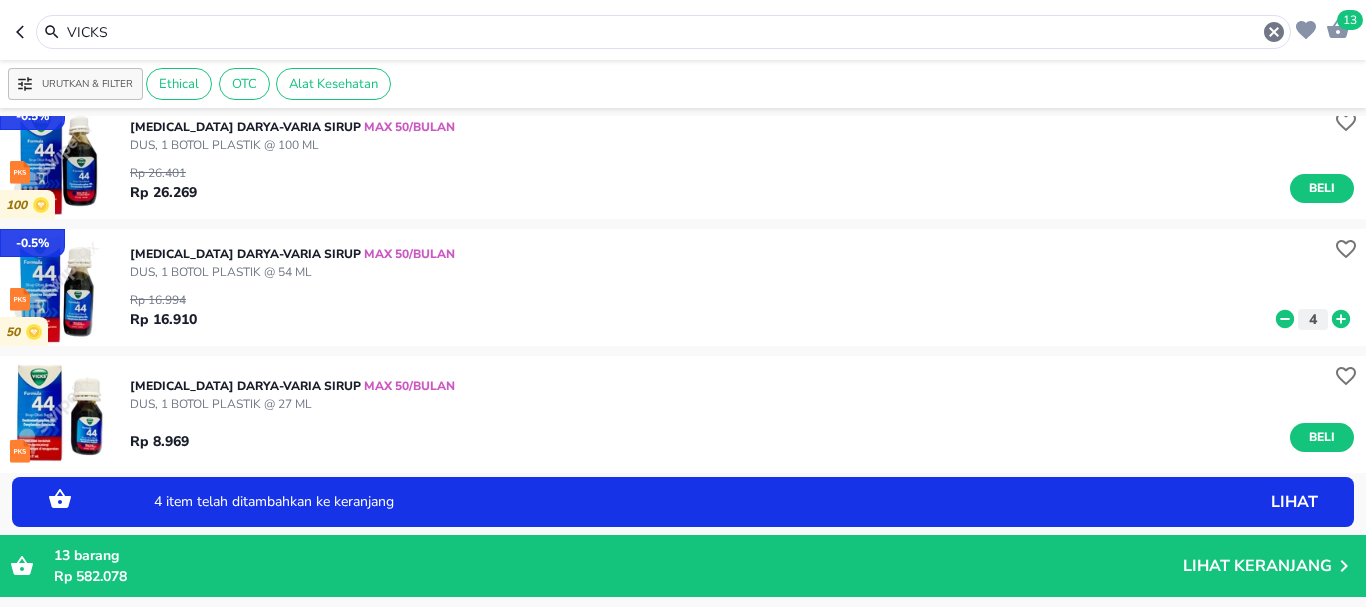 click 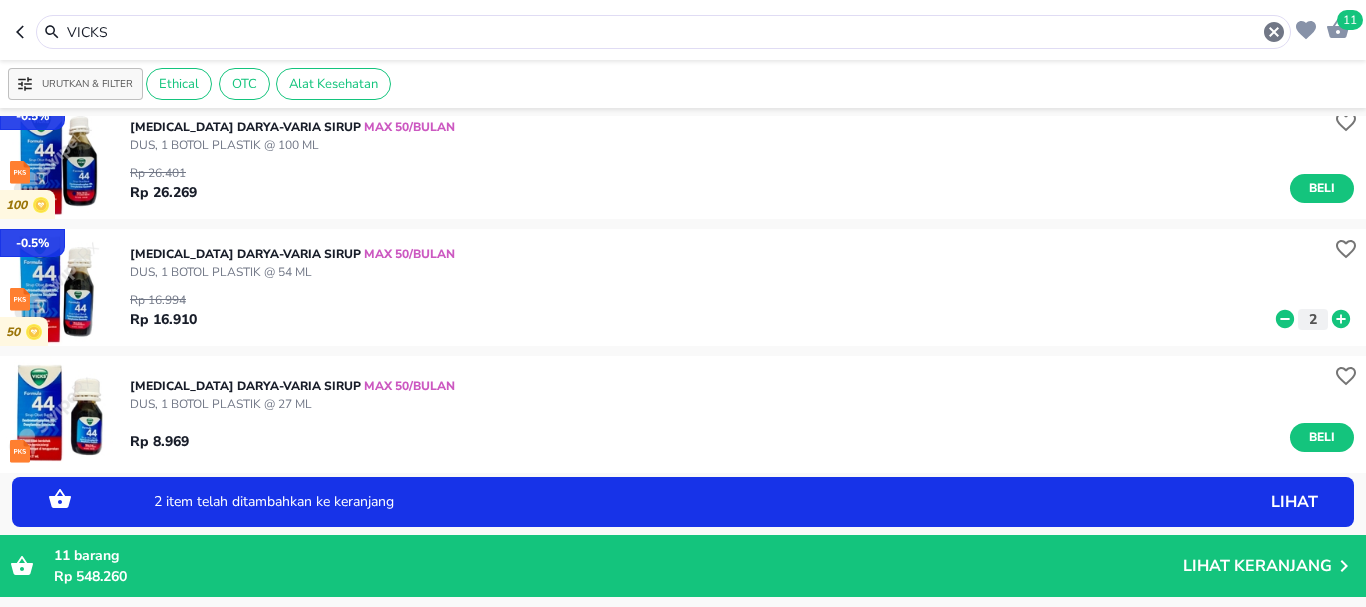 click 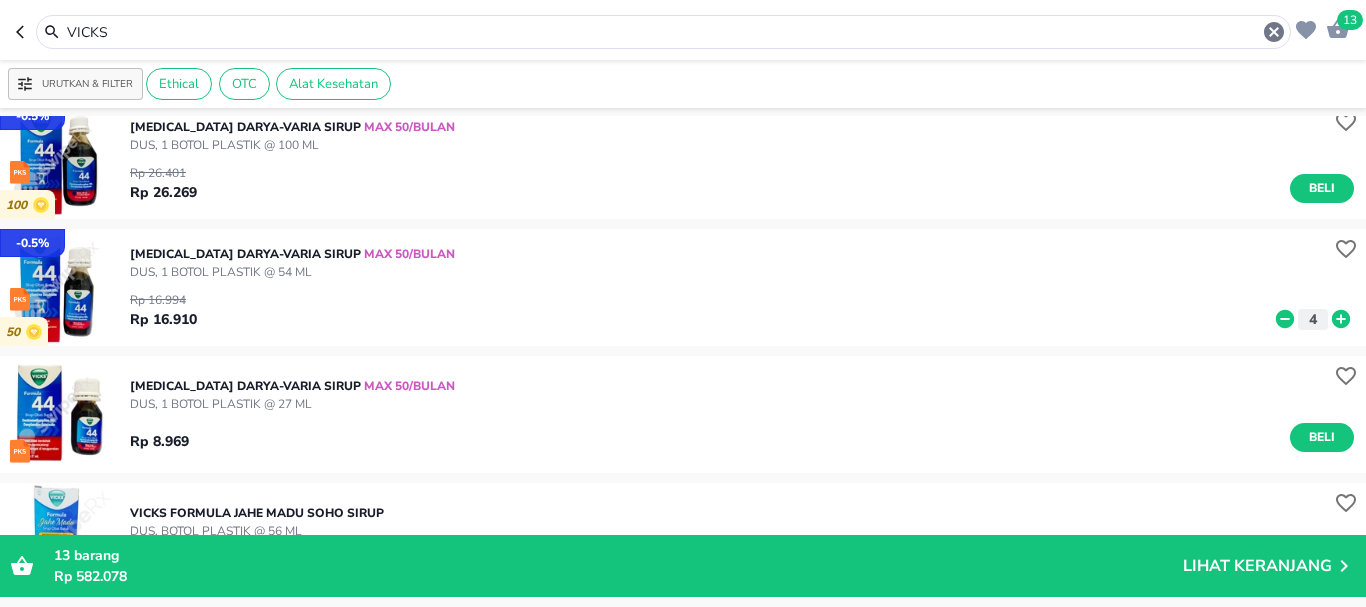 click 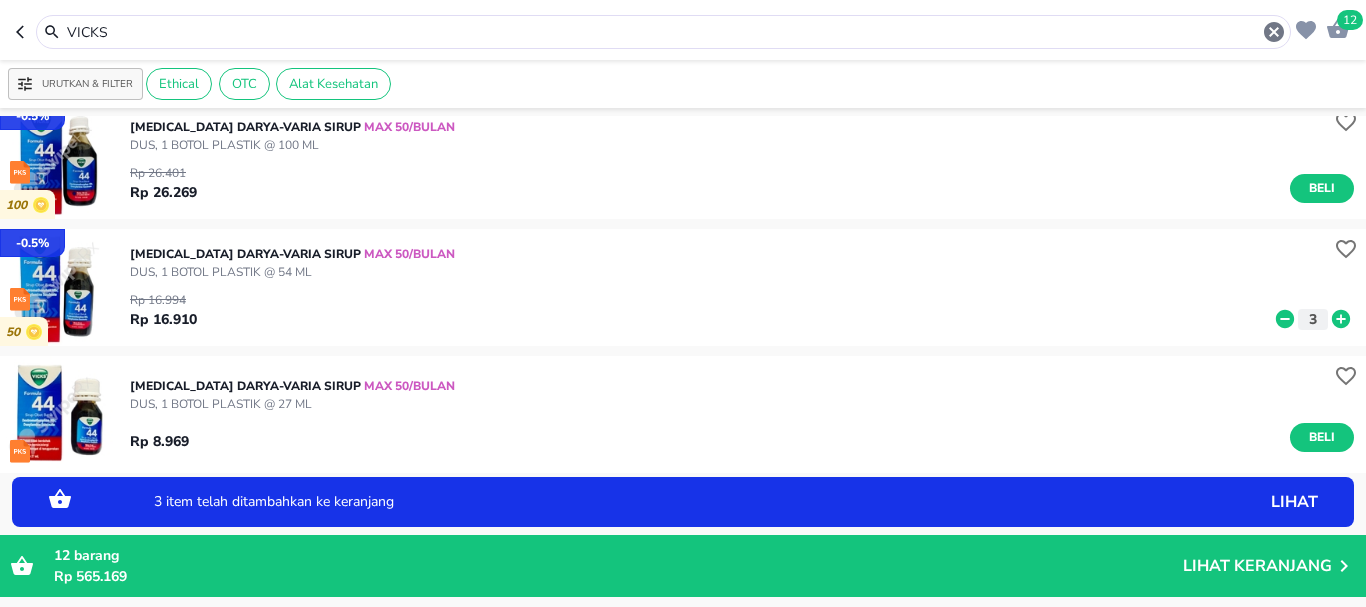click 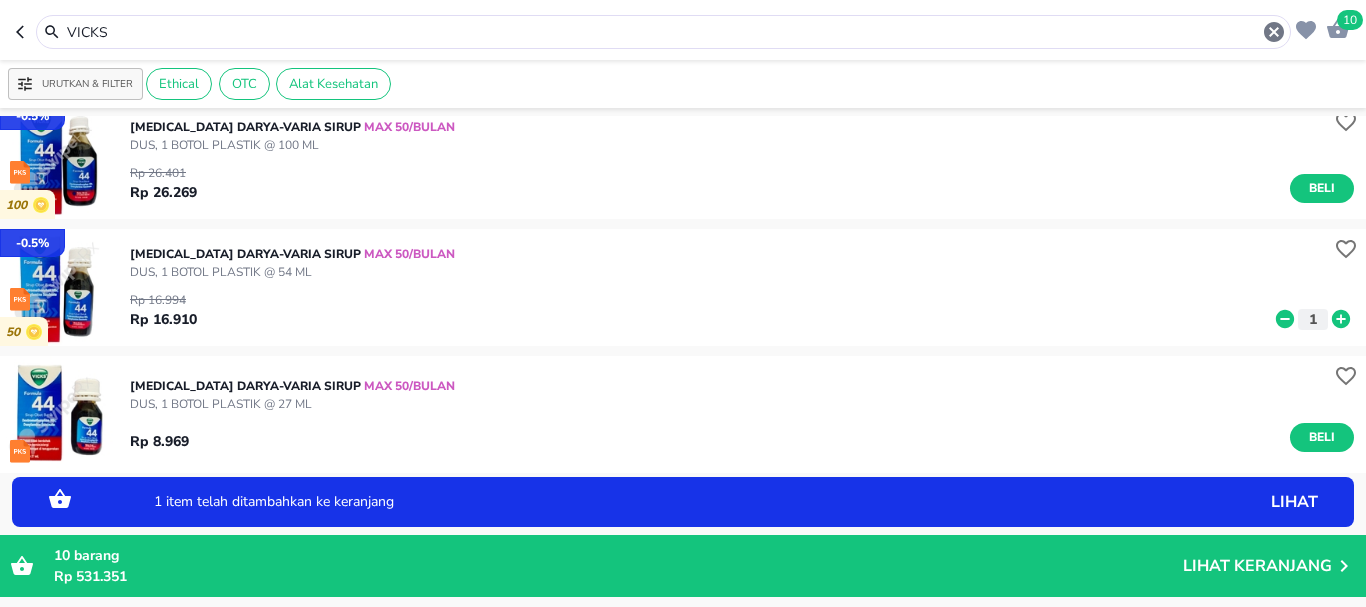 click 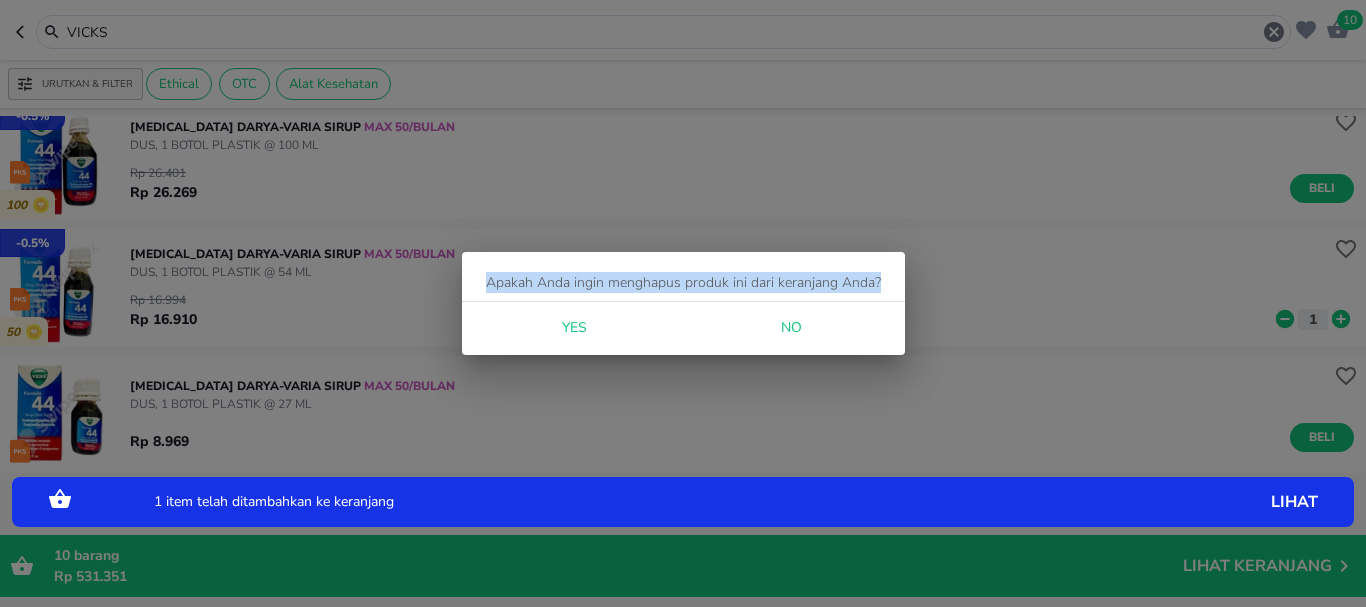 click on "Apakah Anda ingin menghapus produk ini dari keranjang Anda? Yes No" at bounding box center (683, 303) 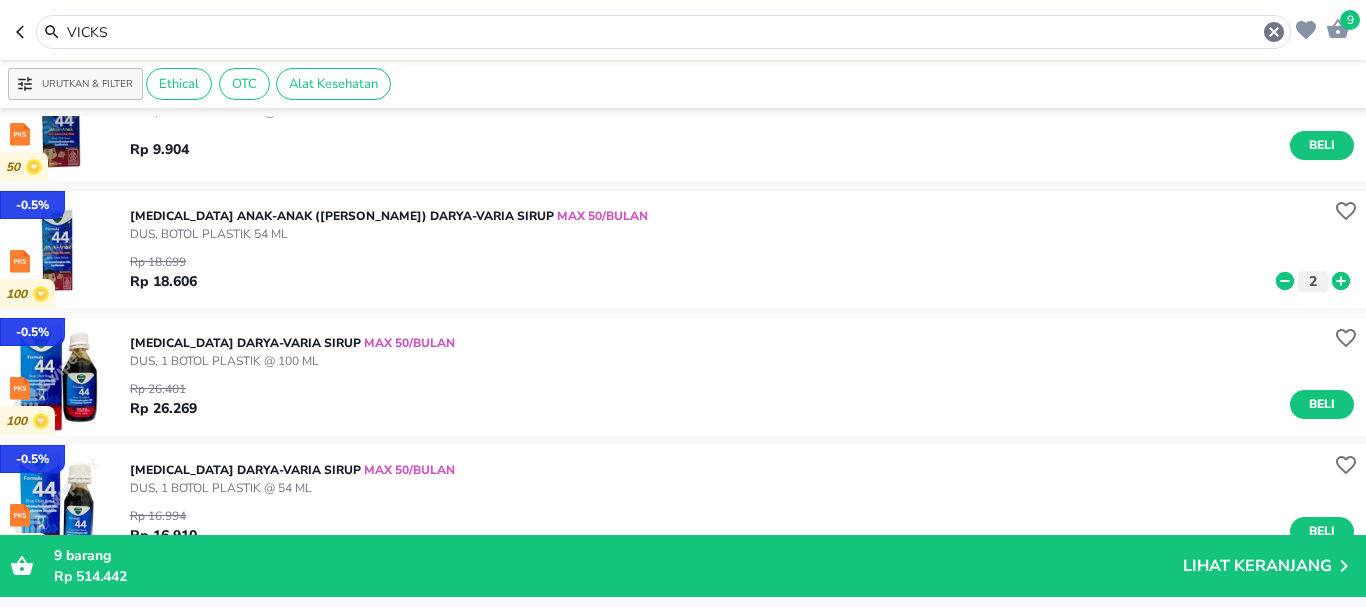 scroll, scrollTop: 100, scrollLeft: 0, axis: vertical 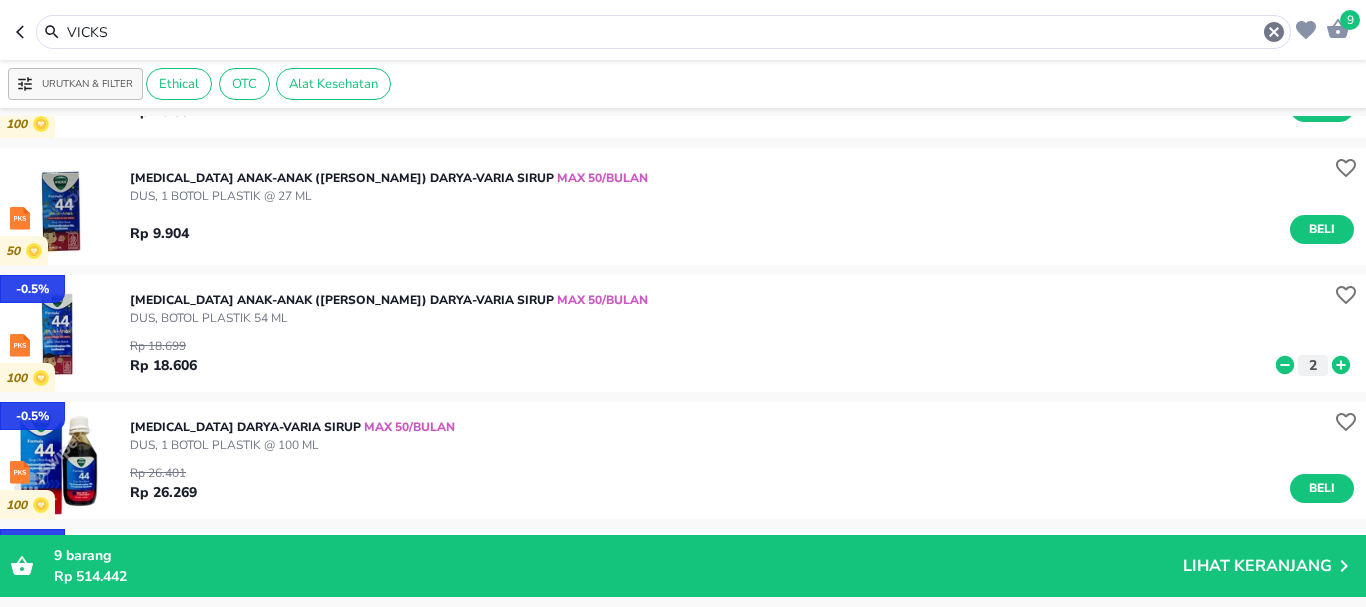 click 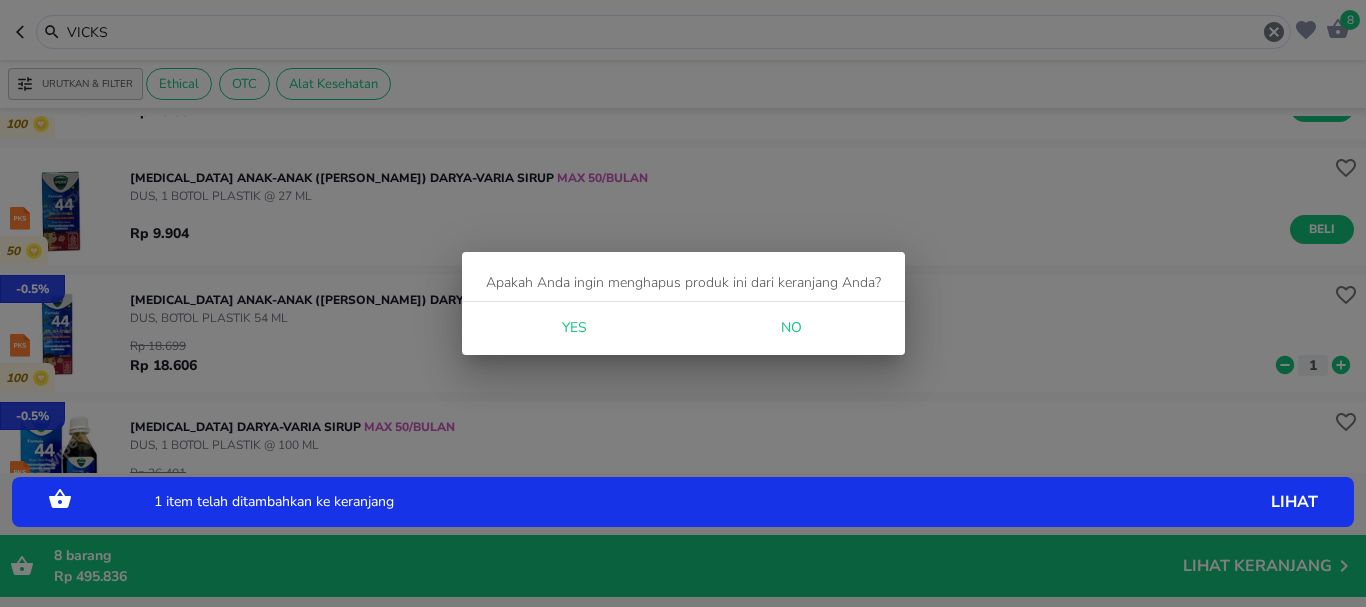 click on "Apakah Anda ingin menghapus produk ini dari keranjang Anda? Yes No" at bounding box center (683, 303) 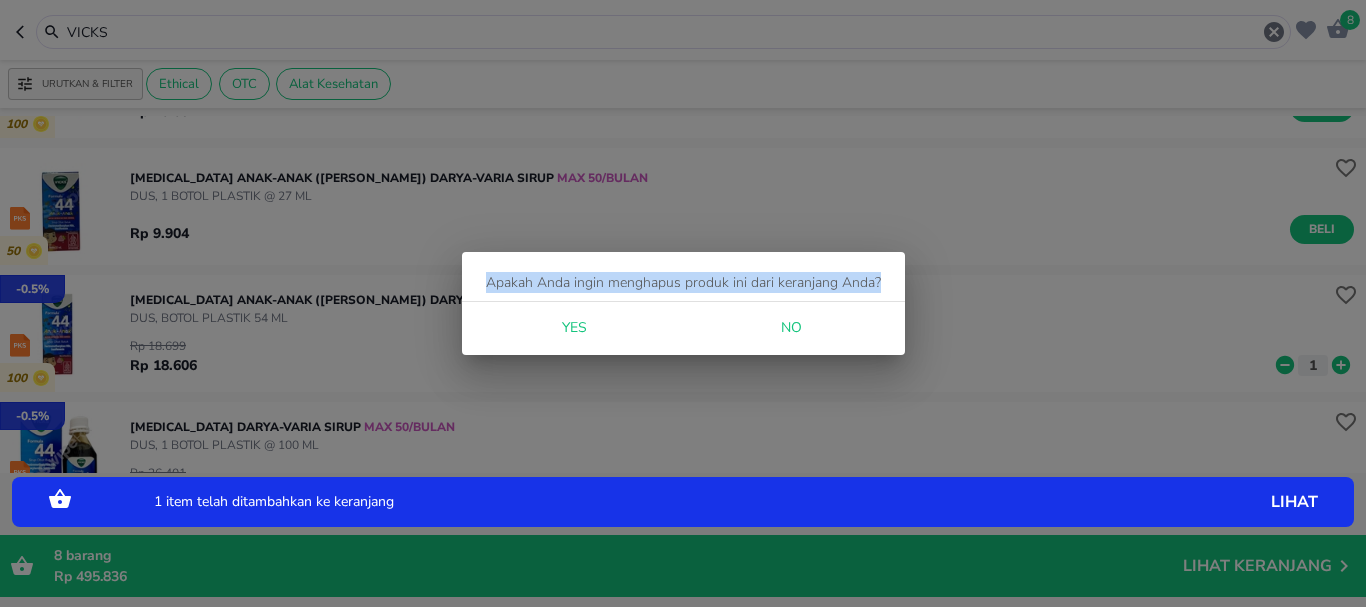 click on "Apakah Anda ingin menghapus produk ini dari keranjang Anda? Yes No" at bounding box center (683, 303) 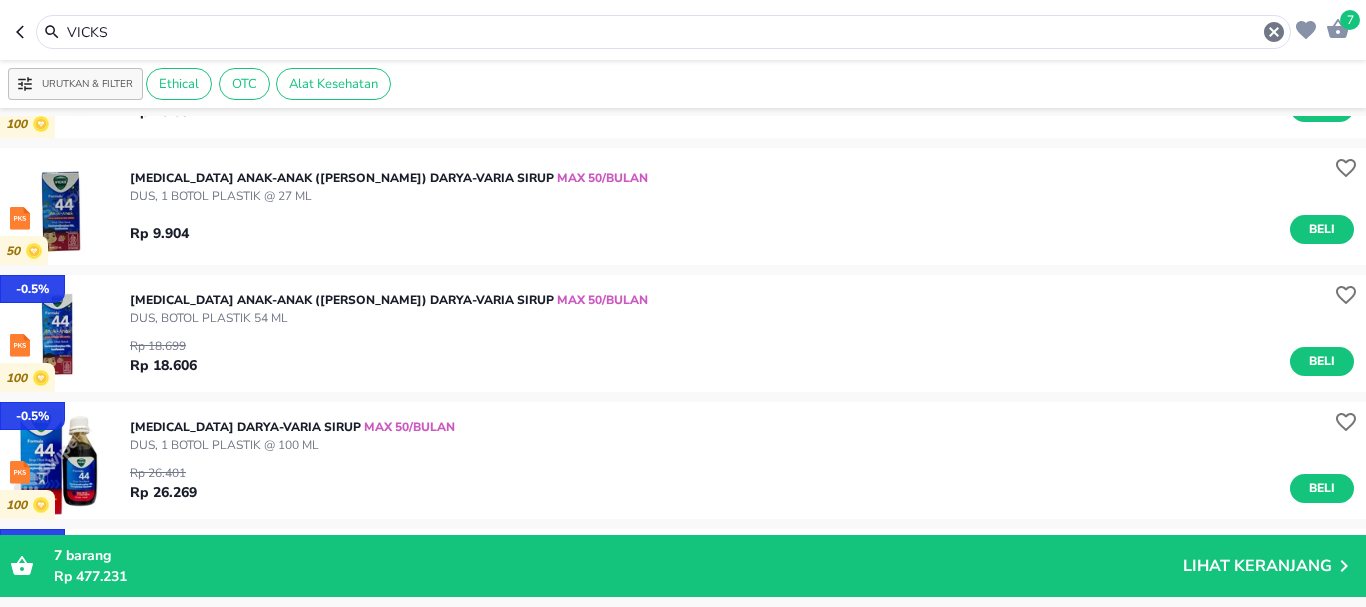 drag, startPoint x: 139, startPoint y: 24, endPoint x: 0, endPoint y: 17, distance: 139.17615 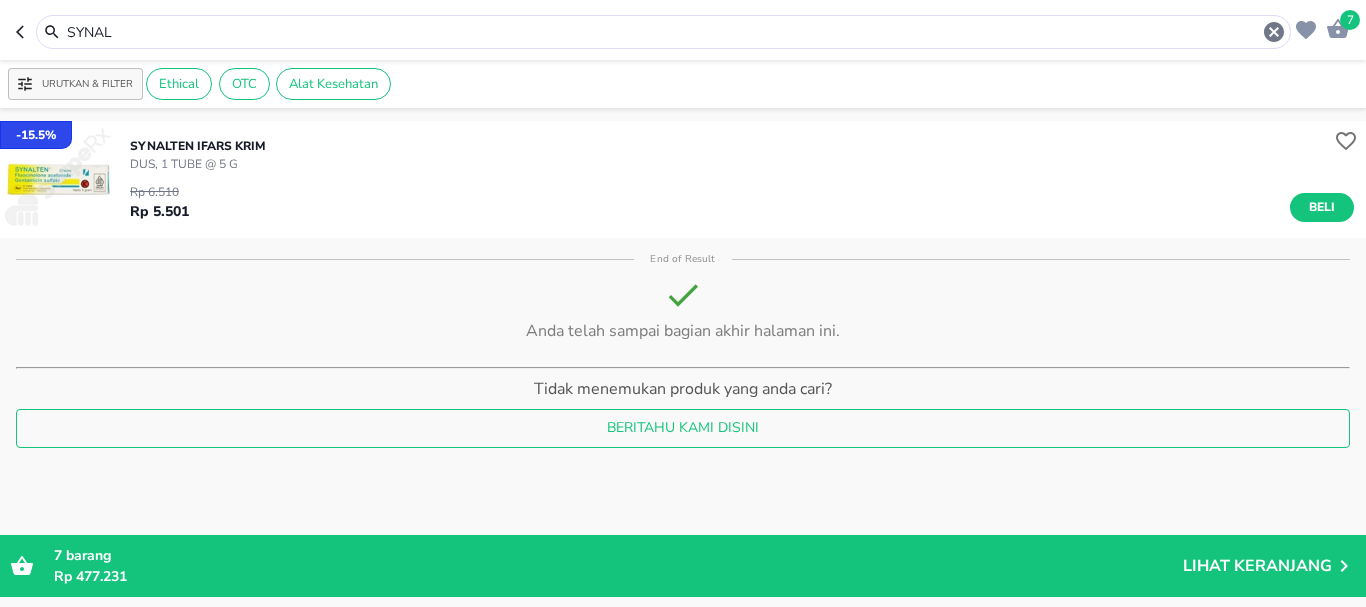 scroll, scrollTop: 0, scrollLeft: 0, axis: both 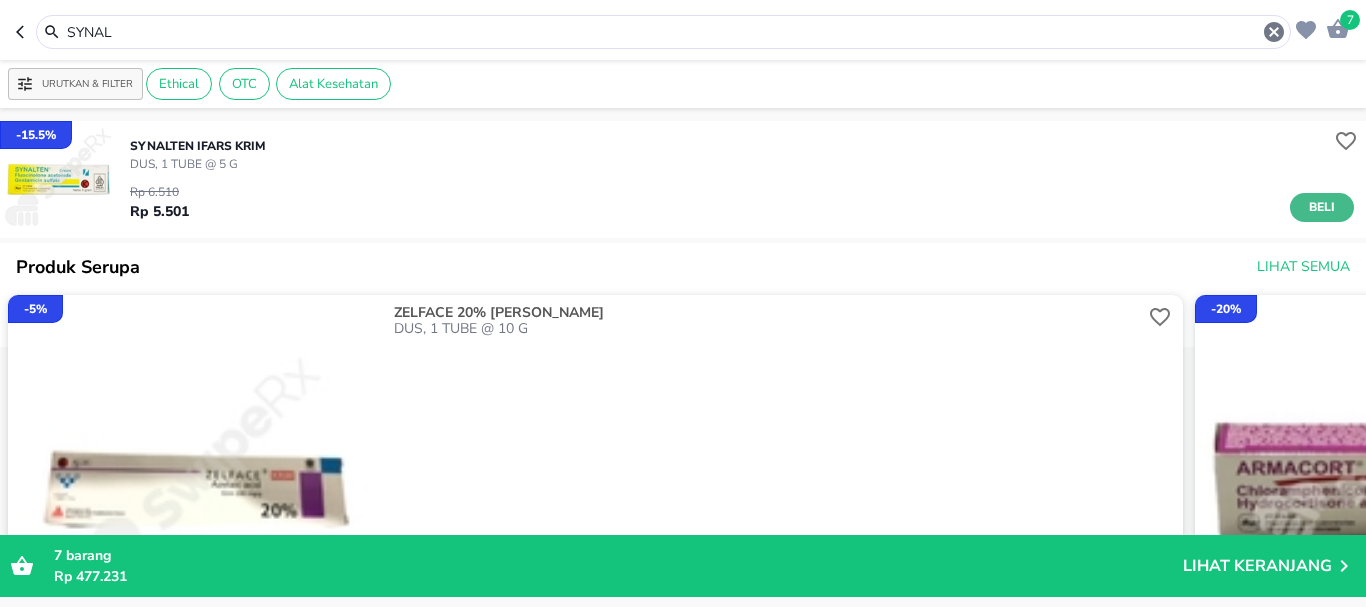 click on "Beli" at bounding box center [1322, 207] 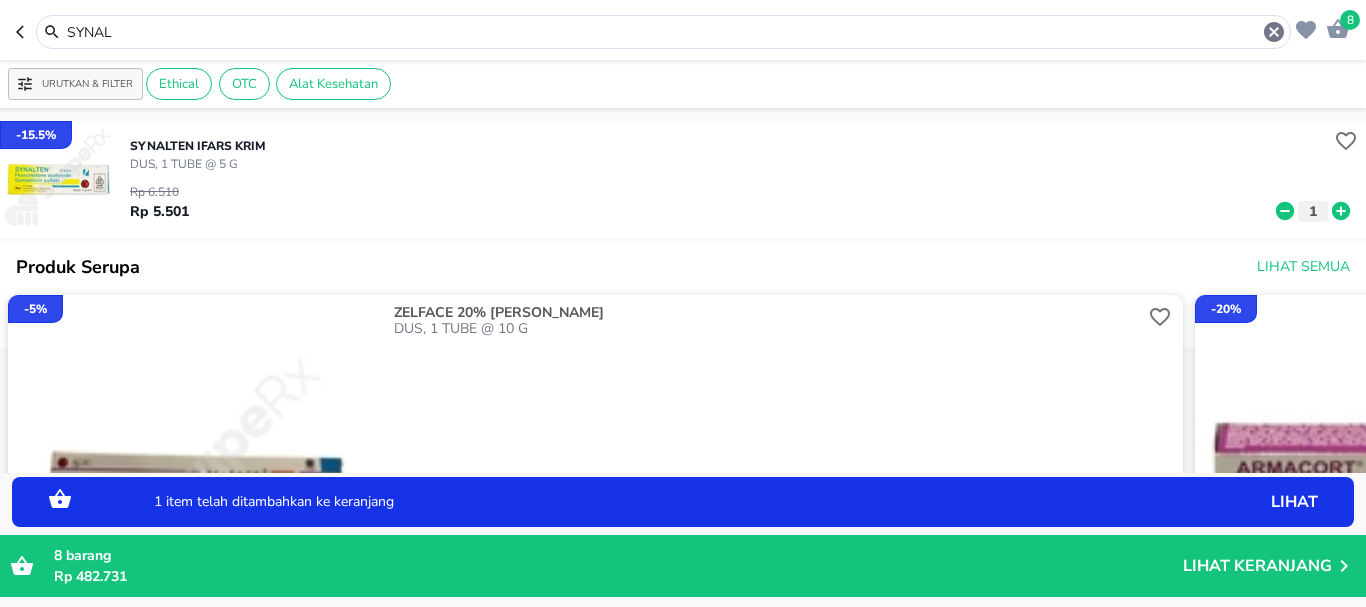 click 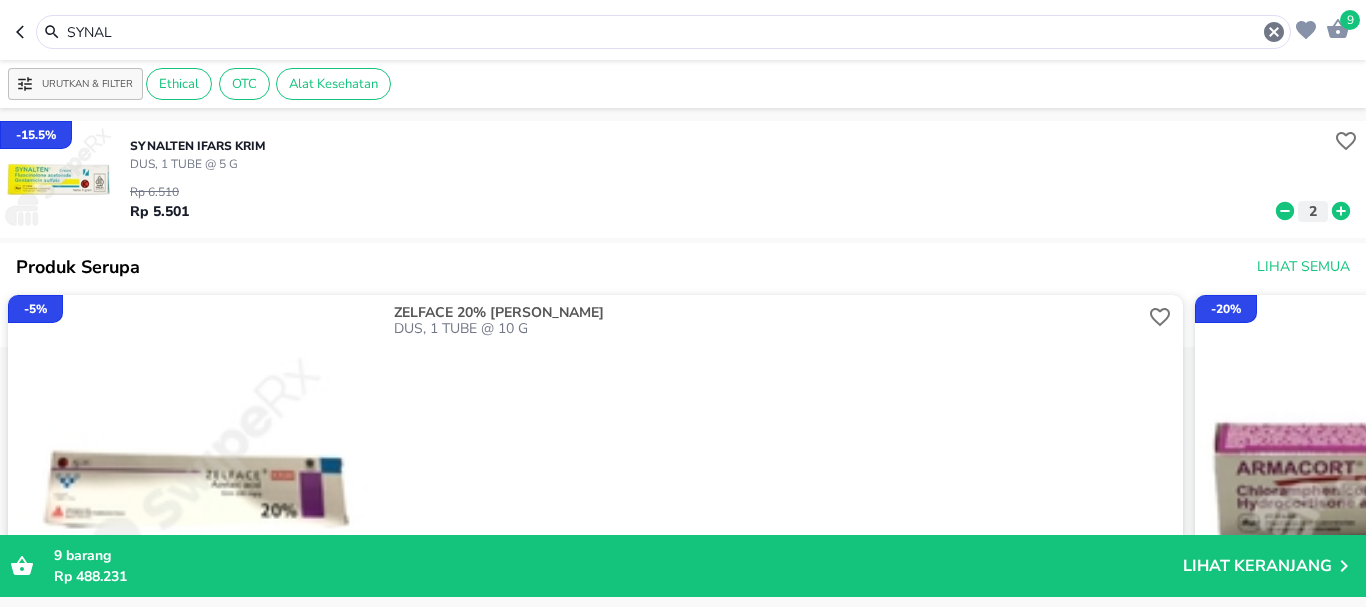drag, startPoint x: 133, startPoint y: 35, endPoint x: 0, endPoint y: 46, distance: 133.45412 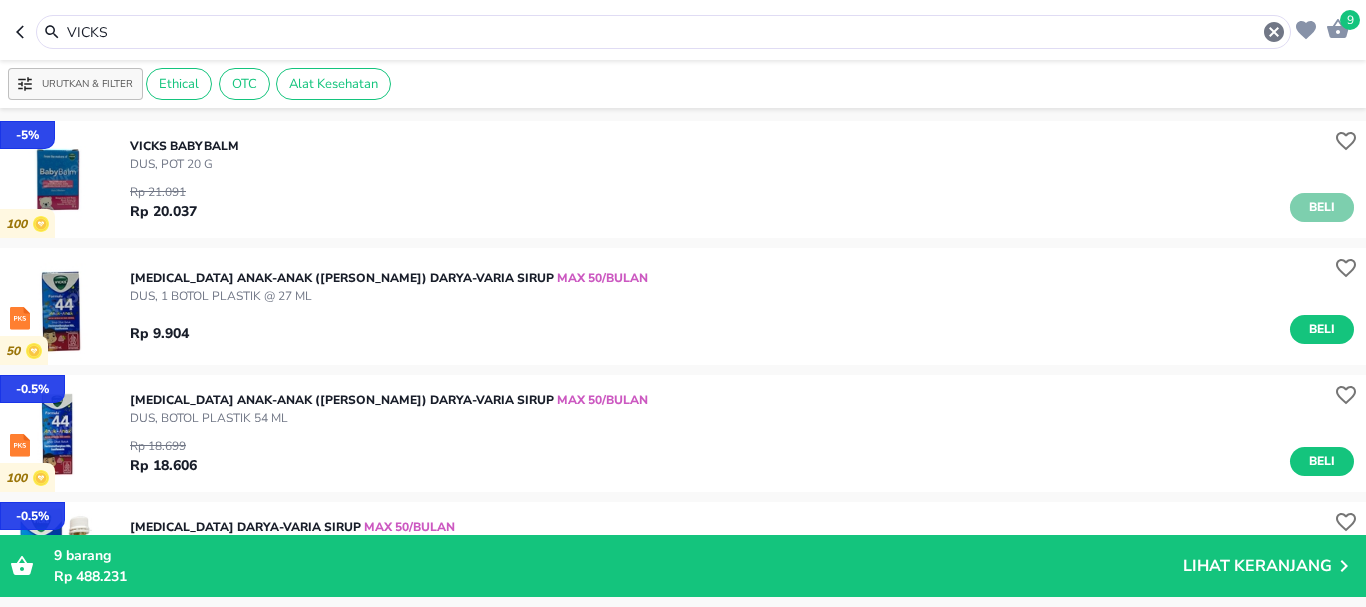 click on "Beli" at bounding box center [1322, 207] 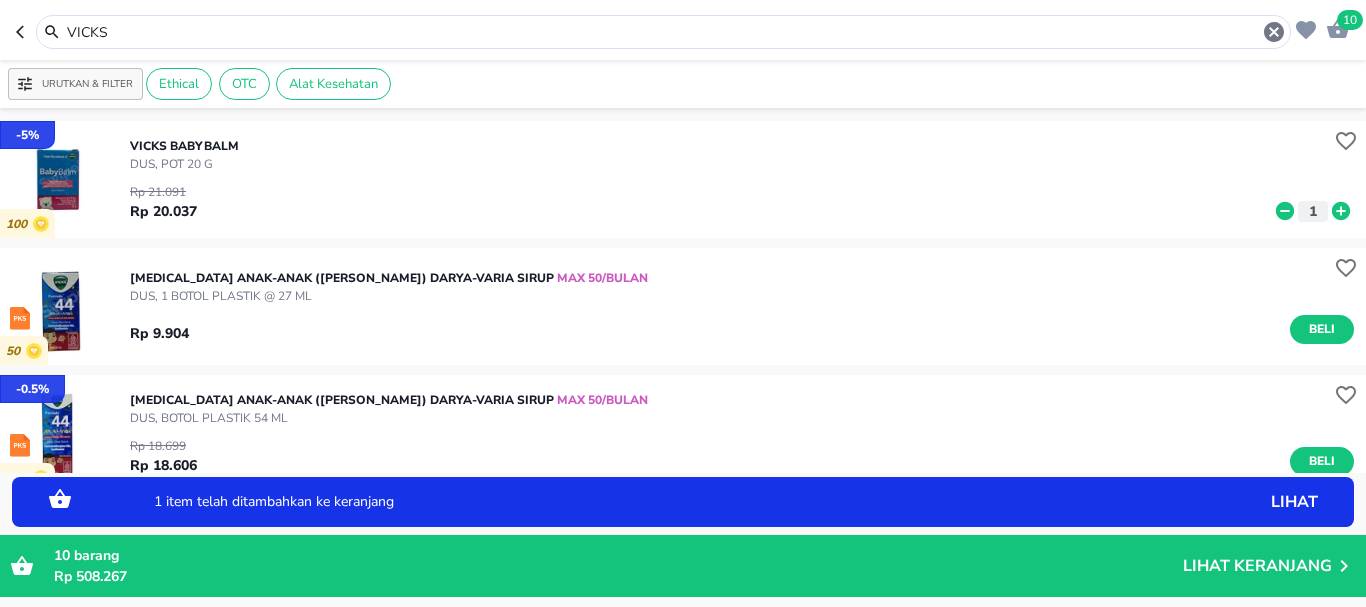 click 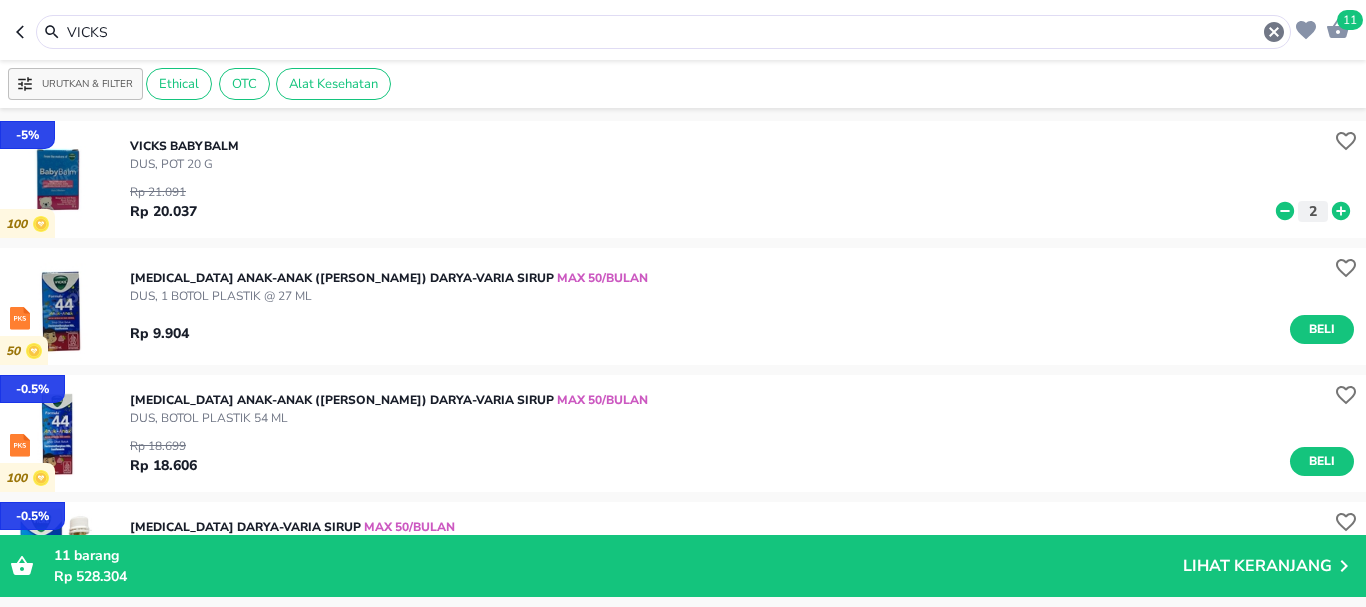 drag, startPoint x: 120, startPoint y: 31, endPoint x: 0, endPoint y: 12, distance: 121.49486 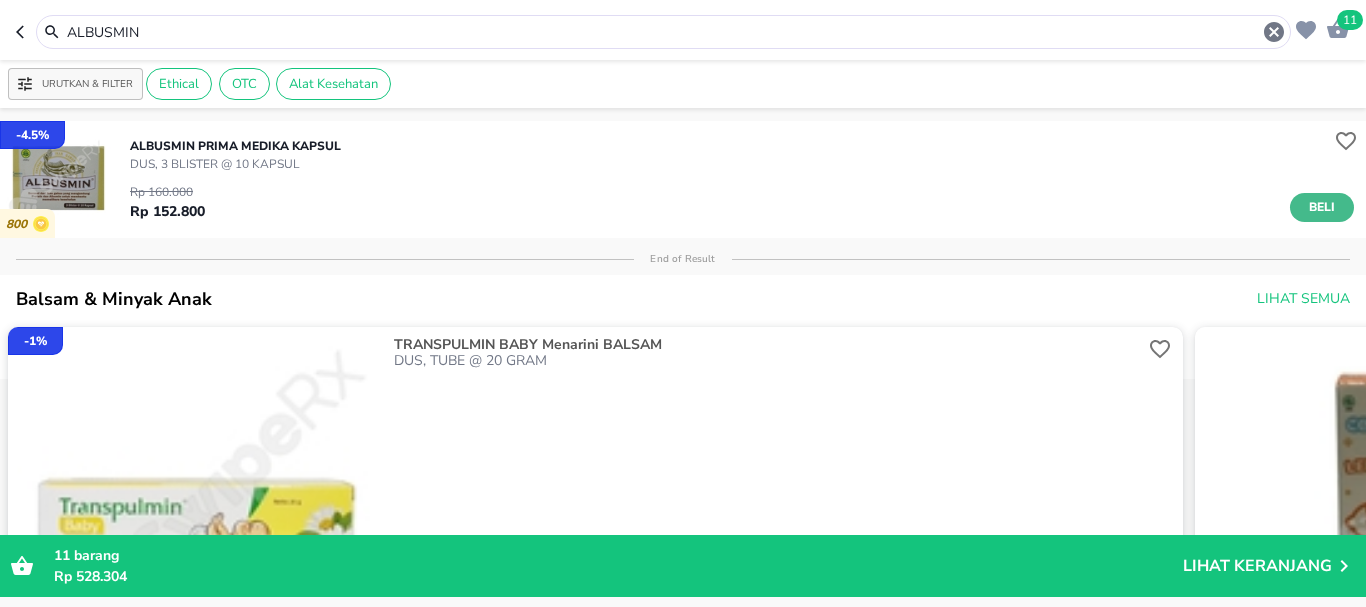 click on "Beli" at bounding box center [1322, 207] 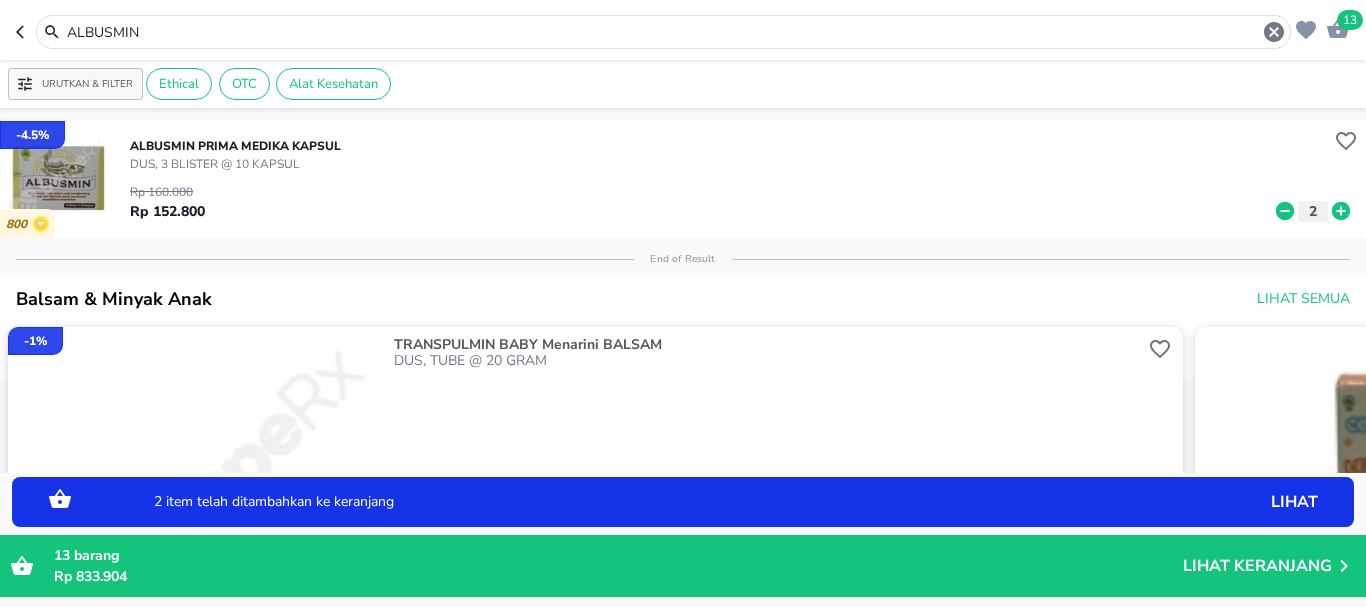 click 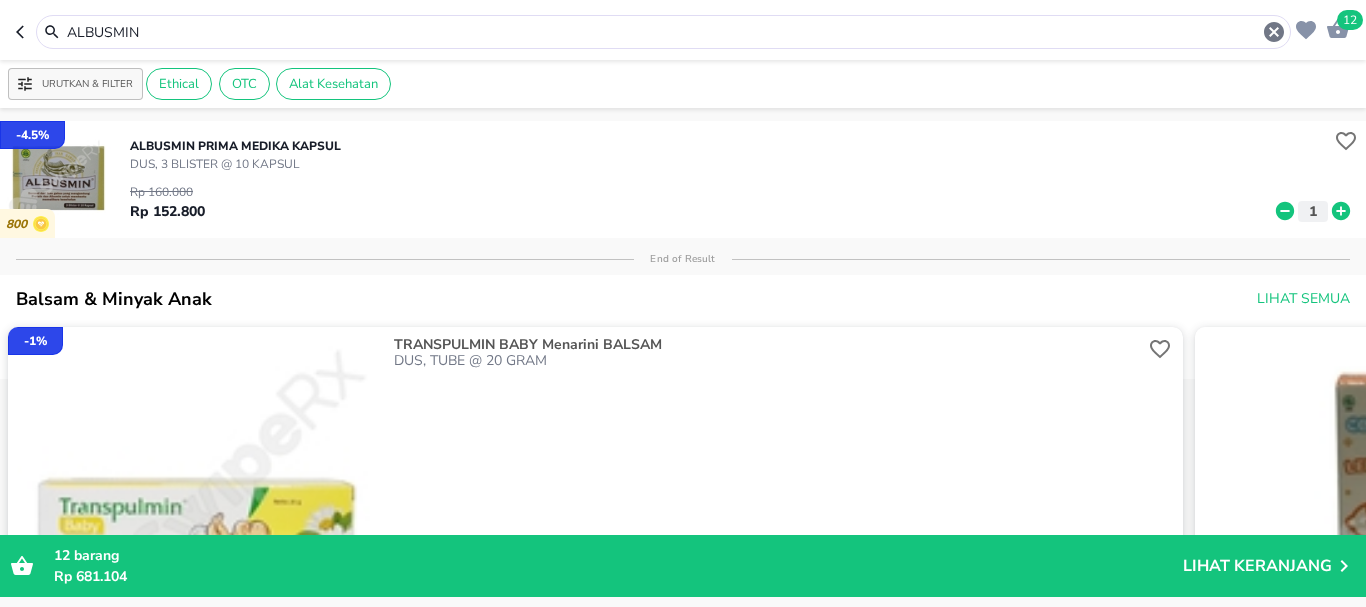 drag, startPoint x: 161, startPoint y: 36, endPoint x: 19, endPoint y: 40, distance: 142.05632 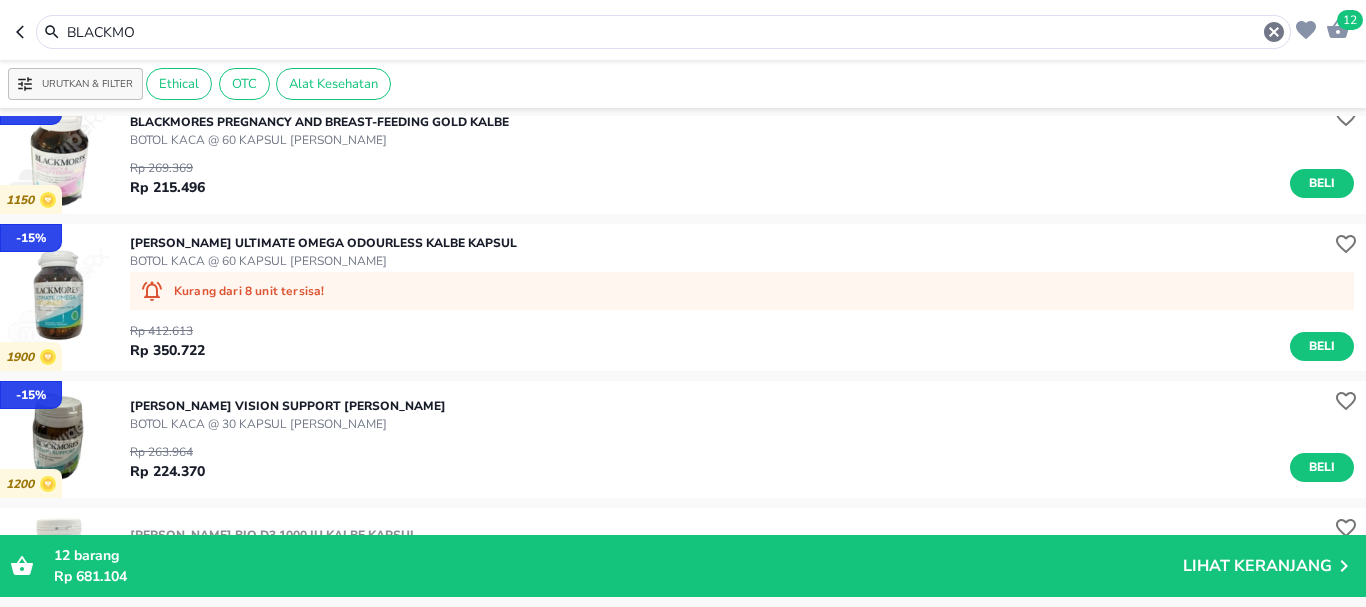 scroll, scrollTop: 2500, scrollLeft: 0, axis: vertical 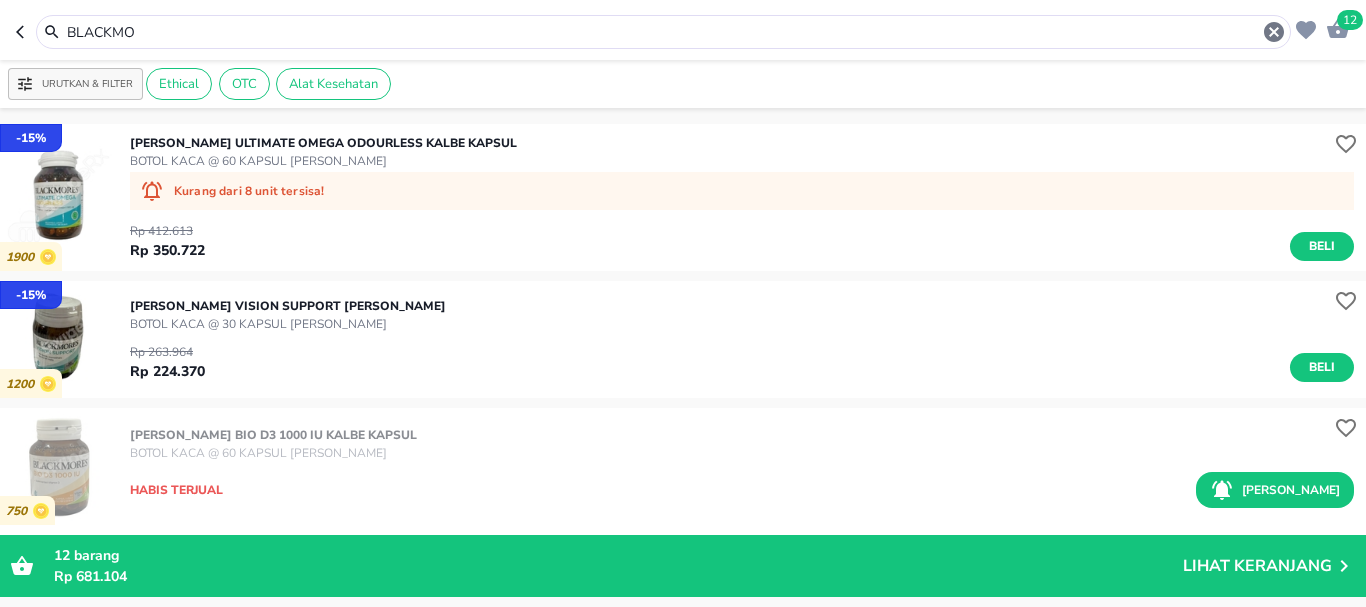 drag, startPoint x: 140, startPoint y: 45, endPoint x: 0, endPoint y: 50, distance: 140.08926 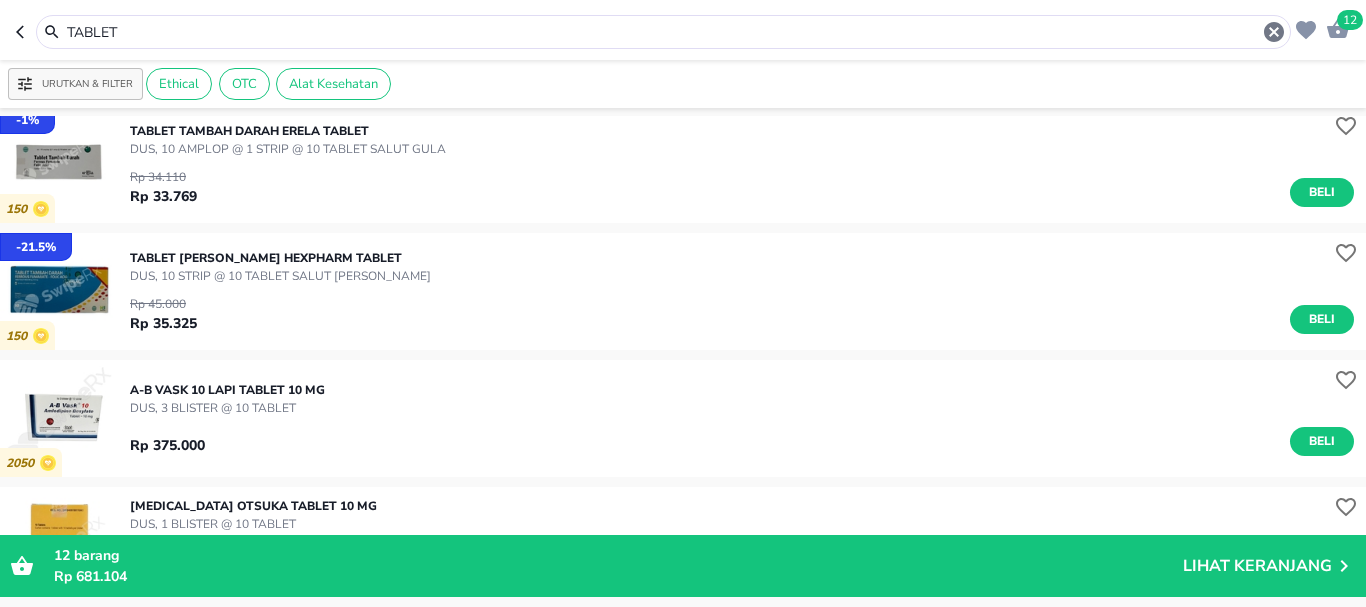 scroll, scrollTop: 0, scrollLeft: 0, axis: both 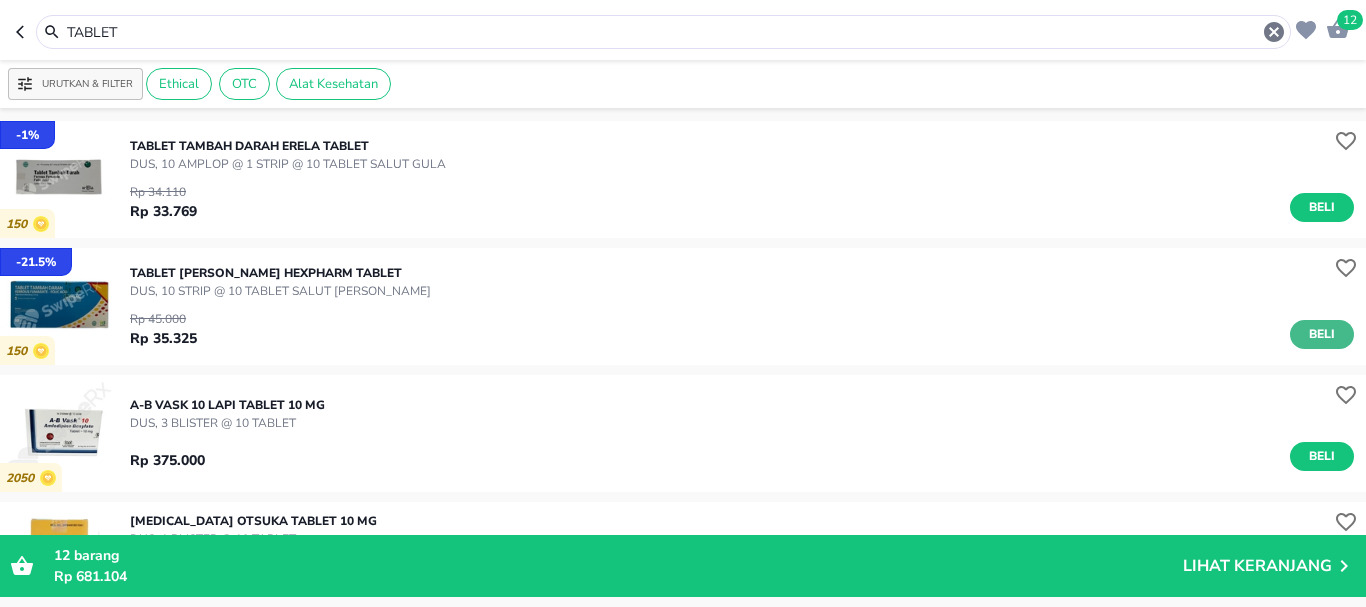 click on "Beli" at bounding box center [1322, 334] 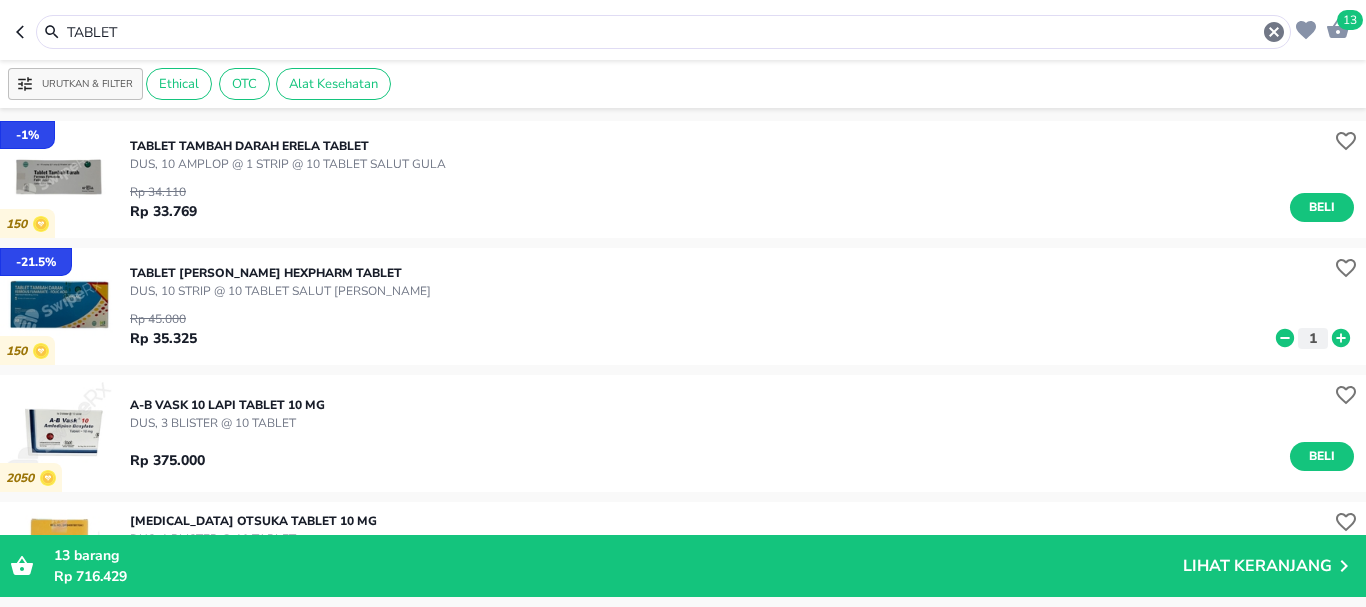 drag, startPoint x: 143, startPoint y: 39, endPoint x: 0, endPoint y: 47, distance: 143.2236 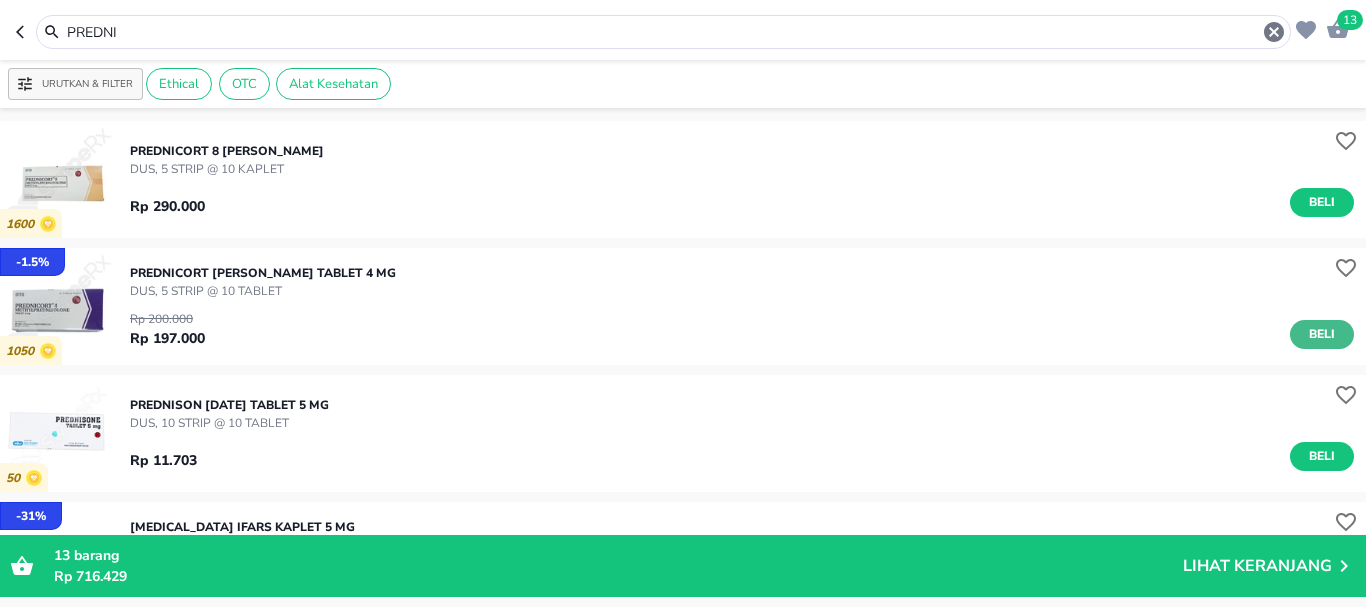 click on "Beli" at bounding box center [1322, 334] 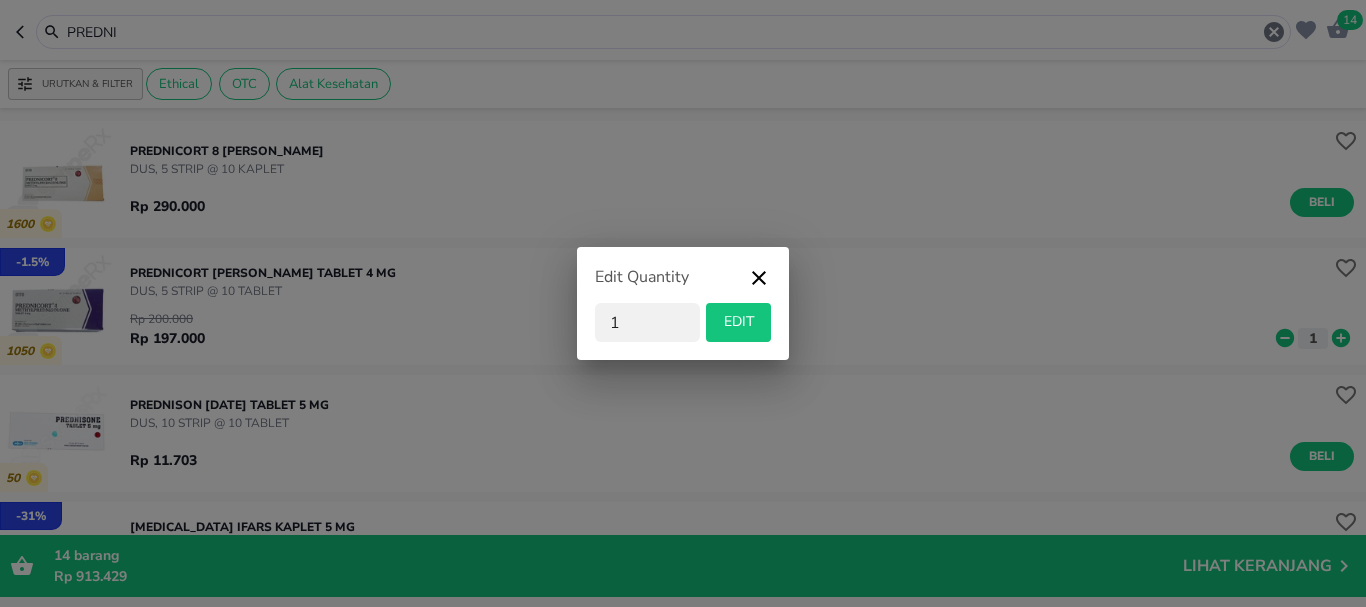 click on "Edit Quantity  1 EDIT" at bounding box center (683, 303) 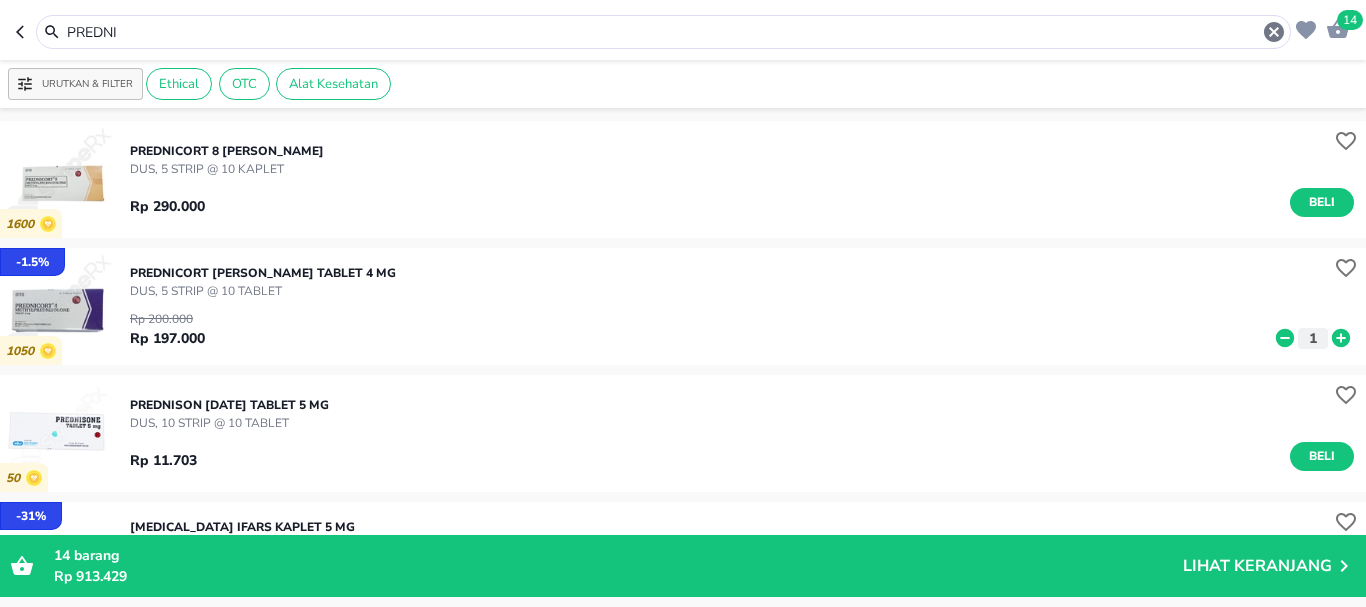 drag, startPoint x: 137, startPoint y: 41, endPoint x: 18, endPoint y: 19, distance: 121.016525 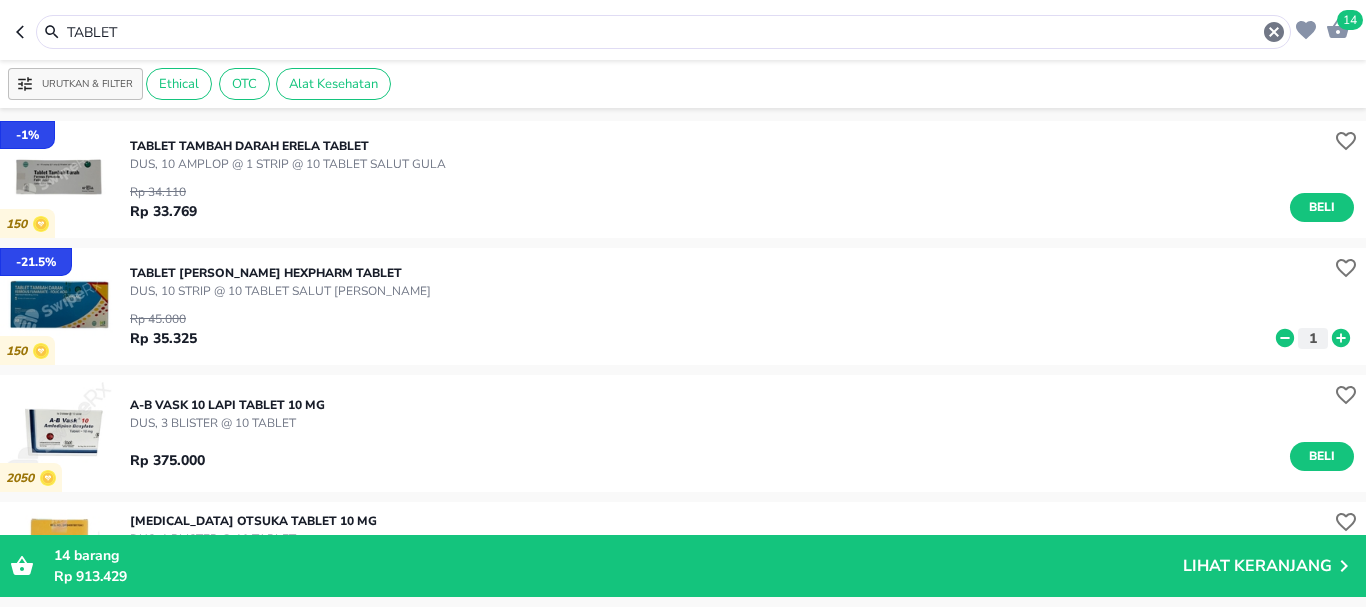 drag, startPoint x: 151, startPoint y: 35, endPoint x: 62, endPoint y: 24, distance: 89.6772 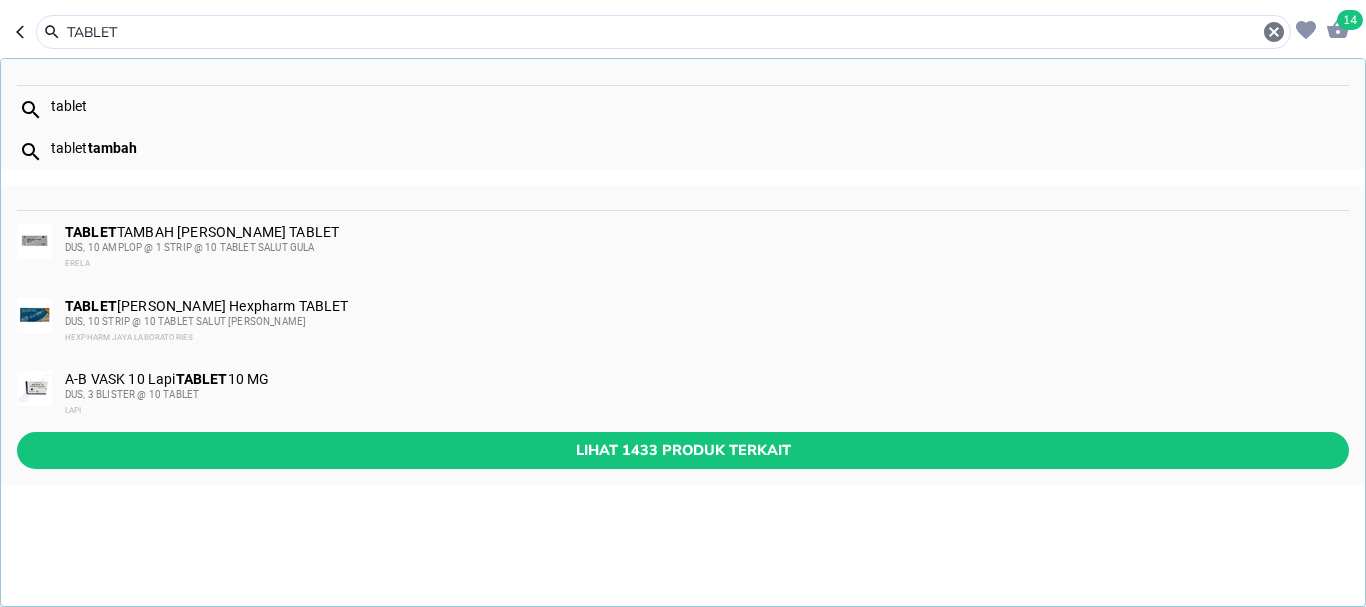 drag, startPoint x: 129, startPoint y: 28, endPoint x: 49, endPoint y: 28, distance: 80 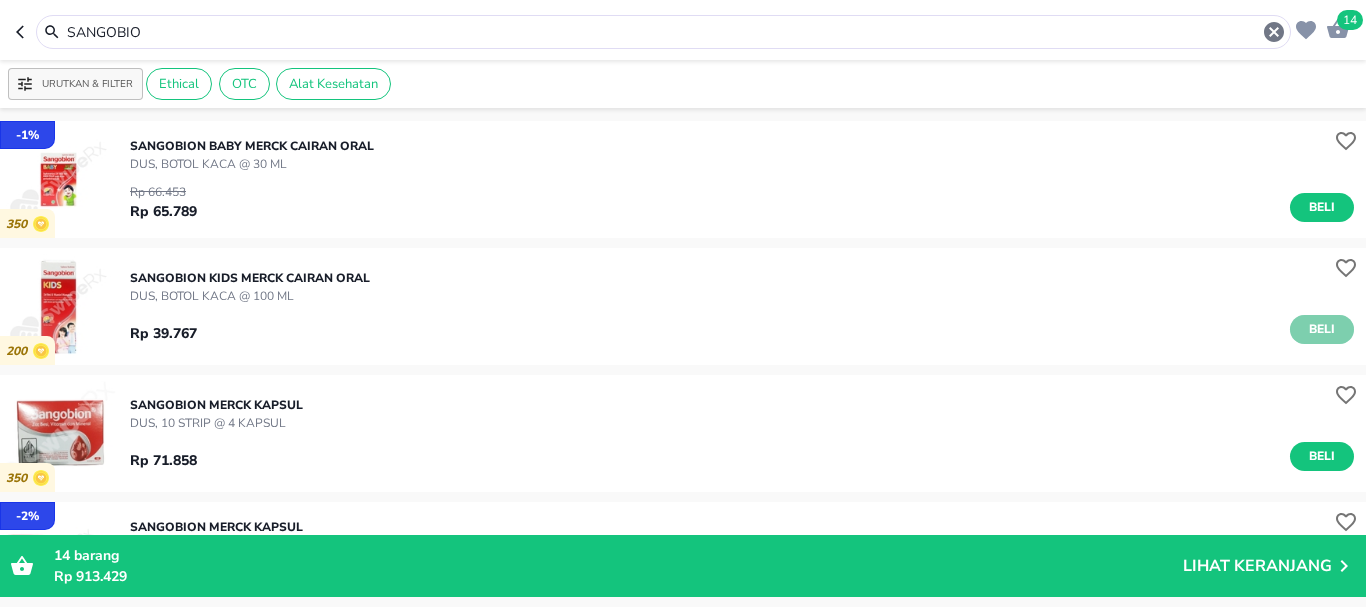 click on "Beli" at bounding box center [1322, 329] 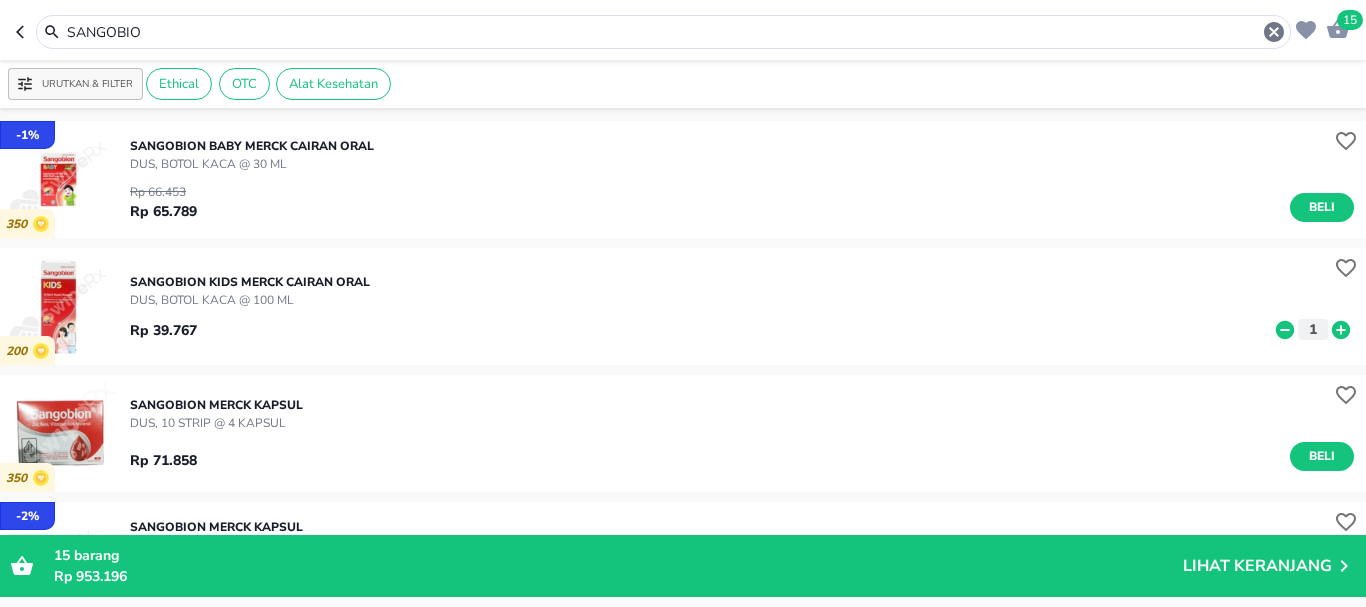 drag, startPoint x: 201, startPoint y: 35, endPoint x: 0, endPoint y: 24, distance: 201.30077 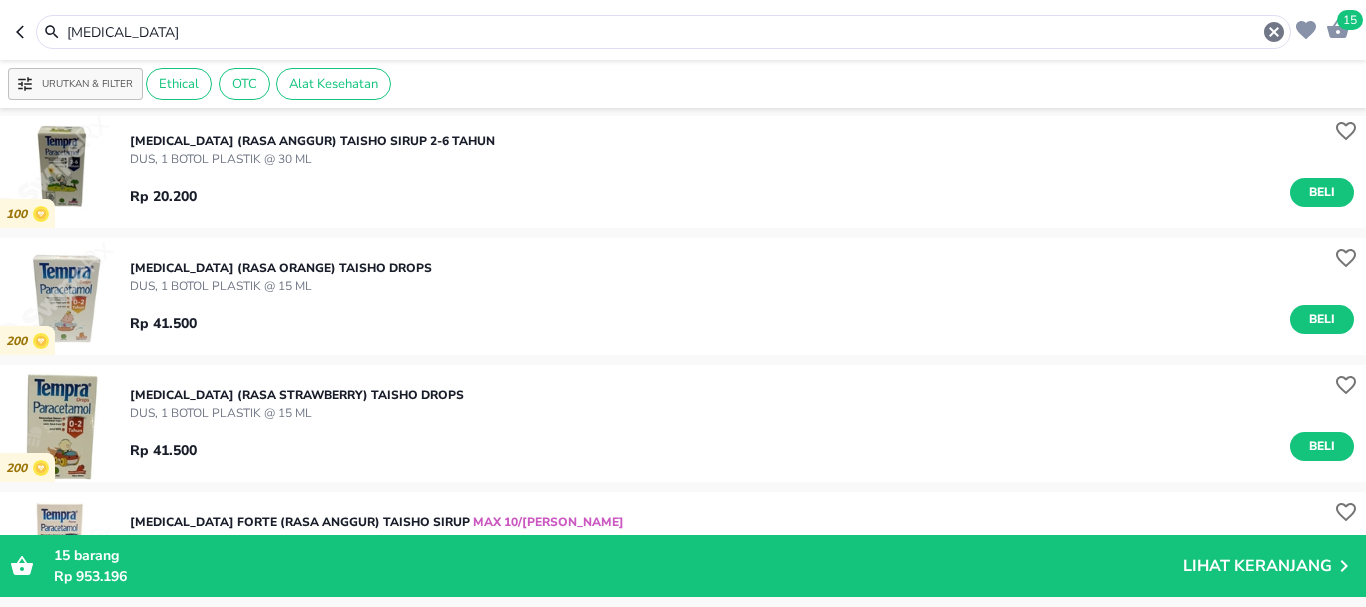 scroll, scrollTop: 400, scrollLeft: 0, axis: vertical 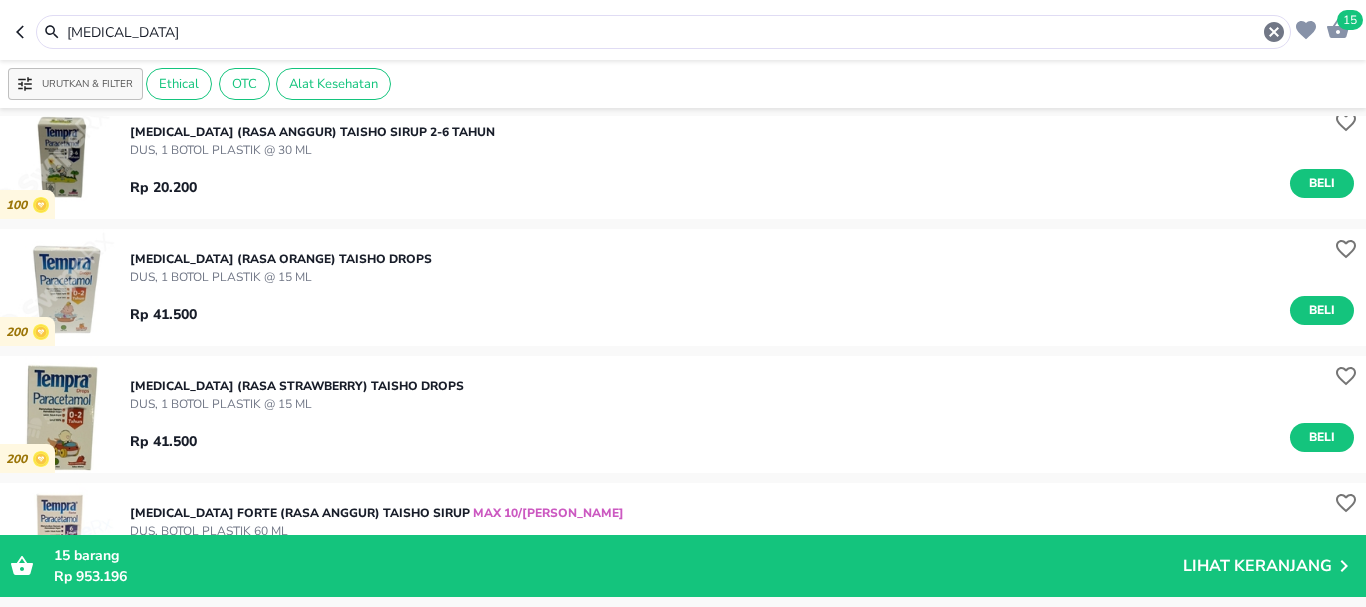 drag, startPoint x: 179, startPoint y: 40, endPoint x: 0, endPoint y: 49, distance: 179.22612 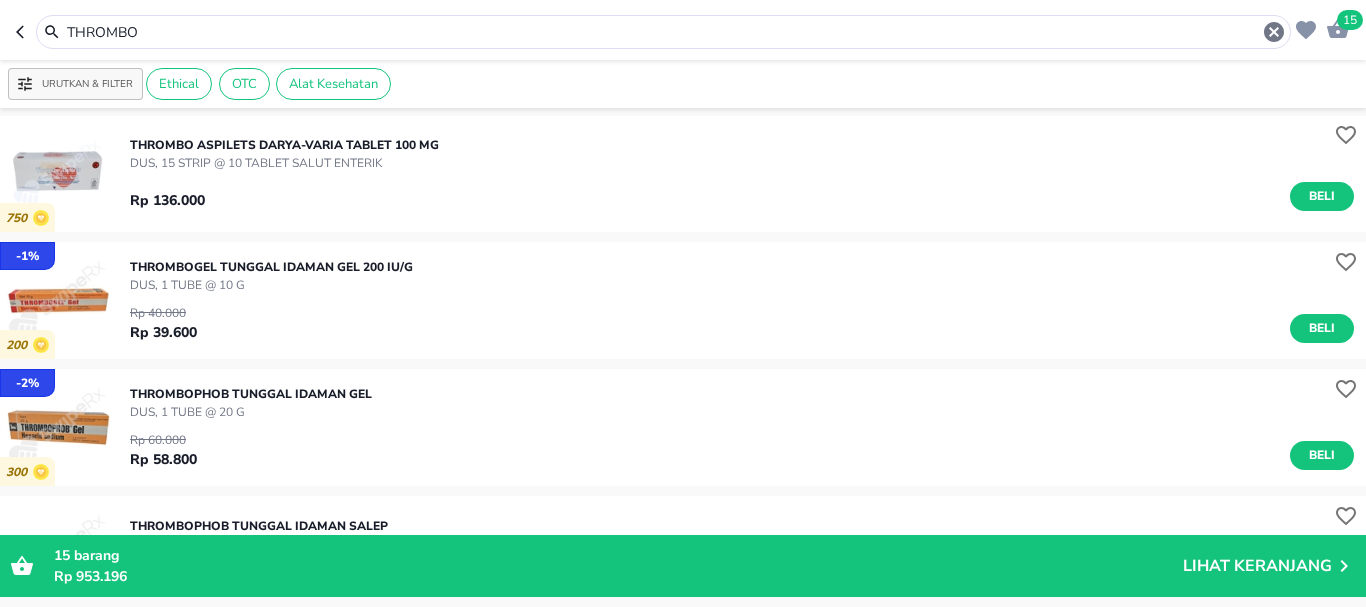 scroll, scrollTop: 0, scrollLeft: 0, axis: both 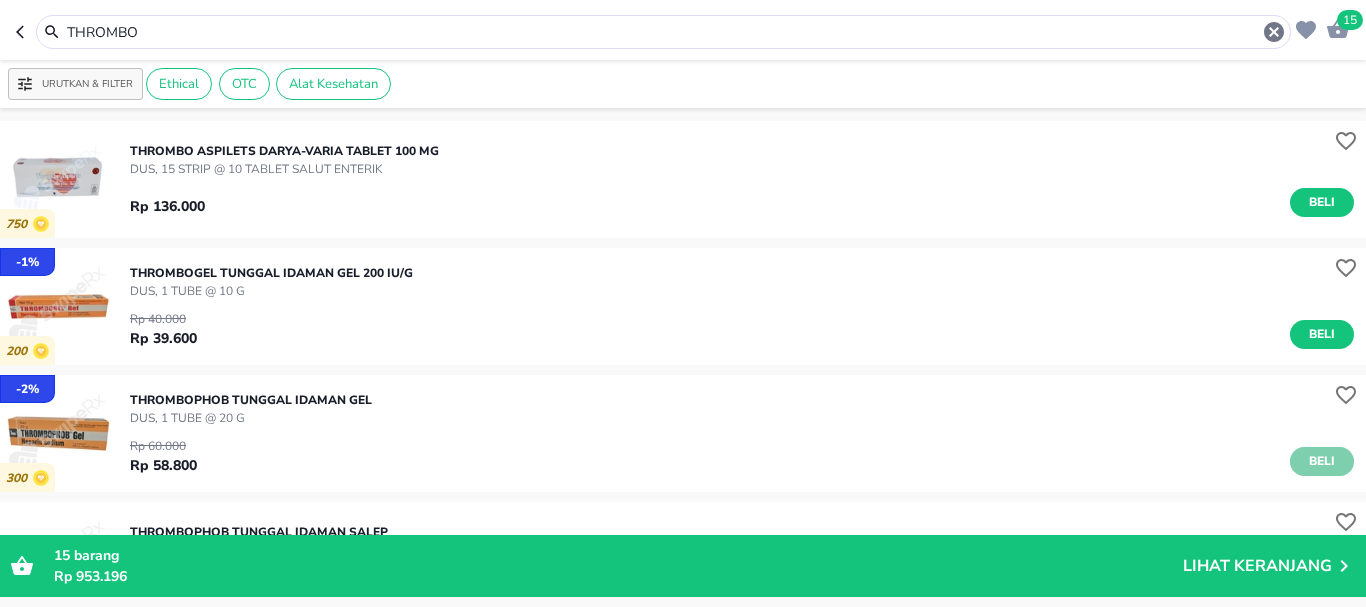 click on "Beli" at bounding box center (1322, 461) 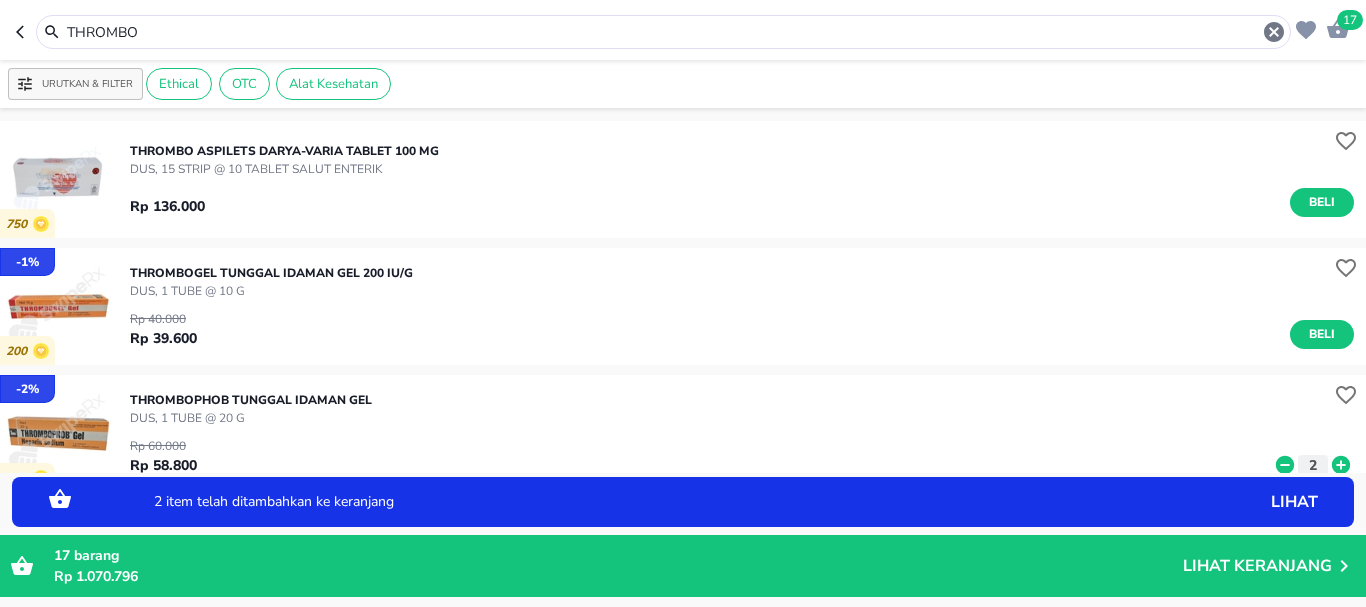 click 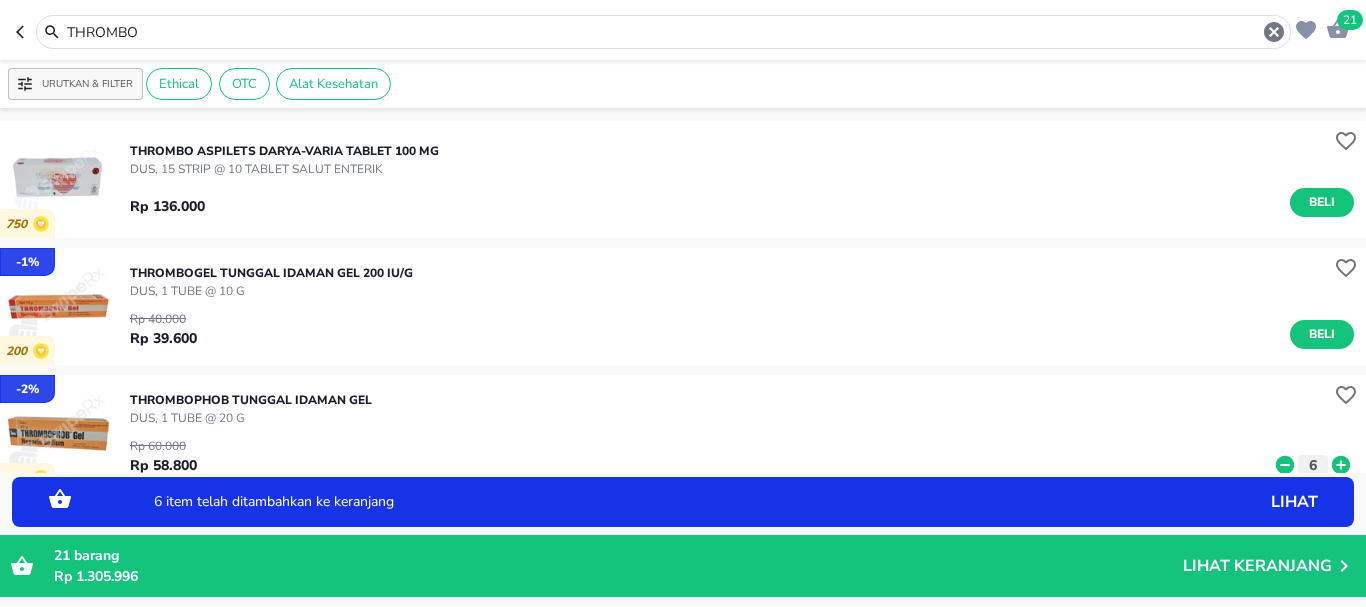 click 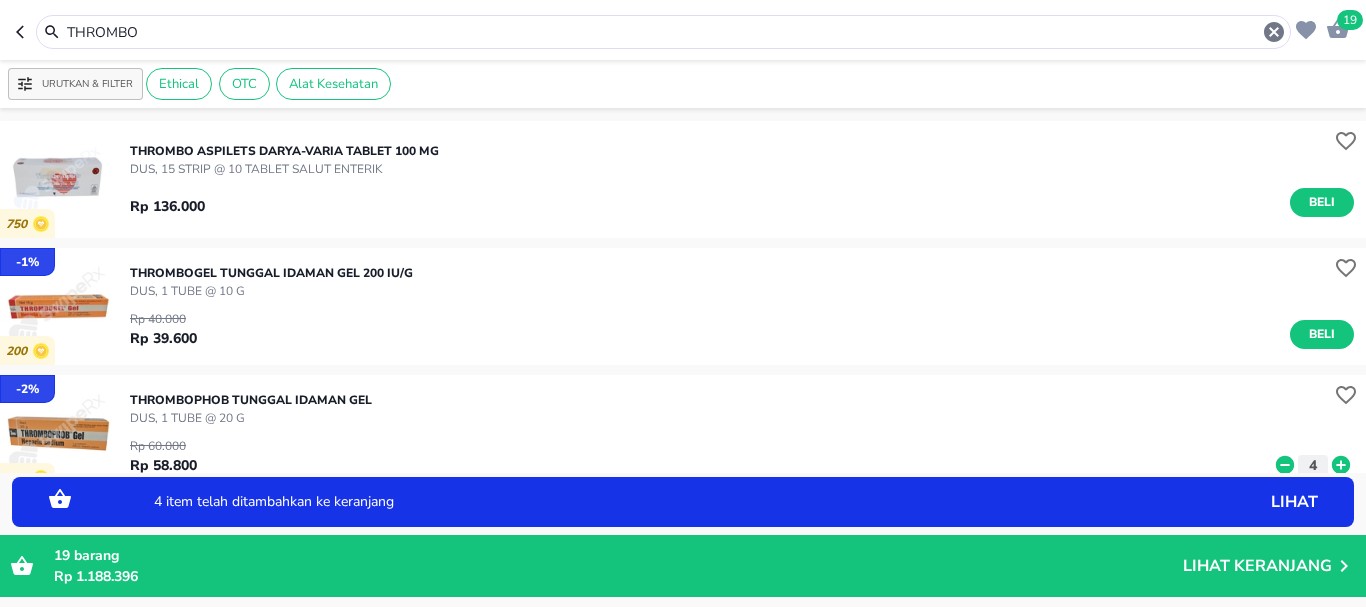 click 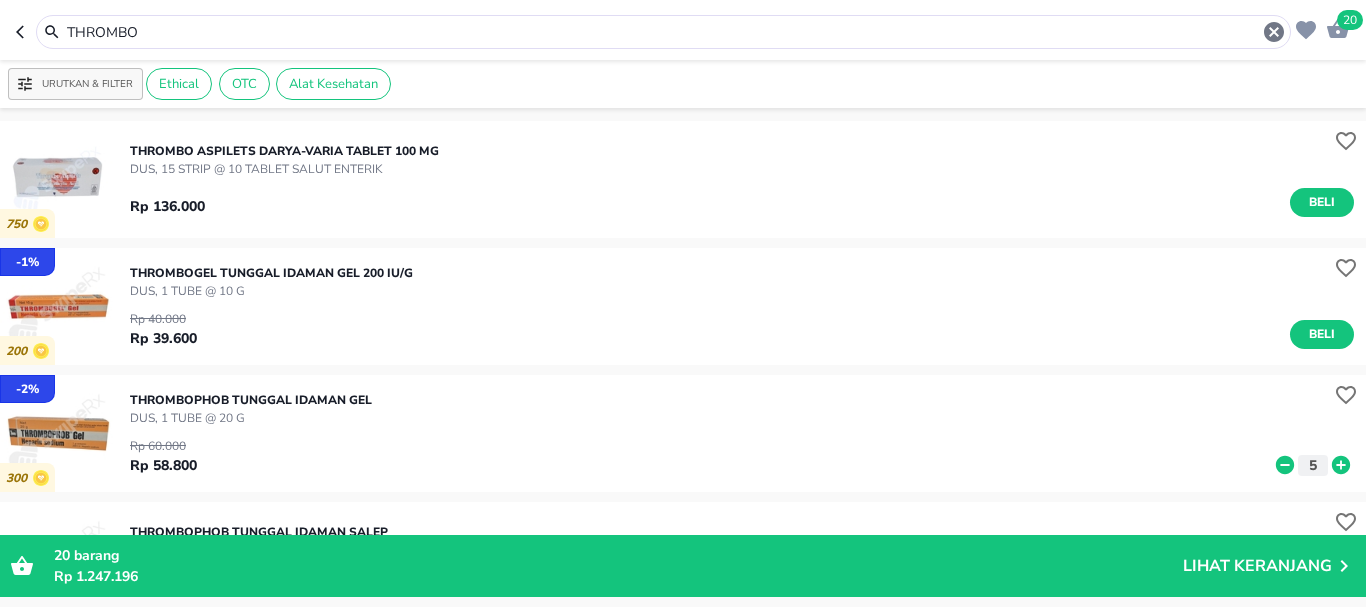 drag, startPoint x: 168, startPoint y: 25, endPoint x: 0, endPoint y: 31, distance: 168.1071 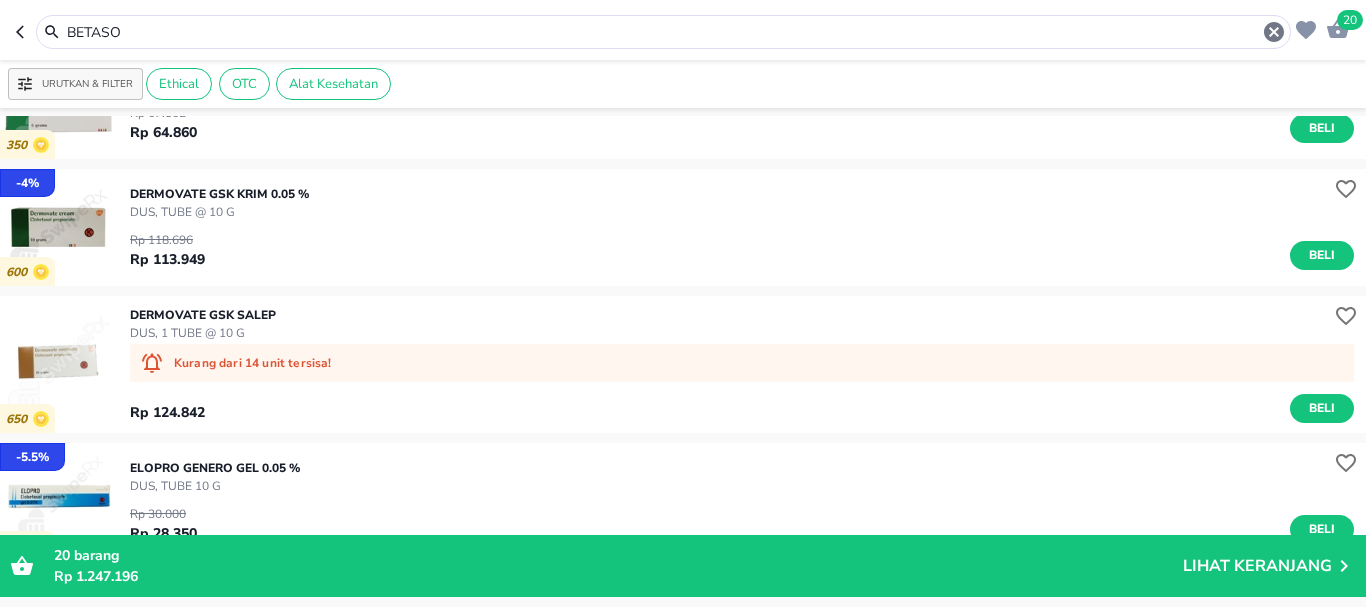 scroll, scrollTop: 200, scrollLeft: 0, axis: vertical 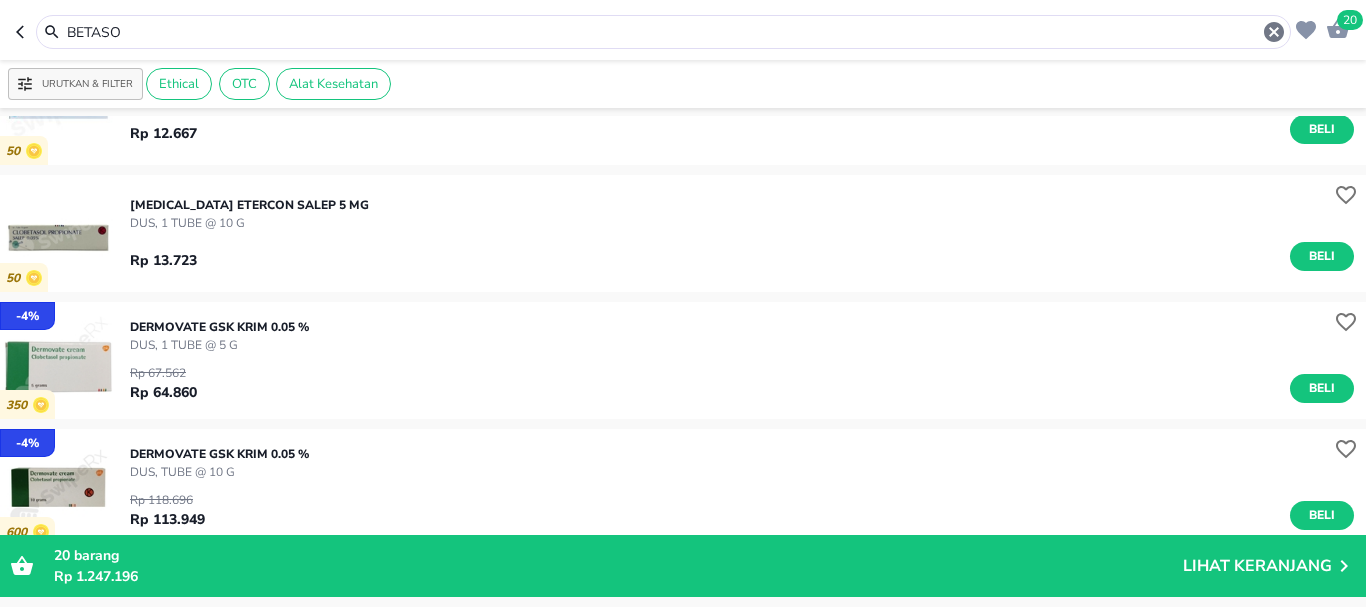 drag, startPoint x: 137, startPoint y: 27, endPoint x: 0, endPoint y: 25, distance: 137.0146 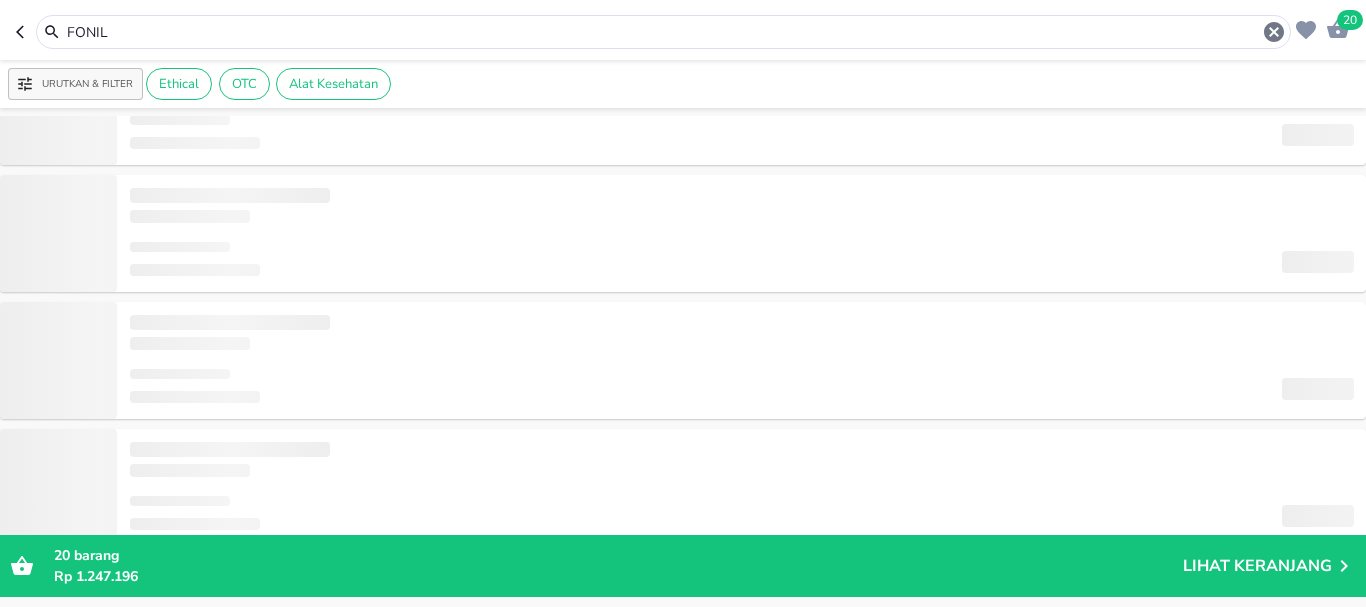 click on "FONIL" at bounding box center [663, 32] 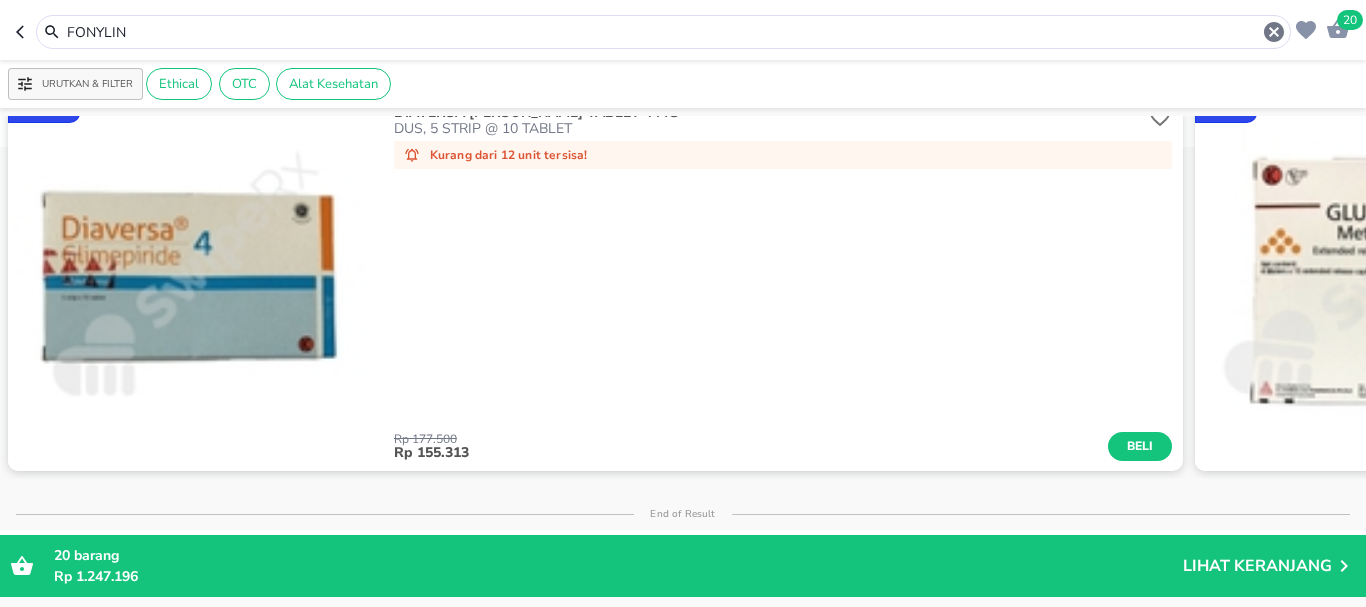 drag, startPoint x: 139, startPoint y: 38, endPoint x: 0, endPoint y: 44, distance: 139.12944 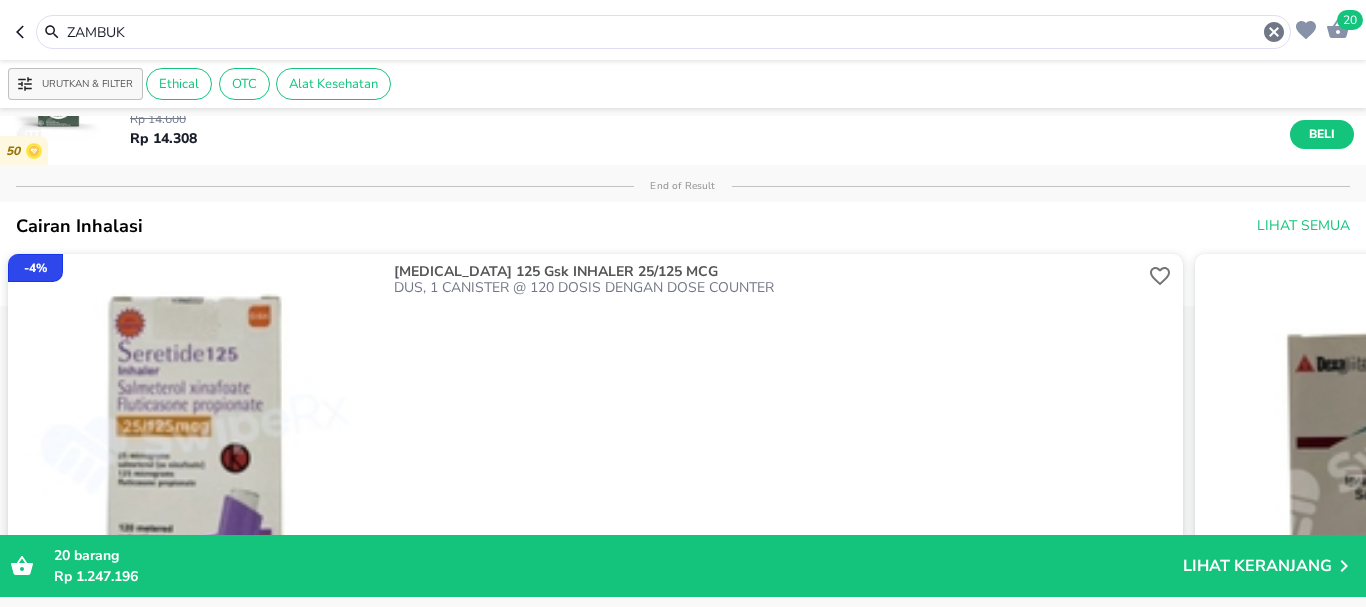scroll, scrollTop: 0, scrollLeft: 0, axis: both 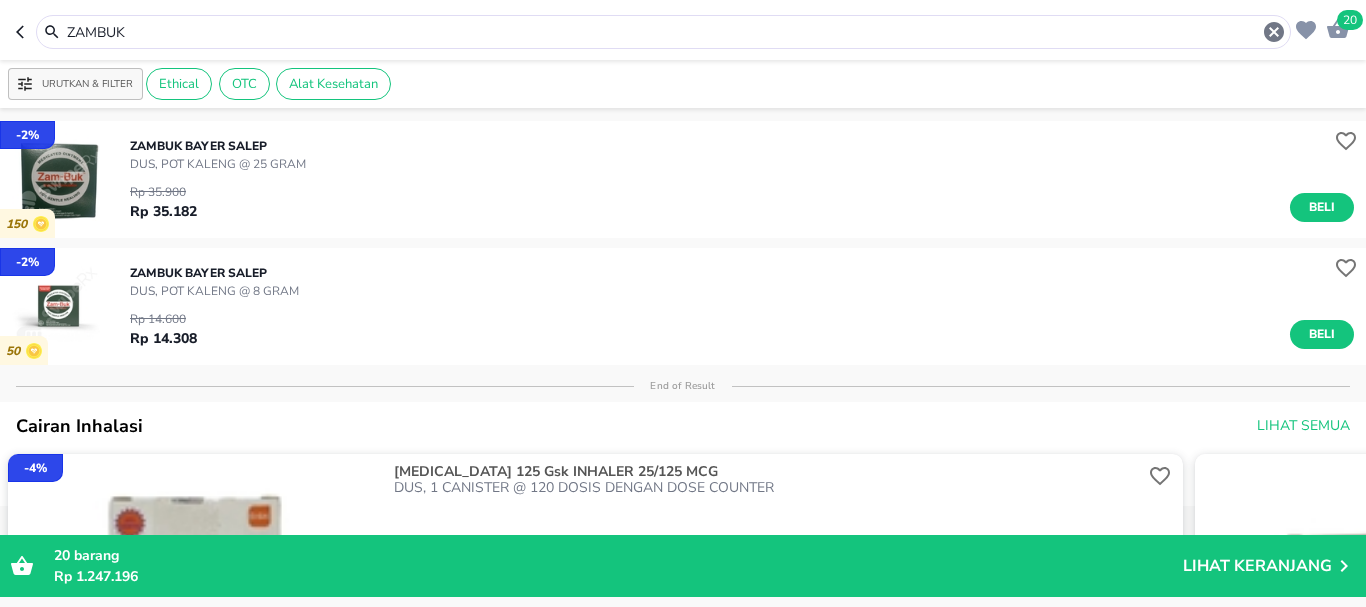 click on "Rp 14.600 Rp 14.308 Beli" at bounding box center [742, 324] 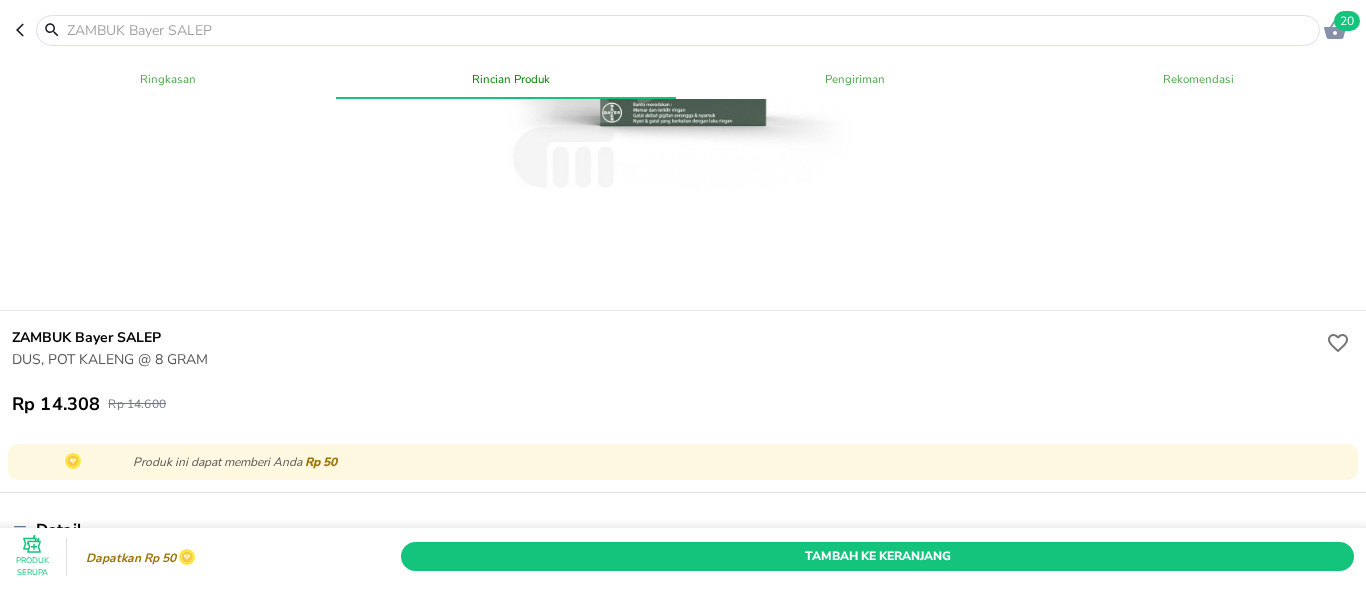 scroll, scrollTop: 200, scrollLeft: 0, axis: vertical 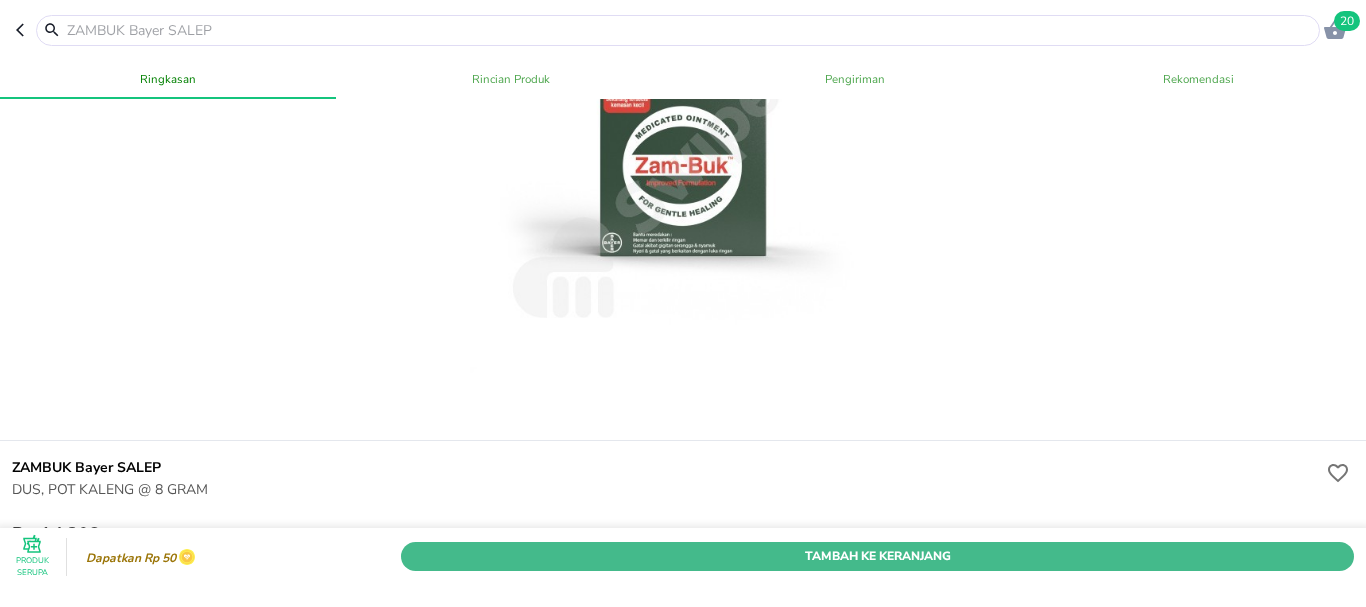 click on "Tambah Ke Keranjang" at bounding box center [877, 556] 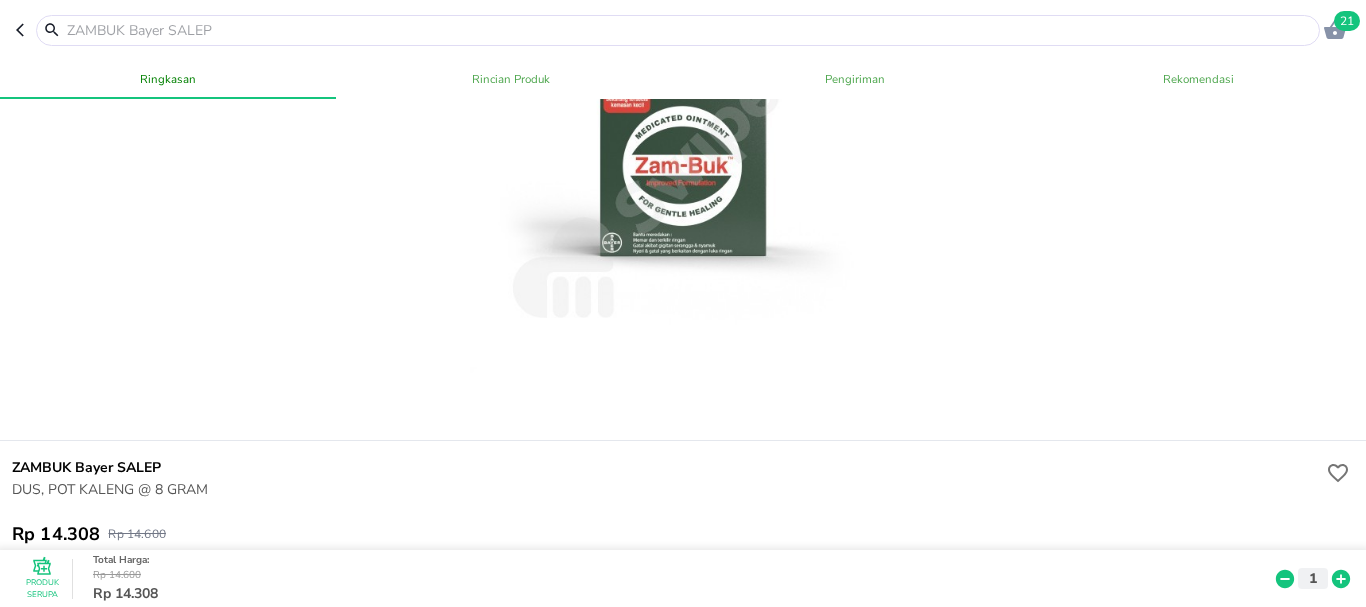 click on "ZAMBUK" at bounding box center [663, 32] 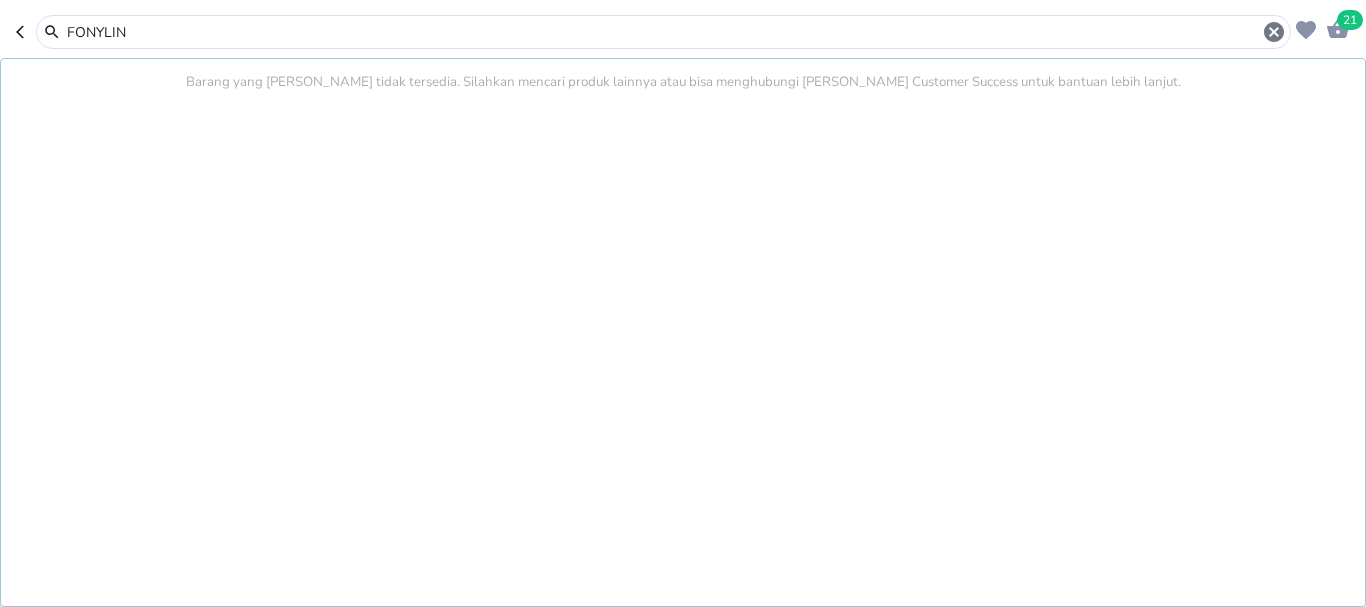 drag, startPoint x: 223, startPoint y: 30, endPoint x: 12, endPoint y: -9, distance: 214.57399 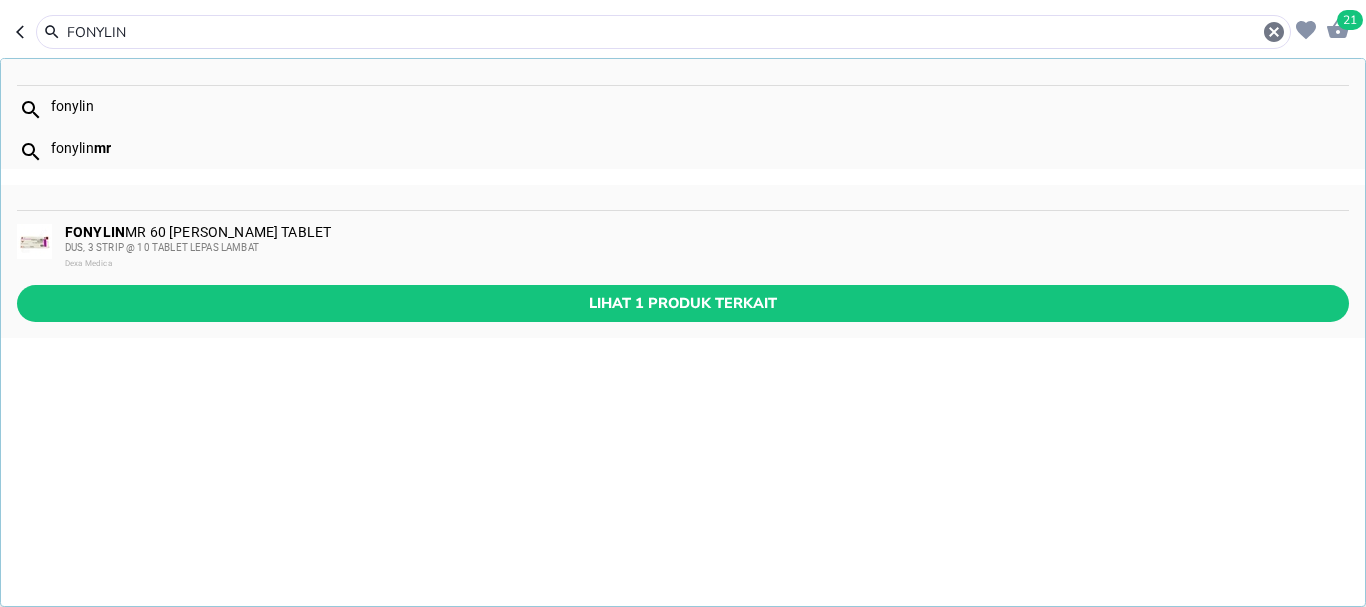 drag, startPoint x: 12, startPoint y: -9, endPoint x: 220, endPoint y: 19, distance: 209.87616 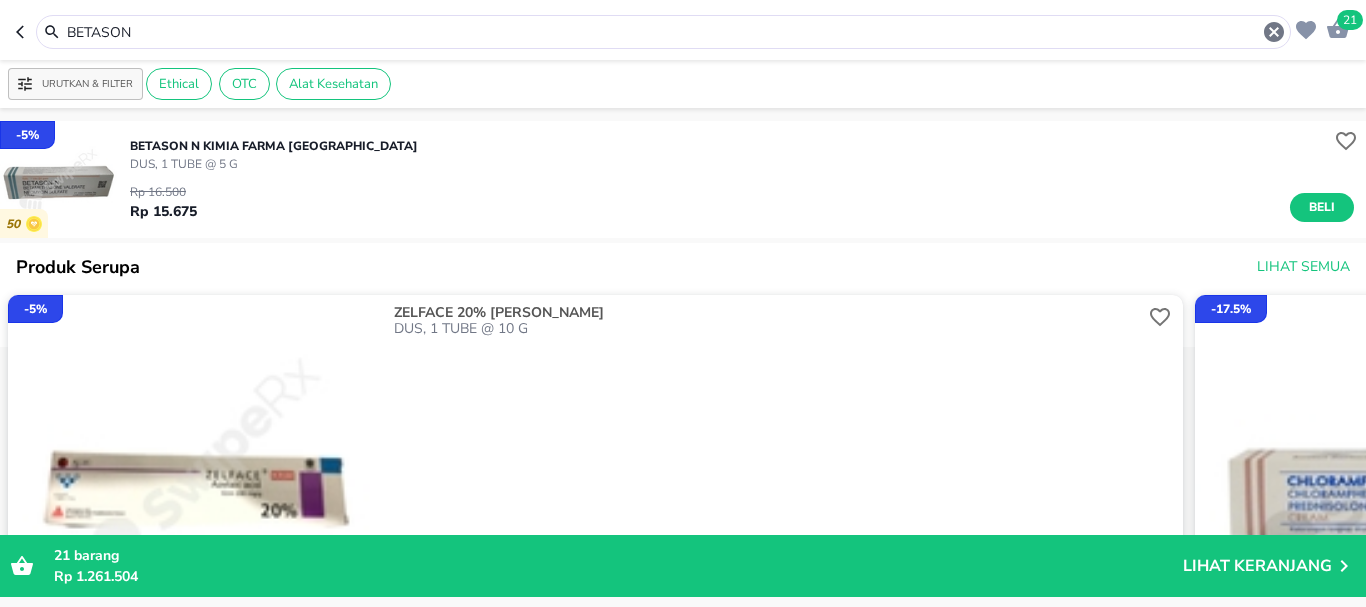 drag, startPoint x: 145, startPoint y: 32, endPoint x: 0, endPoint y: 27, distance: 145.08618 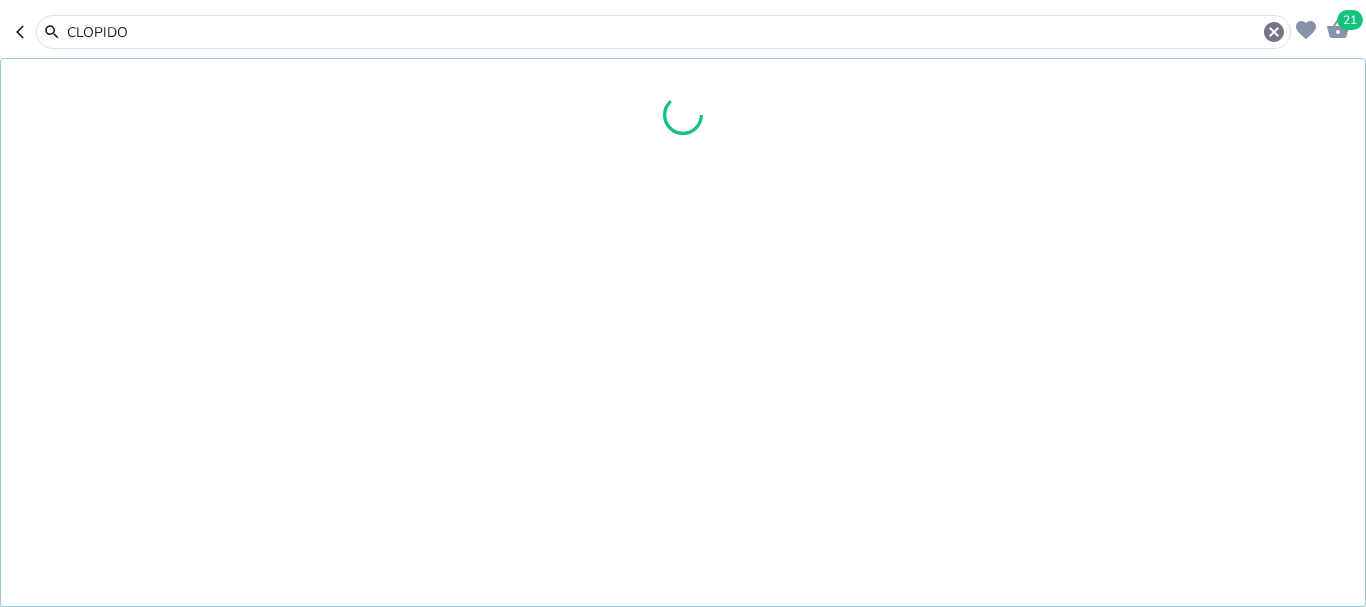 type on "CLOPIDO" 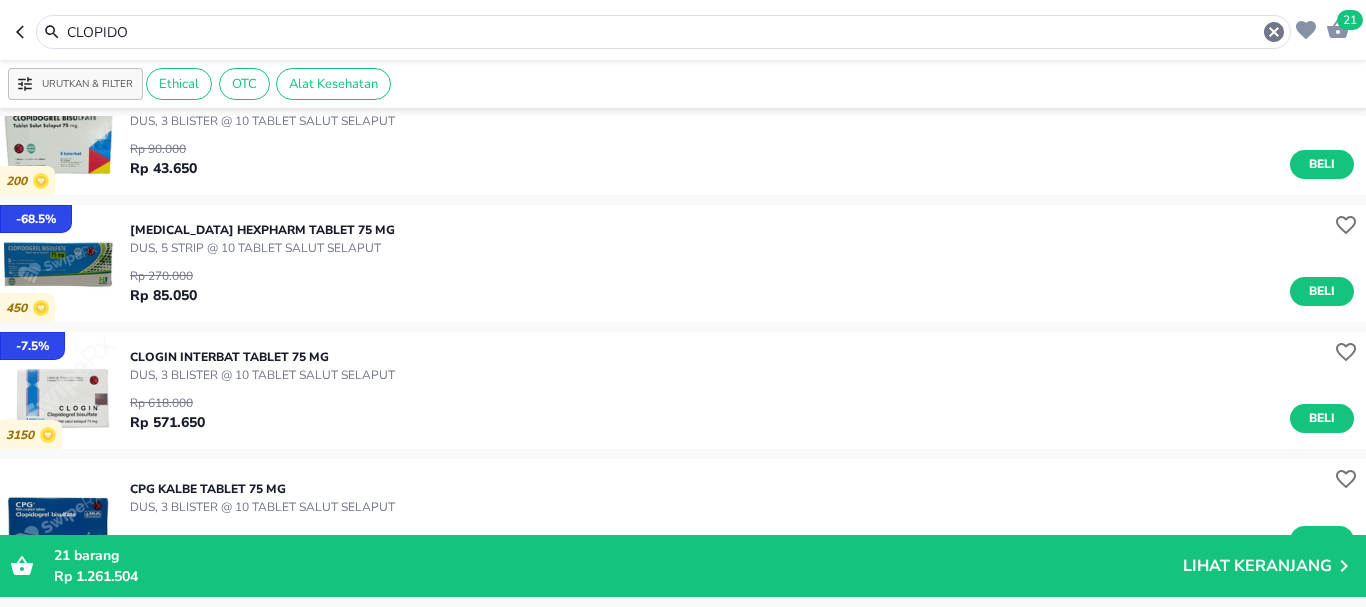 scroll, scrollTop: 300, scrollLeft: 0, axis: vertical 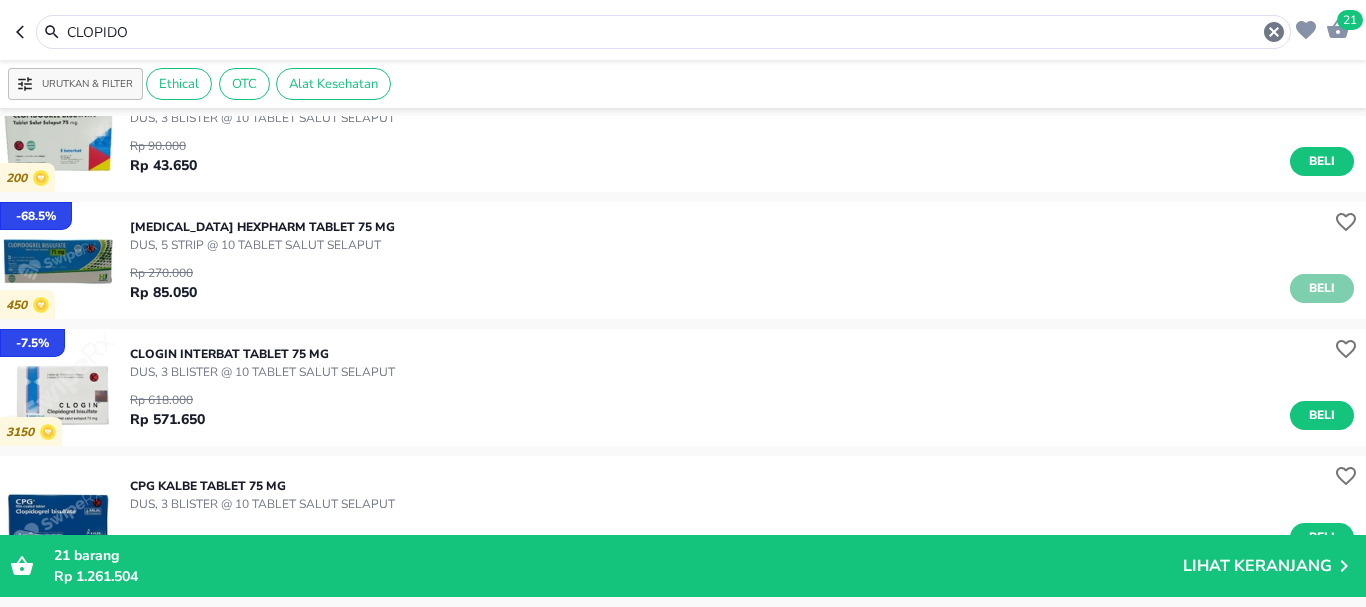 click on "Beli" at bounding box center (1322, 288) 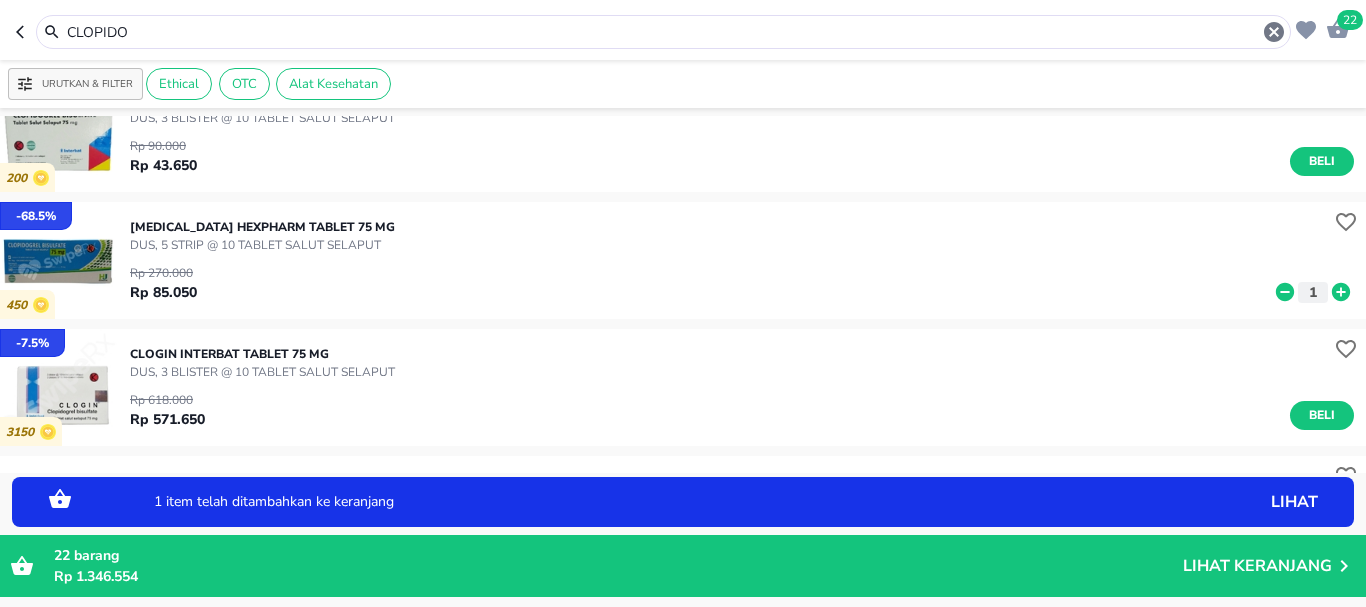 click 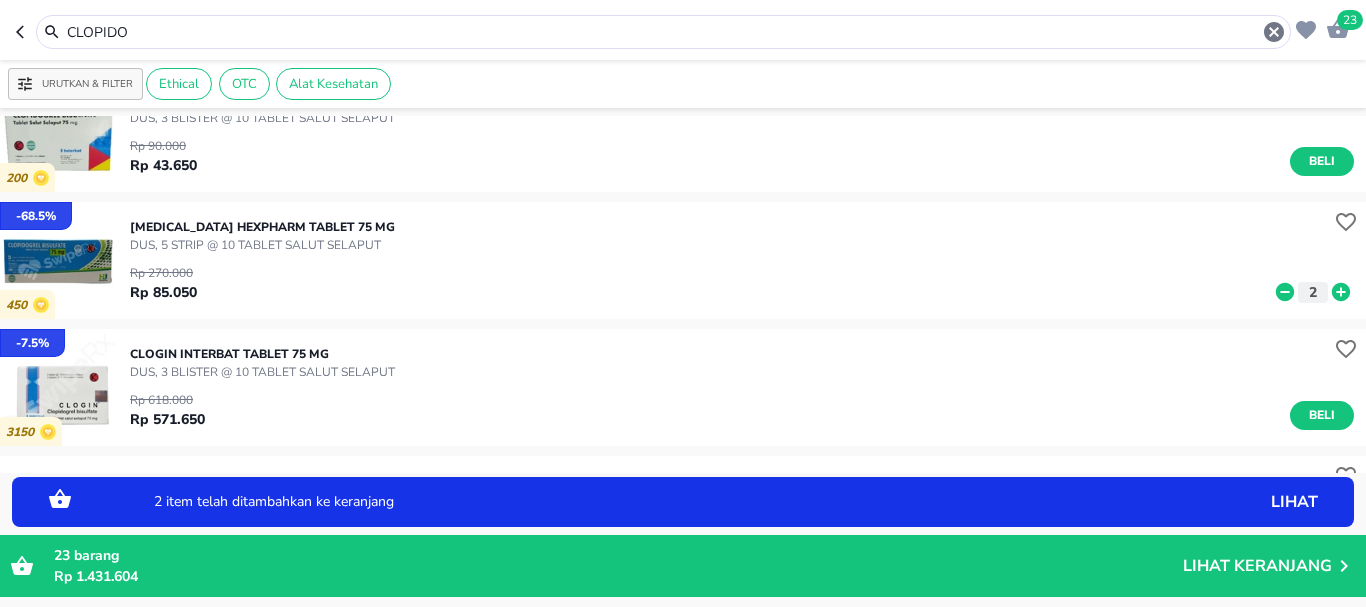 click 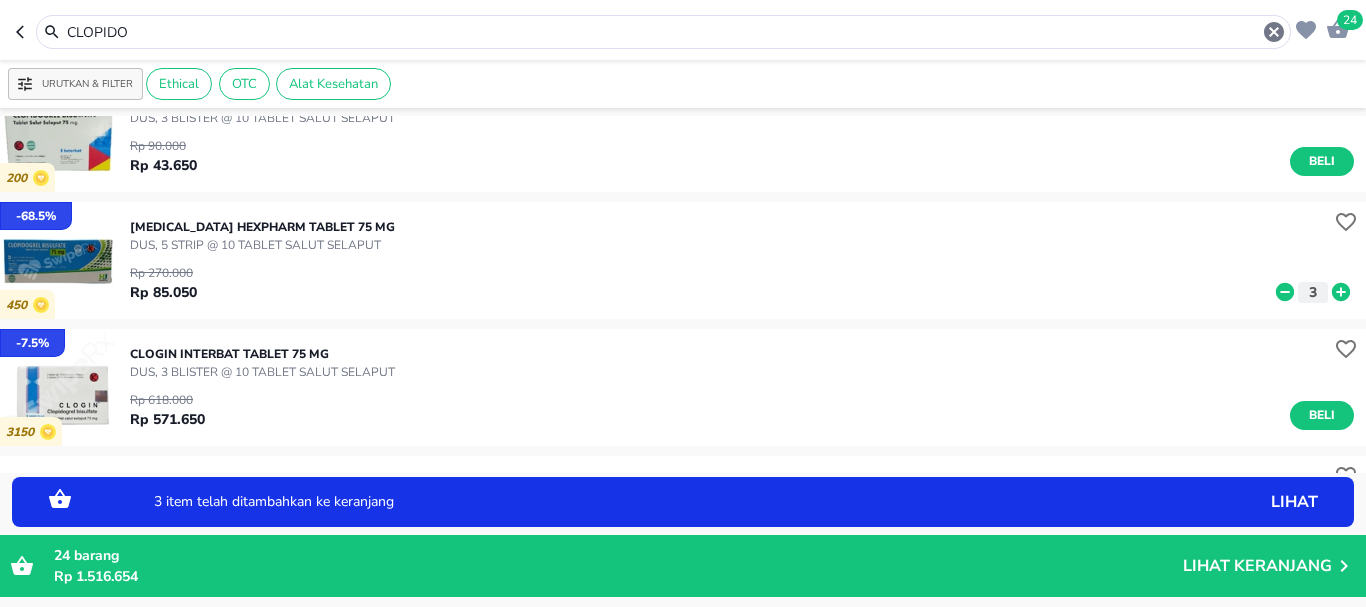 click 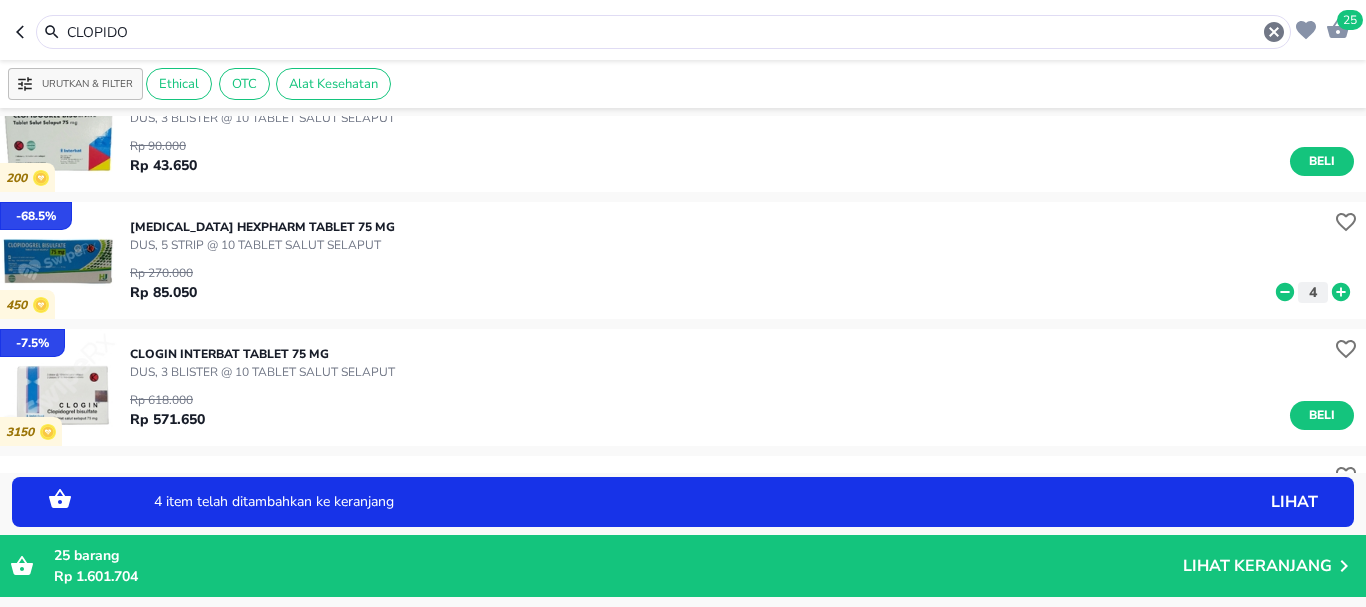 click 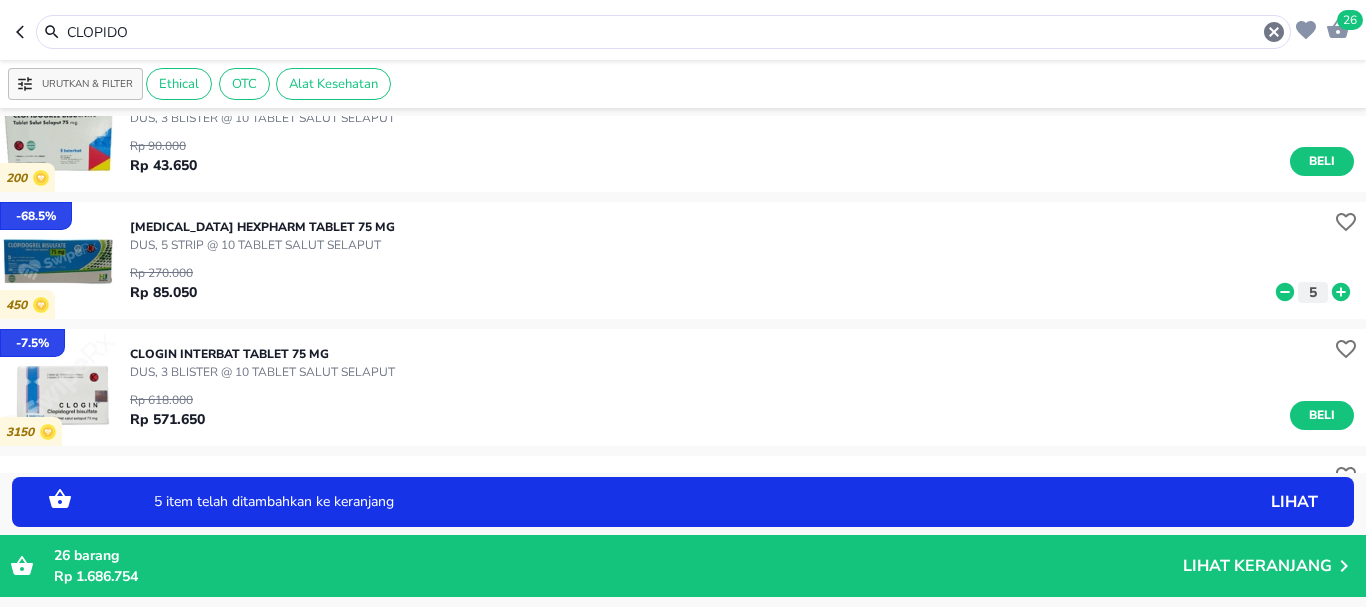 drag, startPoint x: 163, startPoint y: 37, endPoint x: 0, endPoint y: 48, distance: 163.37074 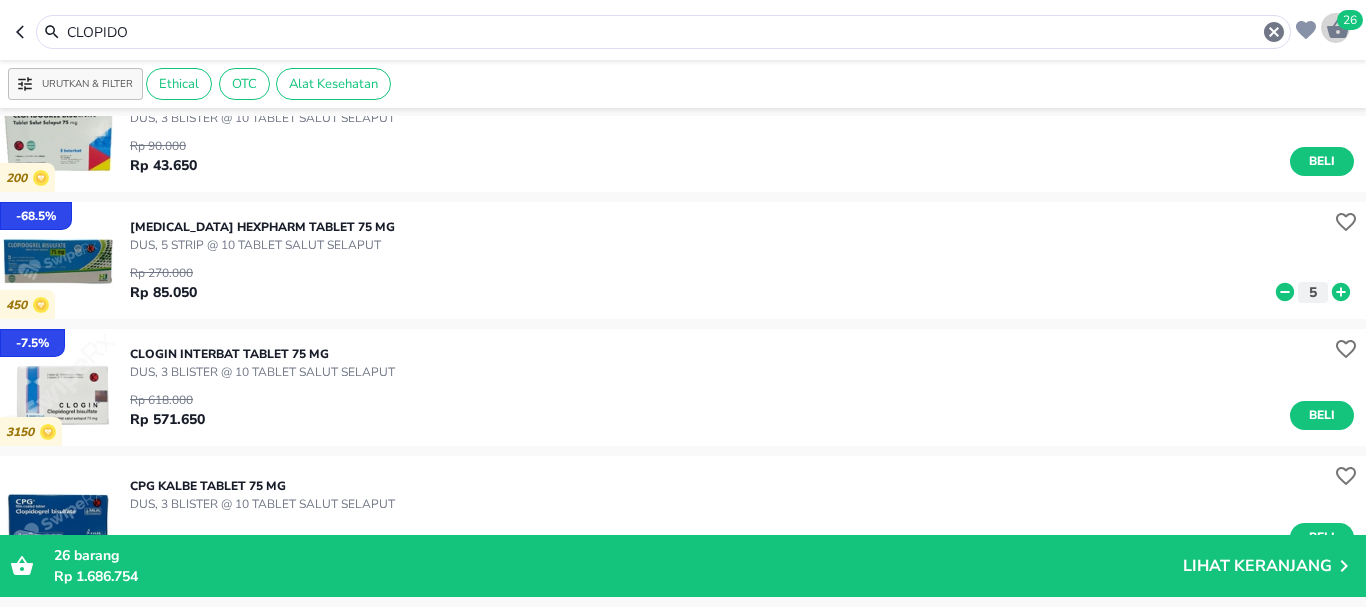click 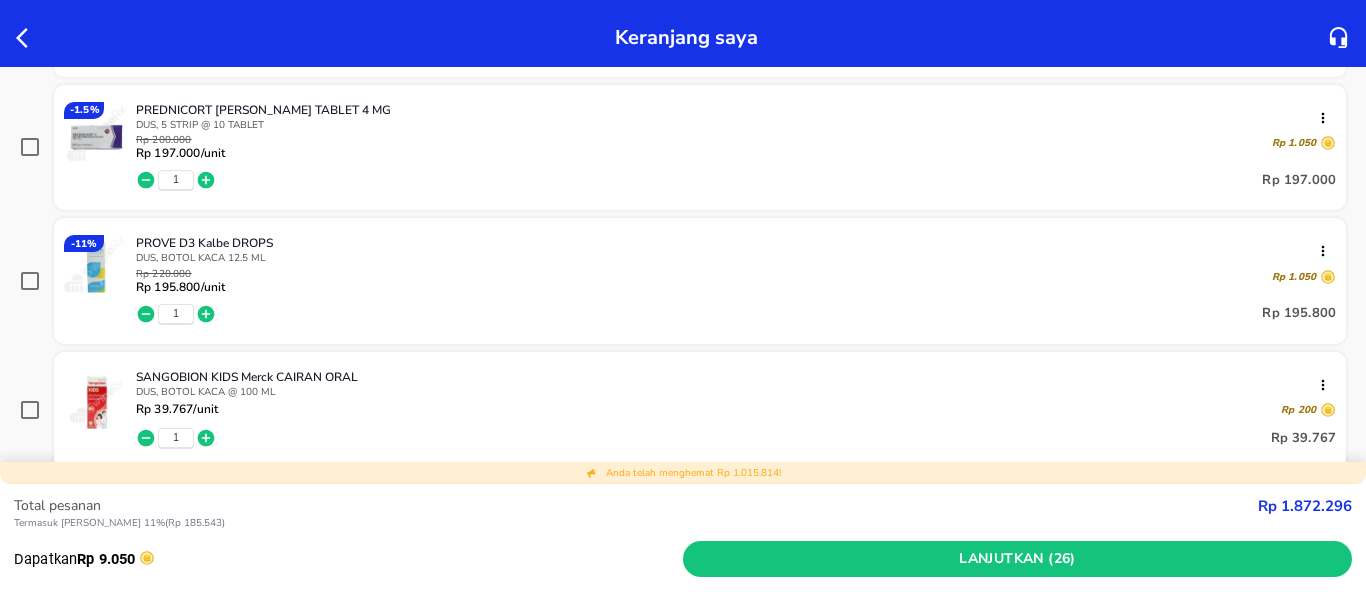 scroll, scrollTop: 700, scrollLeft: 0, axis: vertical 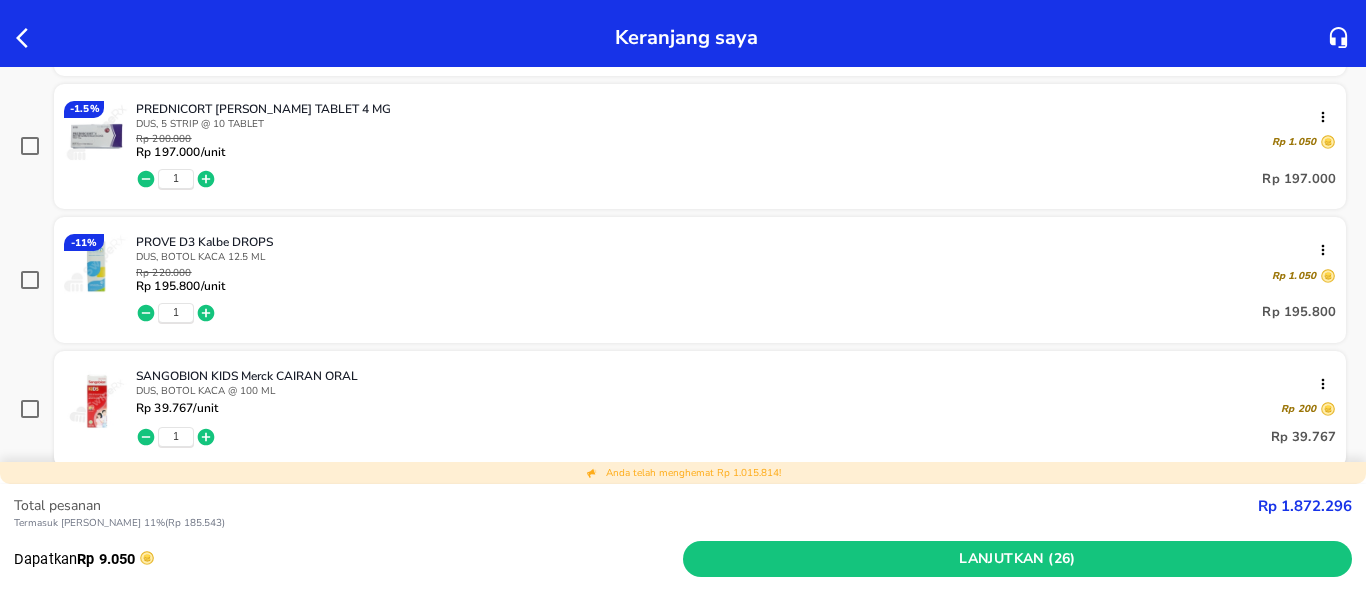 click 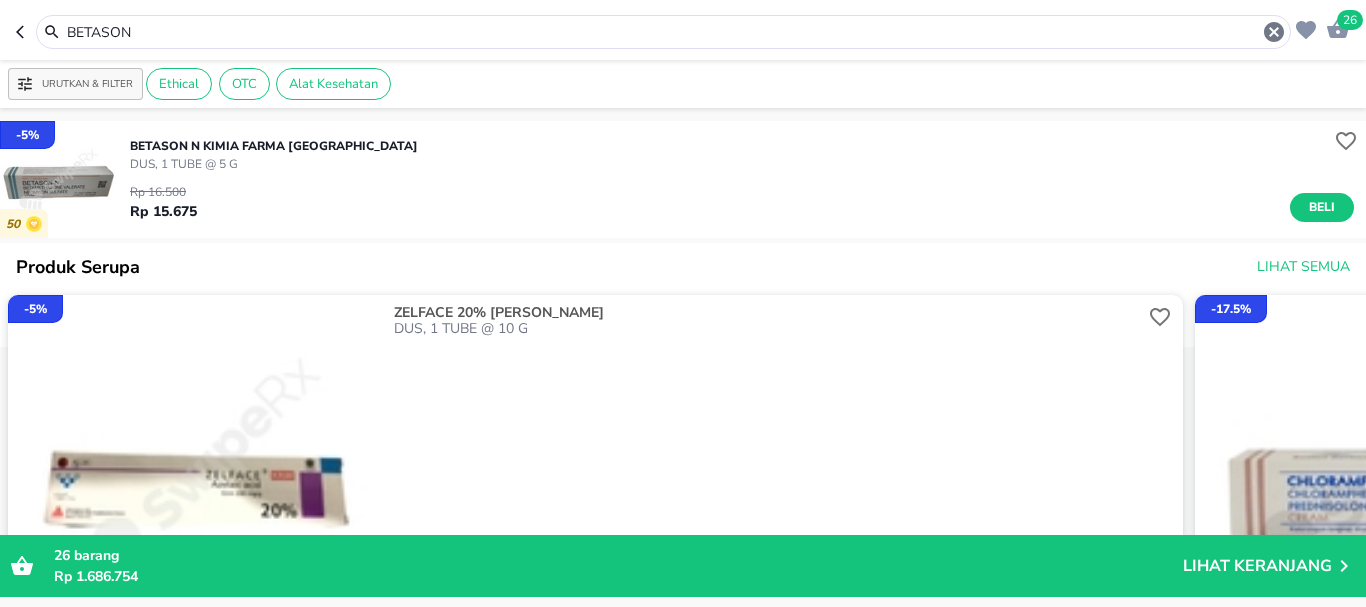 drag, startPoint x: 164, startPoint y: 41, endPoint x: 0, endPoint y: 28, distance: 164.51443 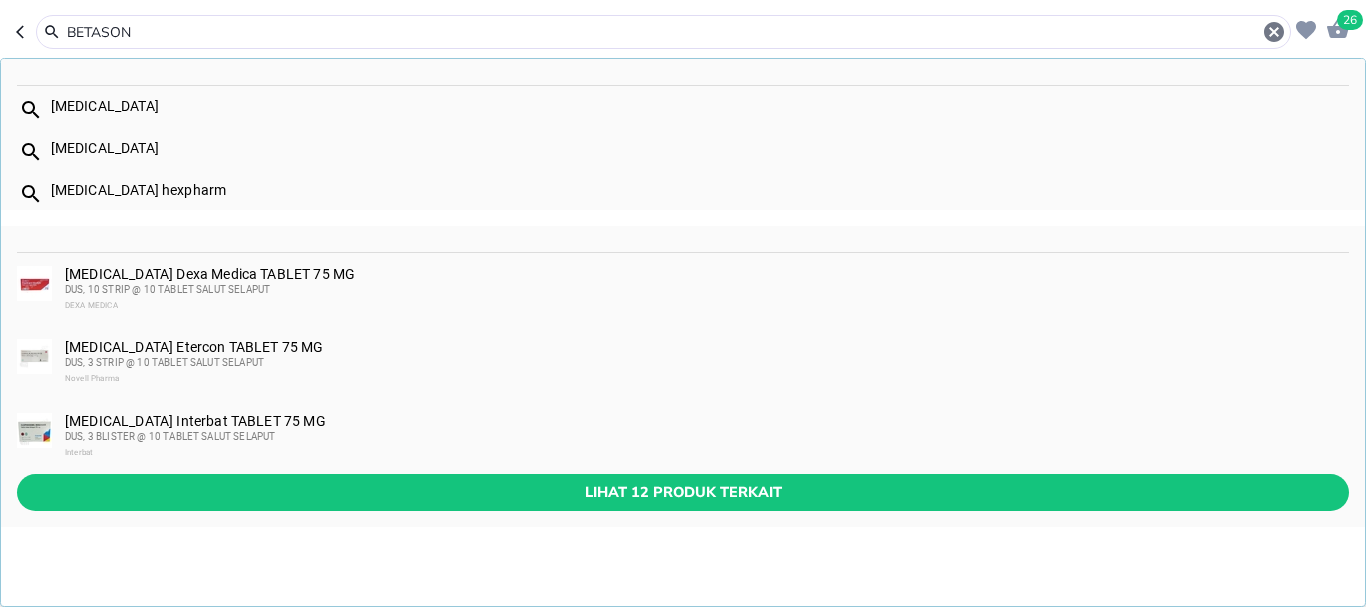 click on "26 BETASON [MEDICAL_DATA] [MEDICAL_DATA] [MEDICAL_DATA] hexpharm [MEDICAL_DATA] Dexa Medica TABLET 75 MG   DUS, 10 STRIP @ 10 TABLET SALUT SELAPUT     DEXA MEDICA   [MEDICAL_DATA] Etercon TABLET 75 MG   DUS, 3 STRIP @ 10 TABLET SALUT SELAPUT     Novell Pharma   [MEDICAL_DATA] Interbat TABLET 75 MG   DUS, 3 BLISTER @ 10 TABLET SALUT SELAPUT     Interbat   Lihat 12 produk terkait" at bounding box center (683, 30) 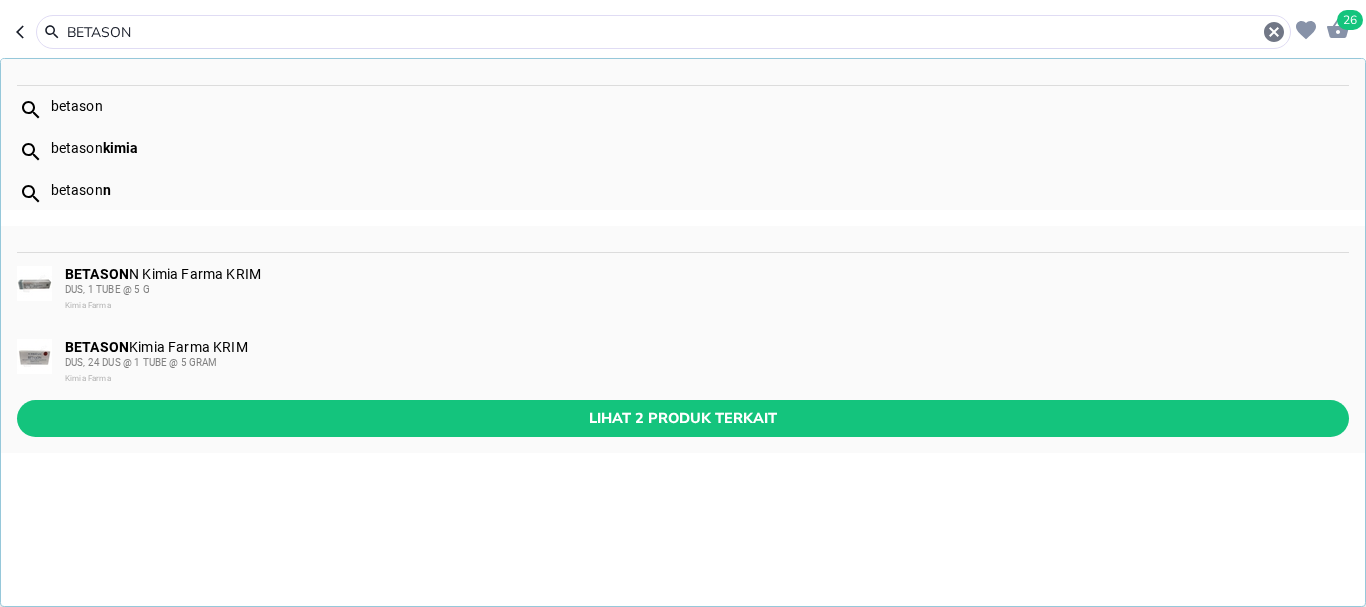drag, startPoint x: 233, startPoint y: 9, endPoint x: 2, endPoint y: 42, distance: 233.34525 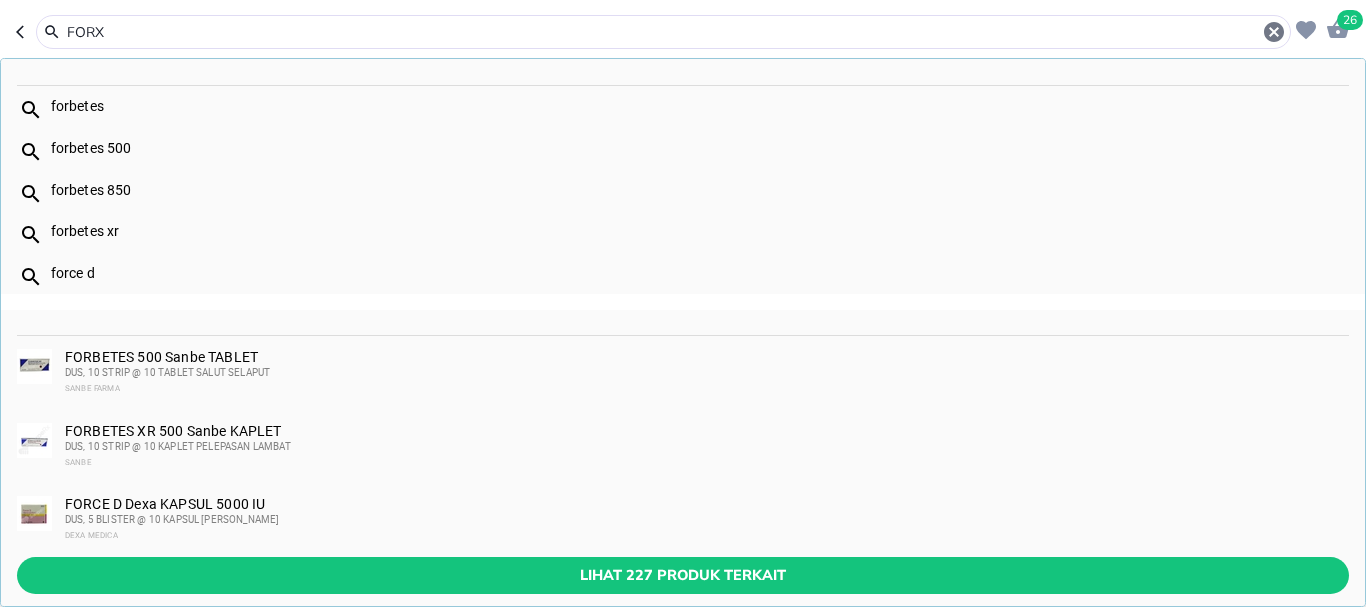 type on "FORX" 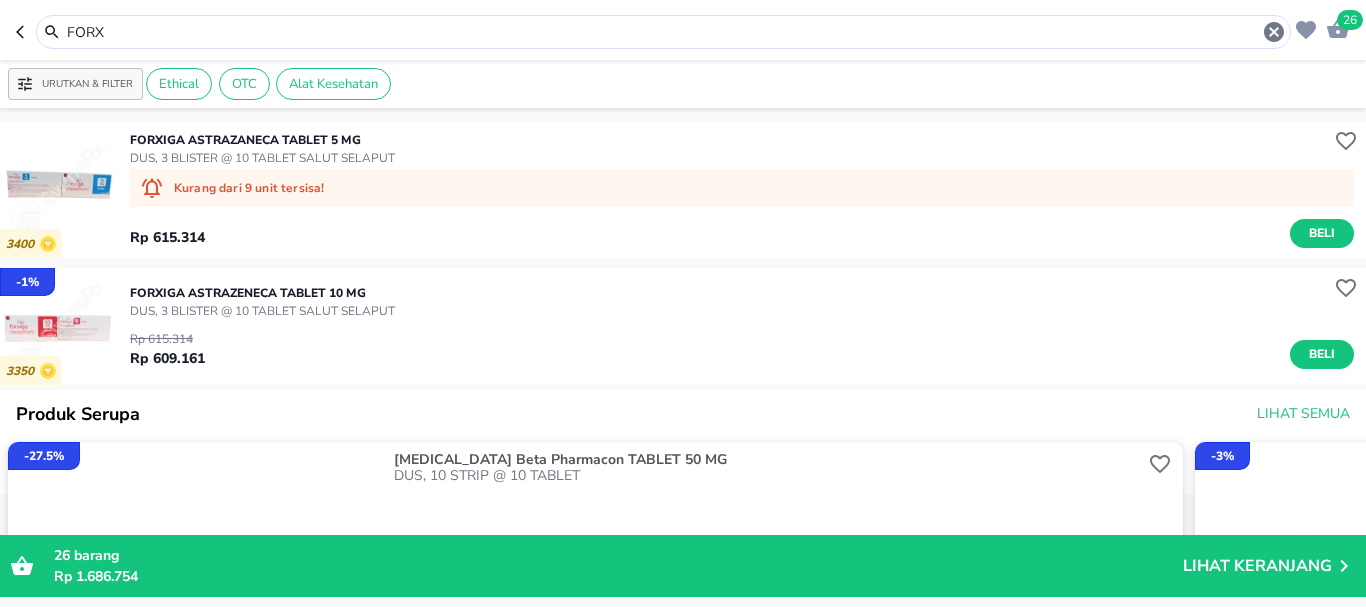 click on "26" at bounding box center (1350, 20) 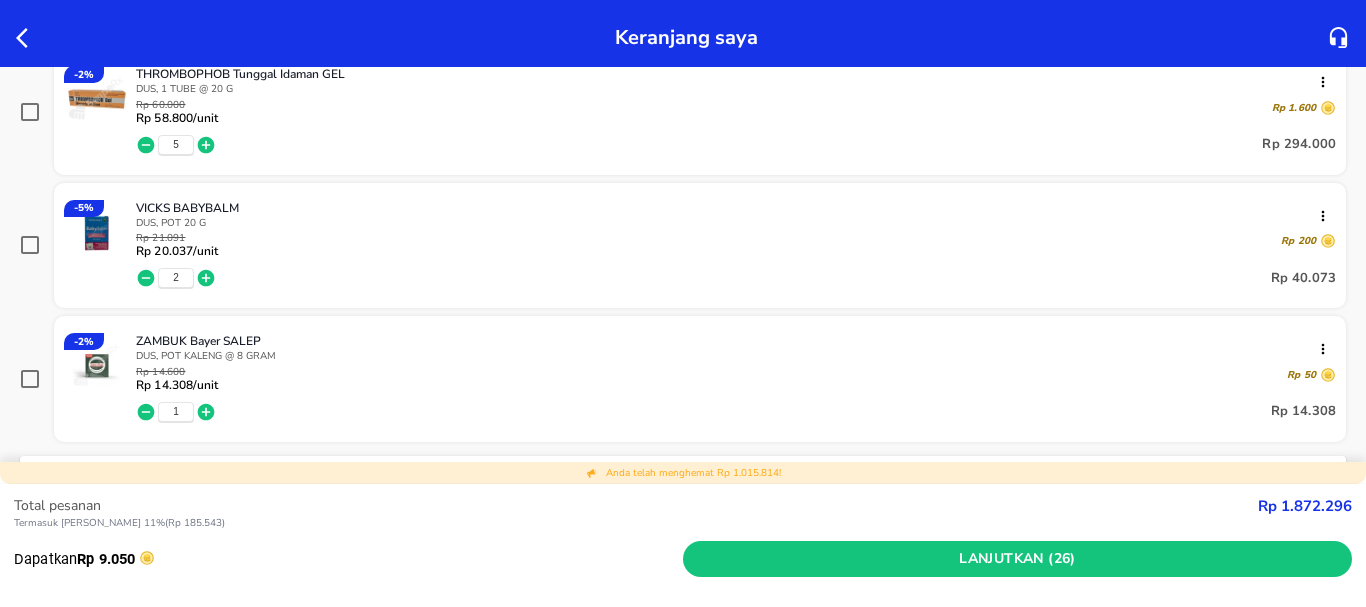 scroll, scrollTop: 1400, scrollLeft: 0, axis: vertical 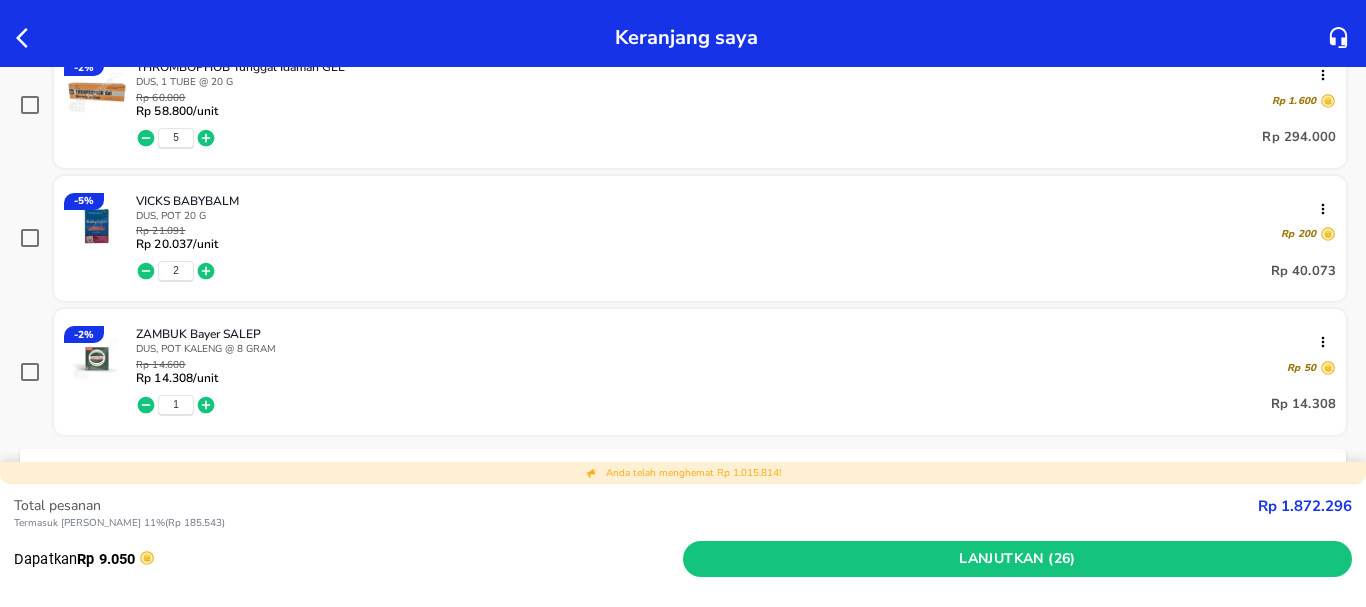 click 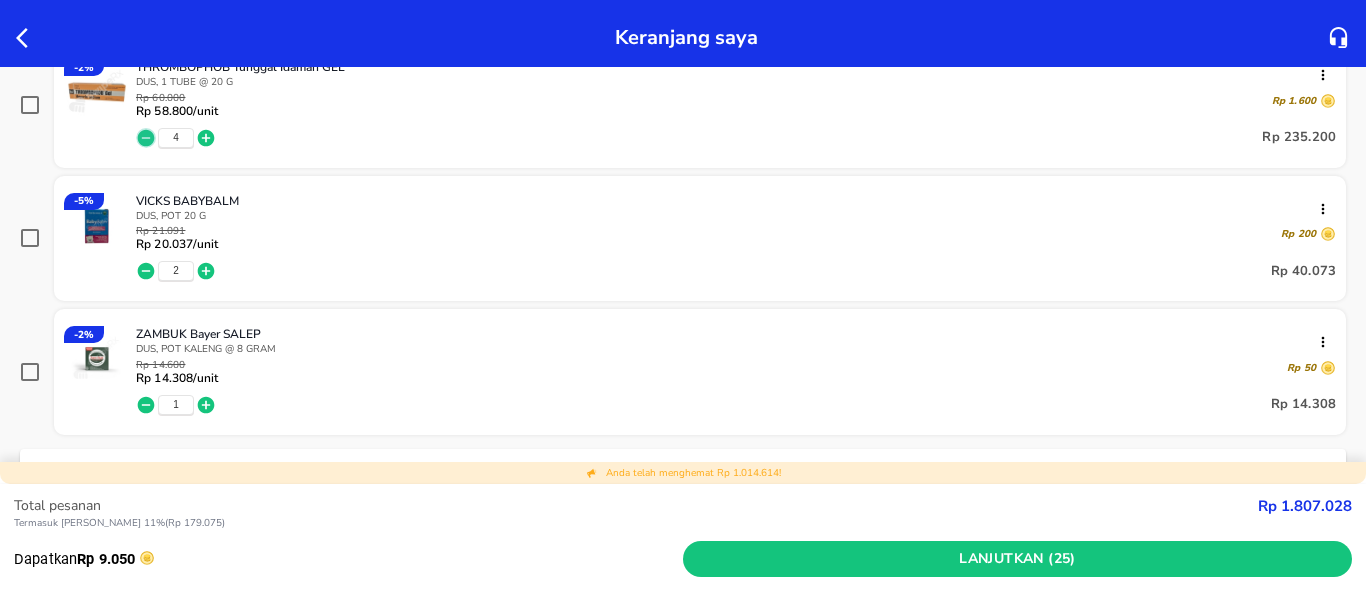 click 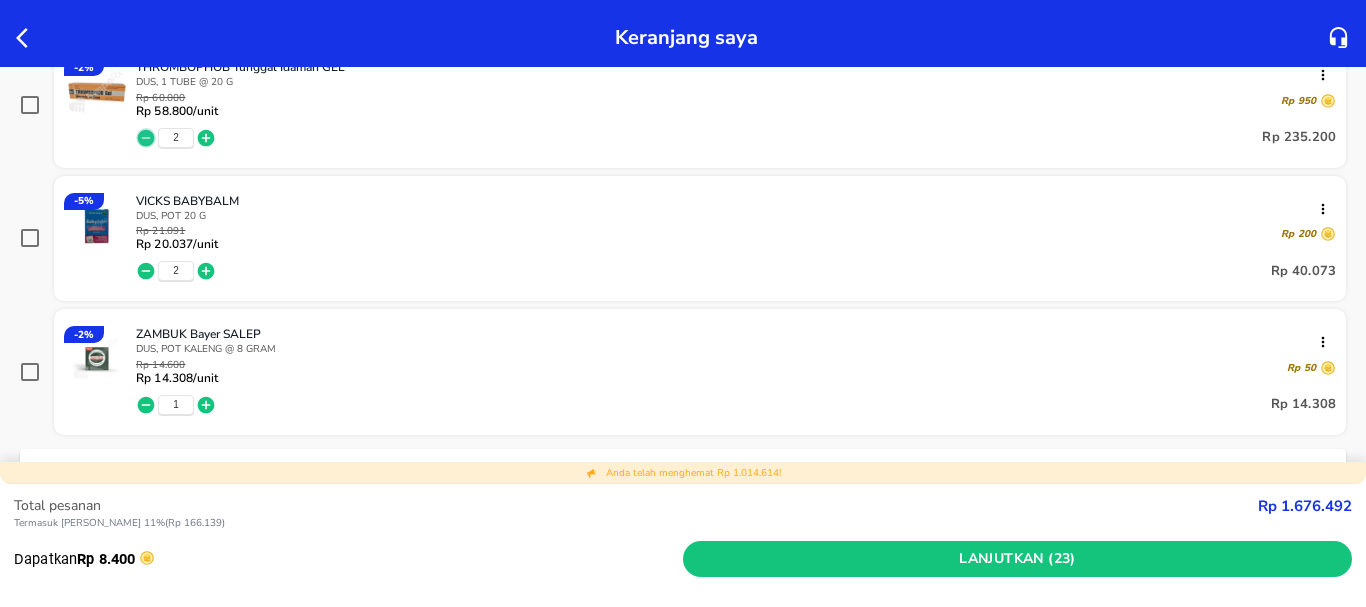 click 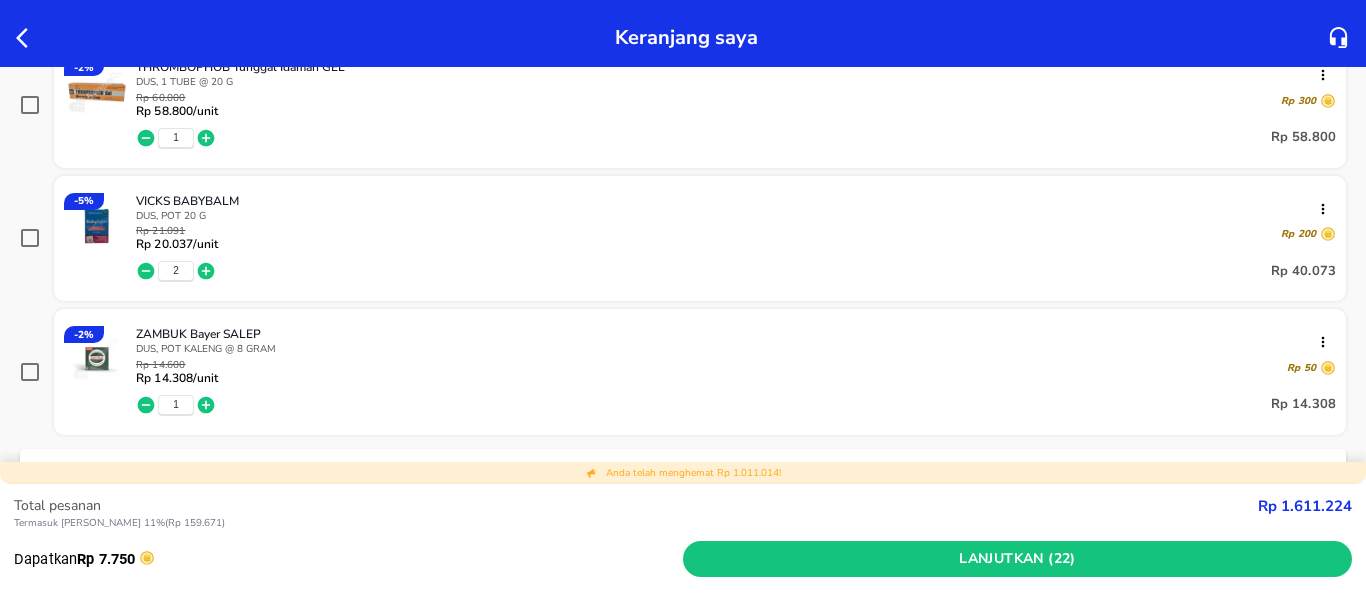 click 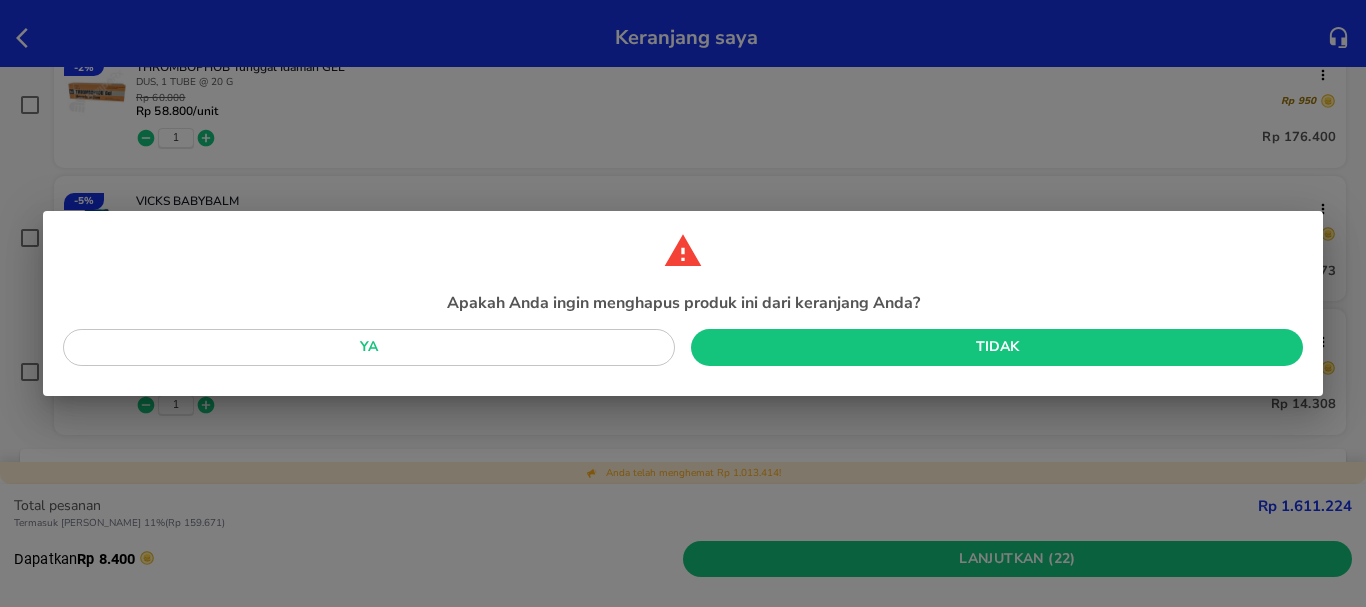 click on "Ya" at bounding box center [369, 347] 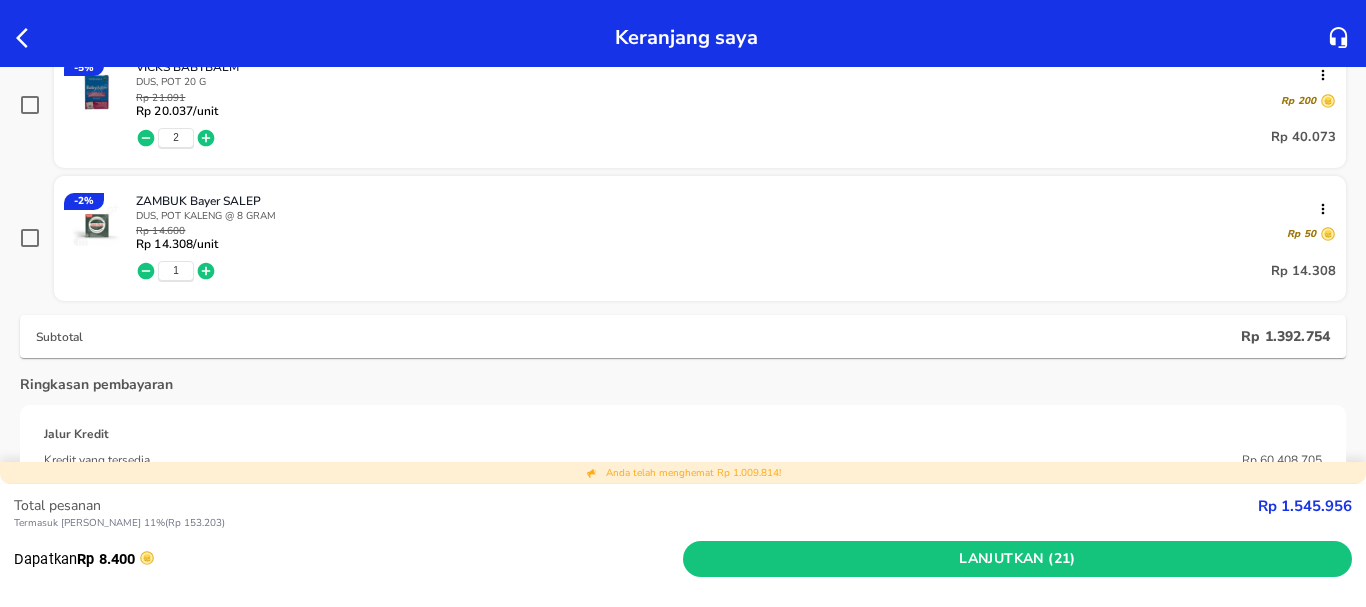 scroll, scrollTop: 1266, scrollLeft: 0, axis: vertical 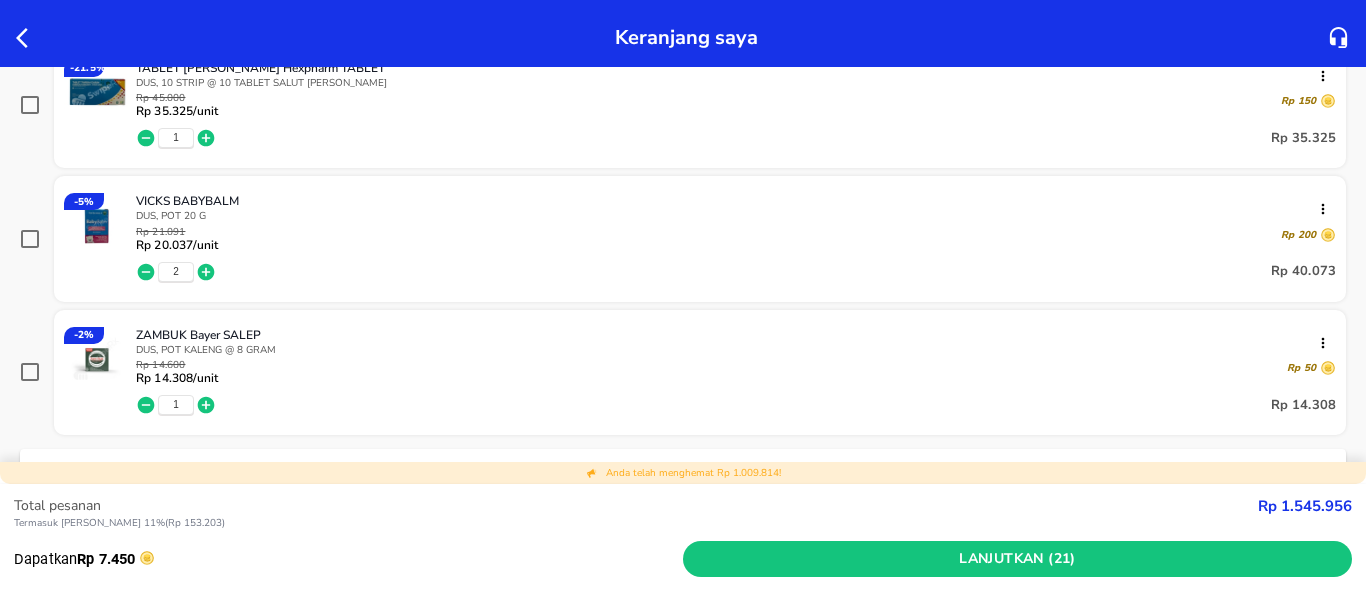 click 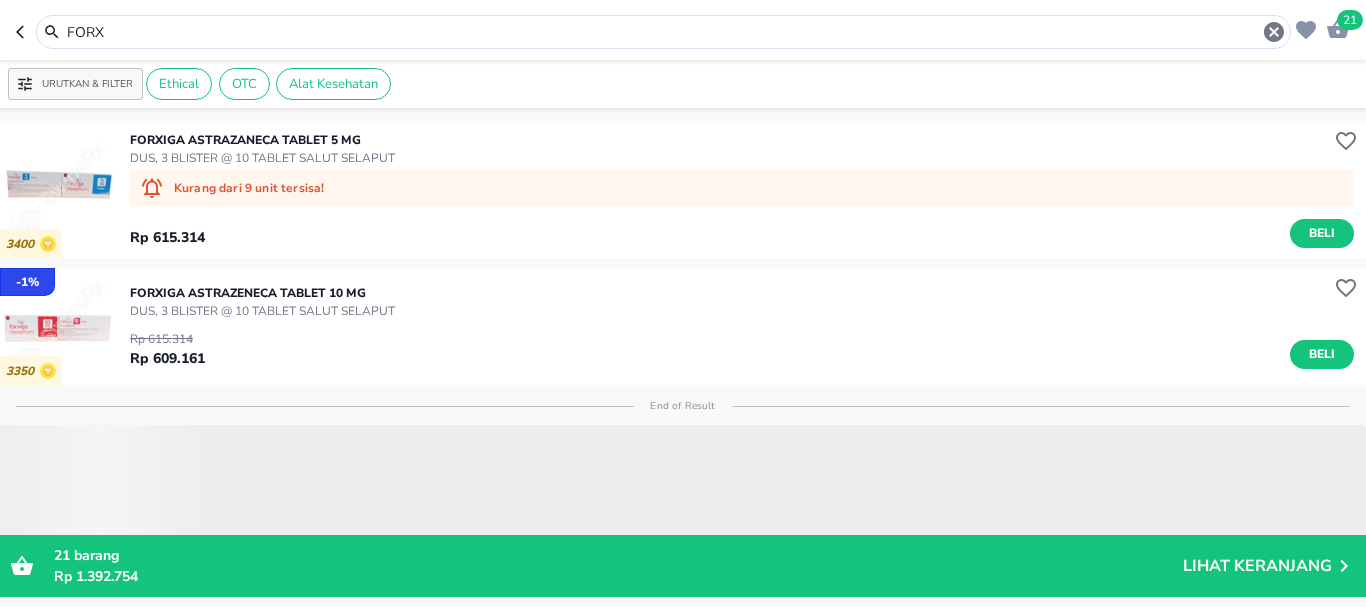 drag, startPoint x: 152, startPoint y: 27, endPoint x: 10, endPoint y: 29, distance: 142.01408 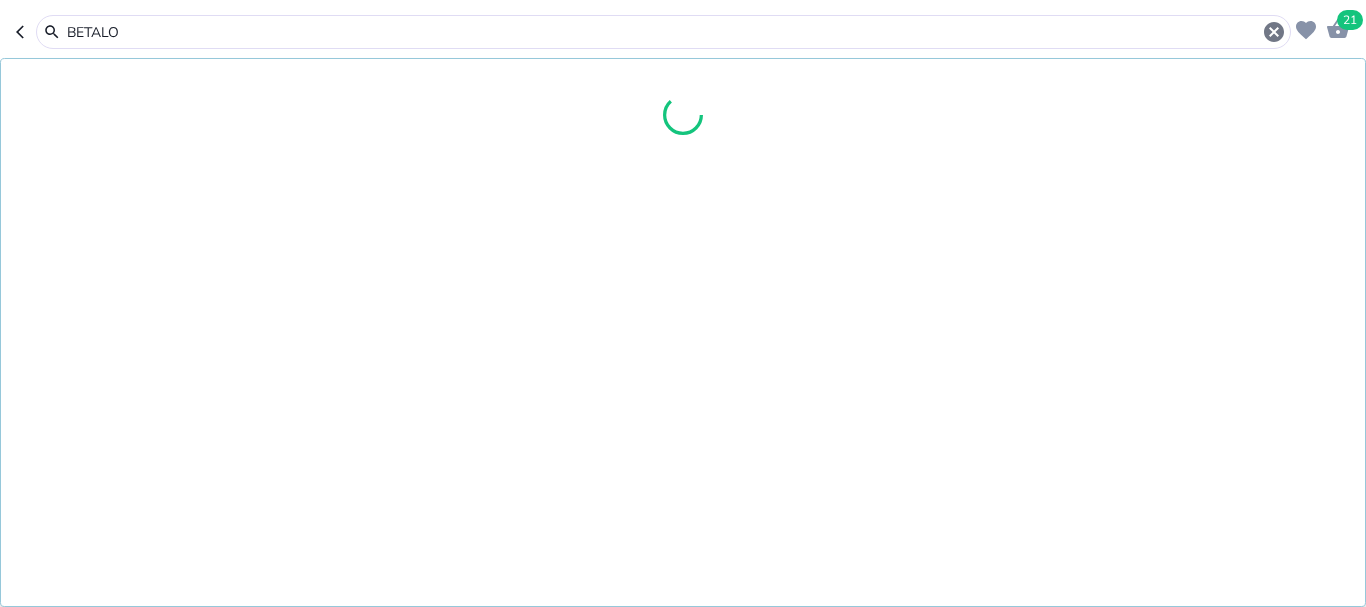 type on "BETALO" 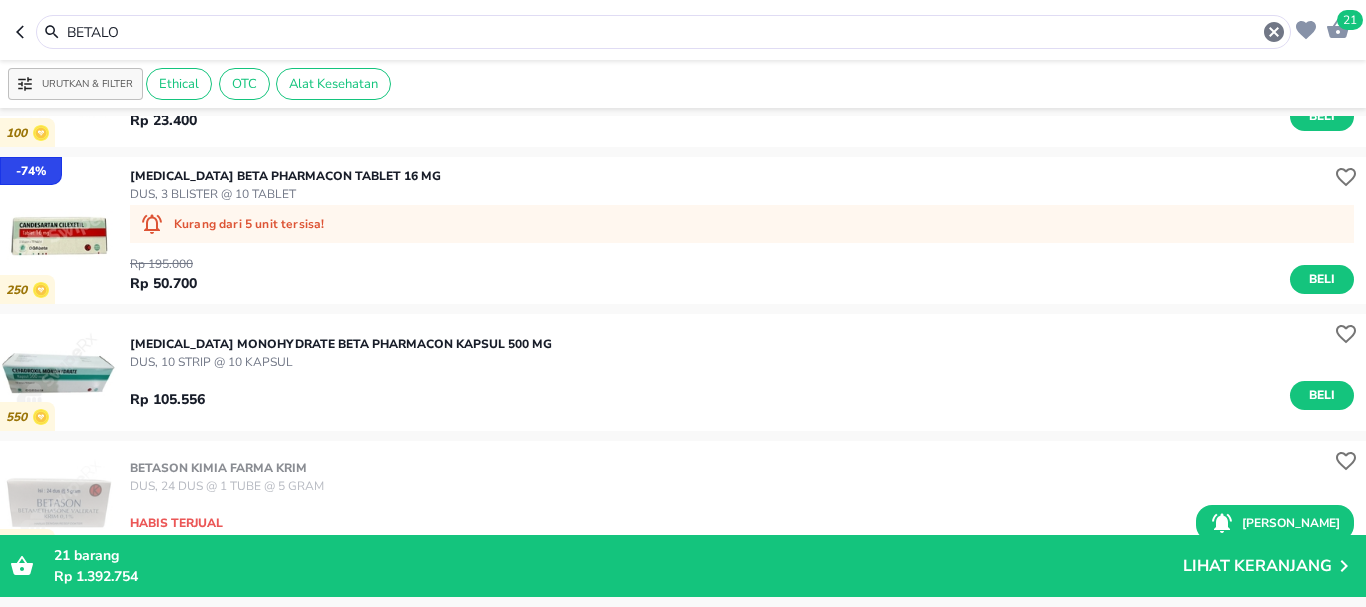 scroll, scrollTop: 1400, scrollLeft: 0, axis: vertical 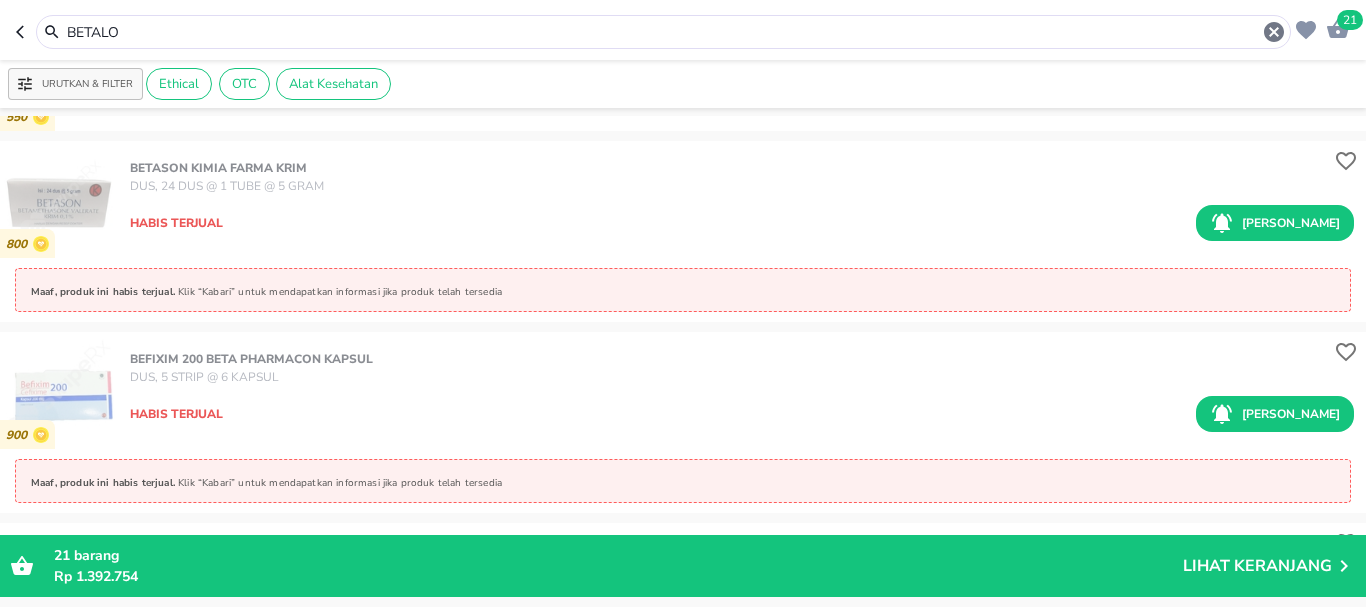 click 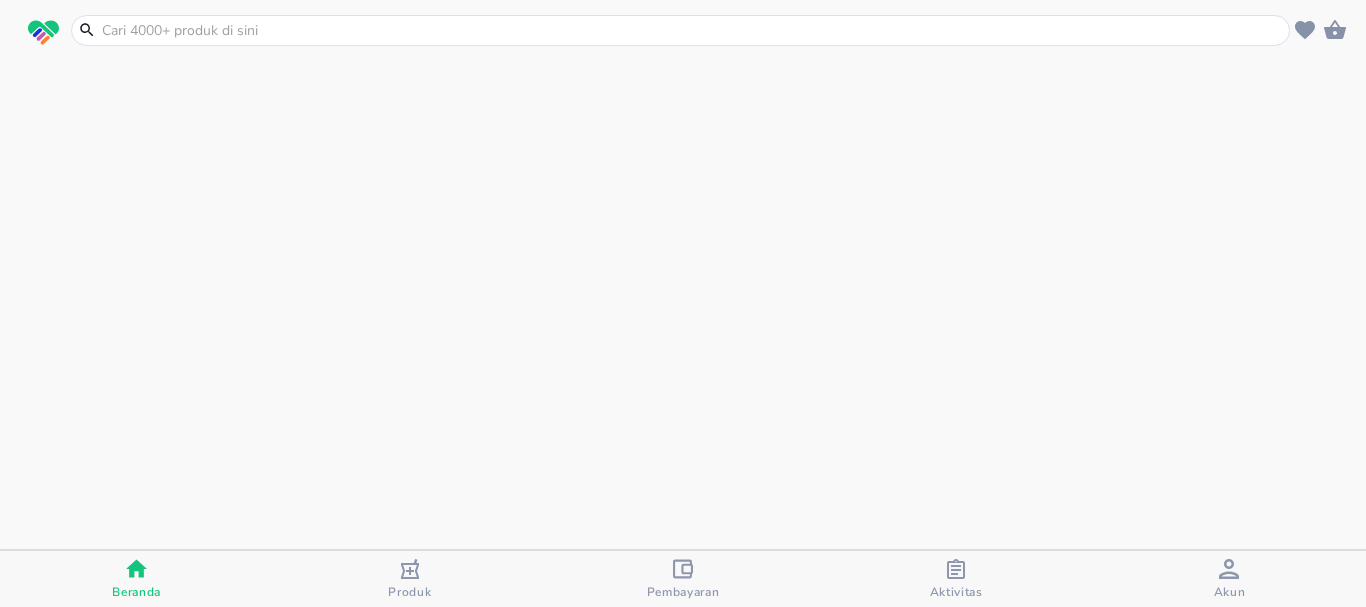 scroll, scrollTop: 0, scrollLeft: 0, axis: both 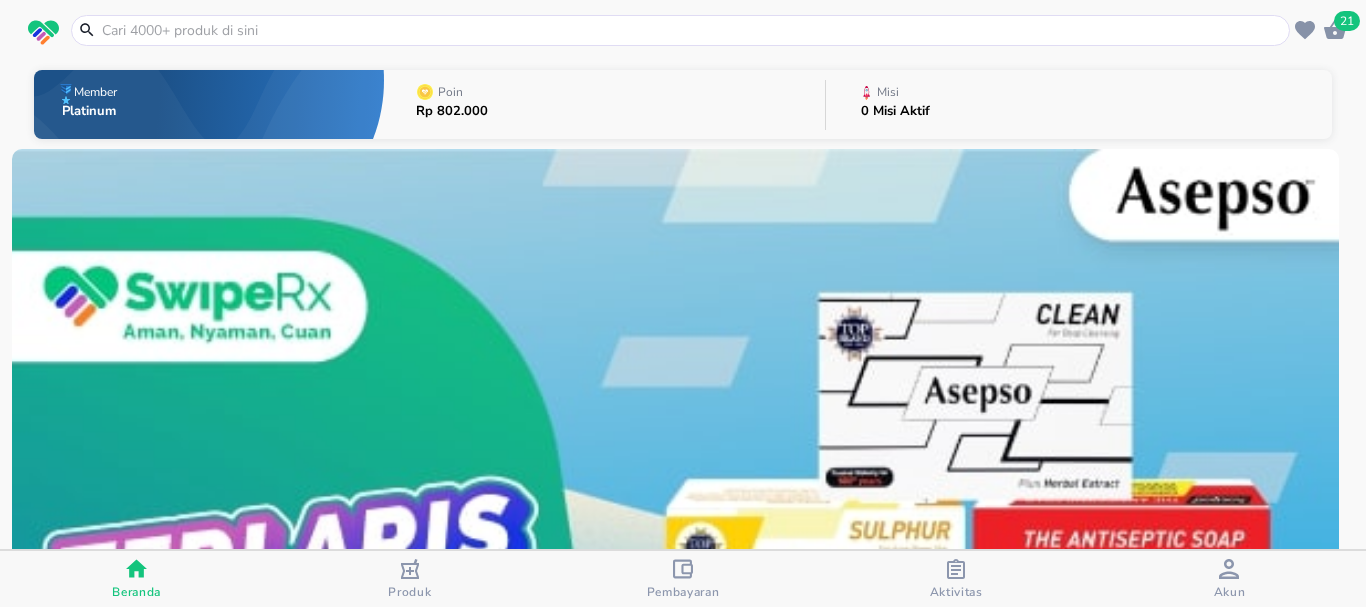 click 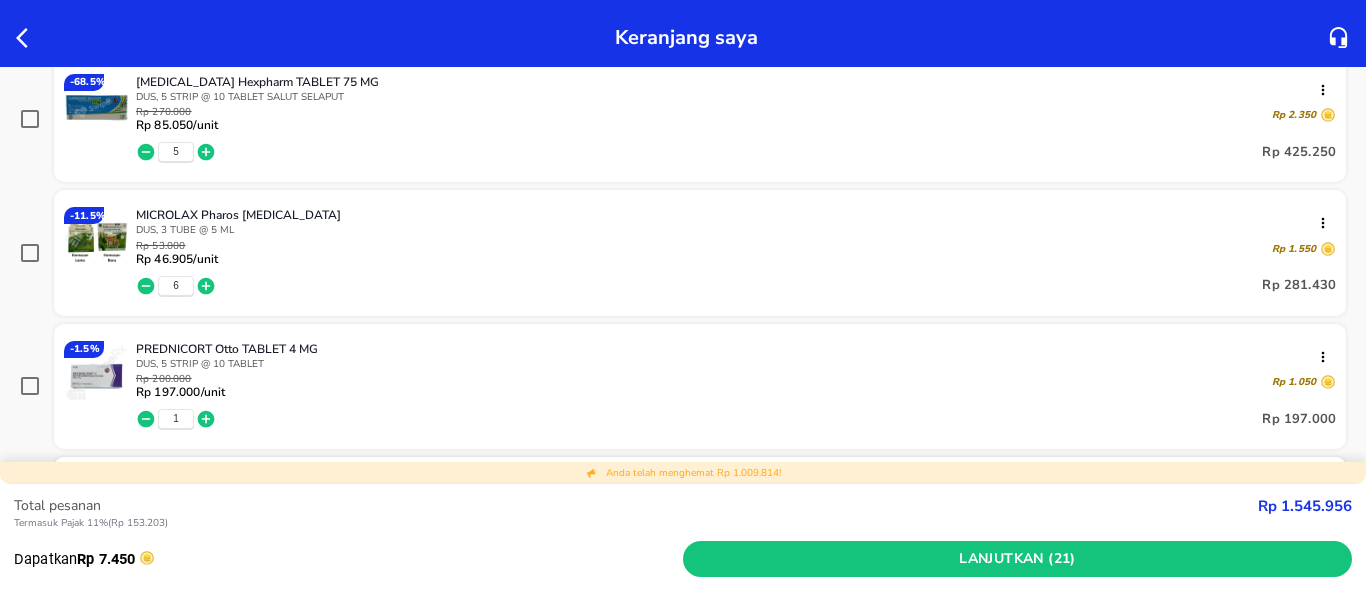 scroll, scrollTop: 758, scrollLeft: 0, axis: vertical 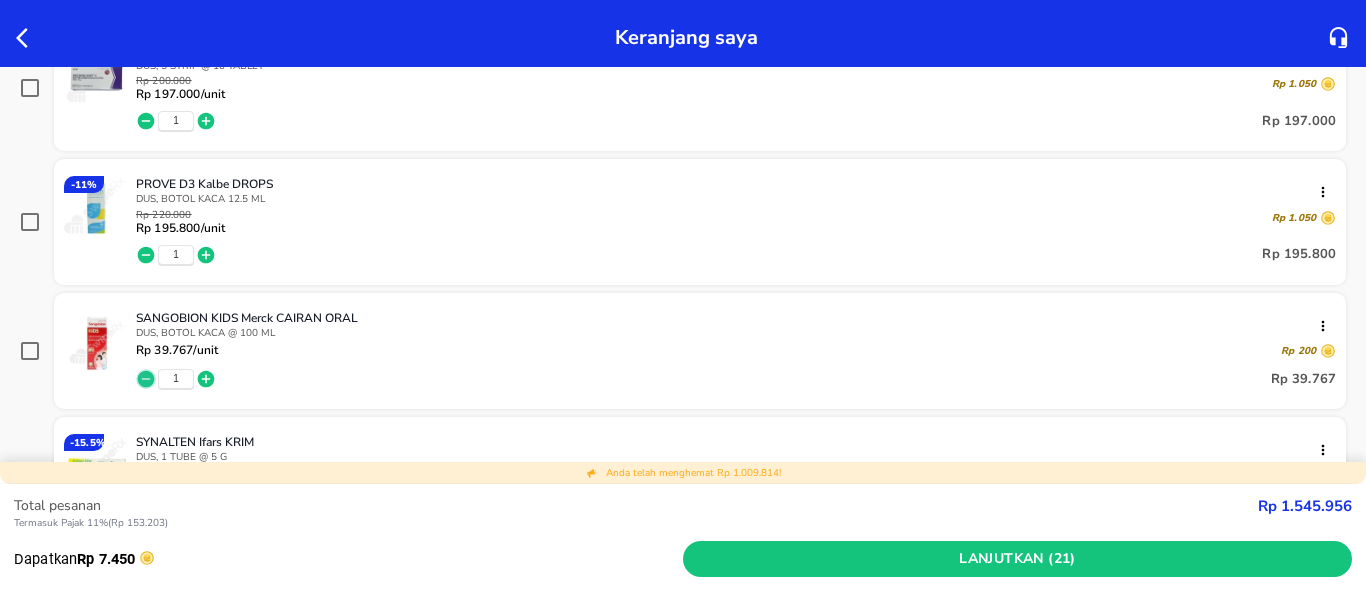 click 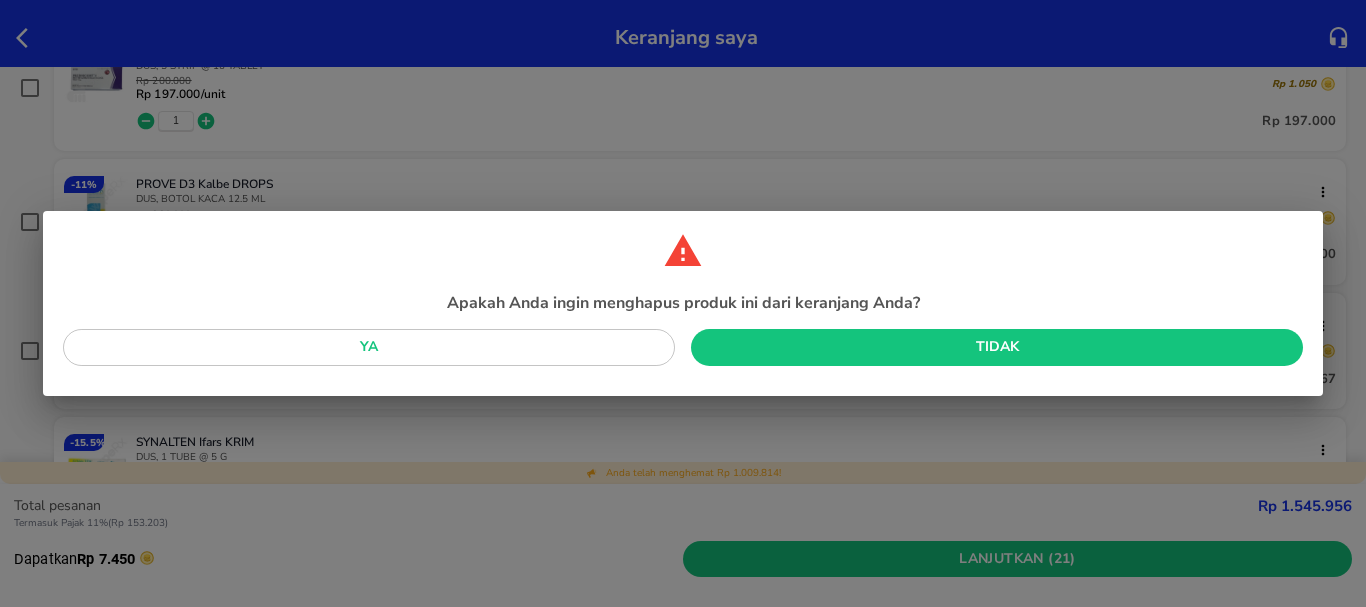 click on "Ya" at bounding box center [369, 347] 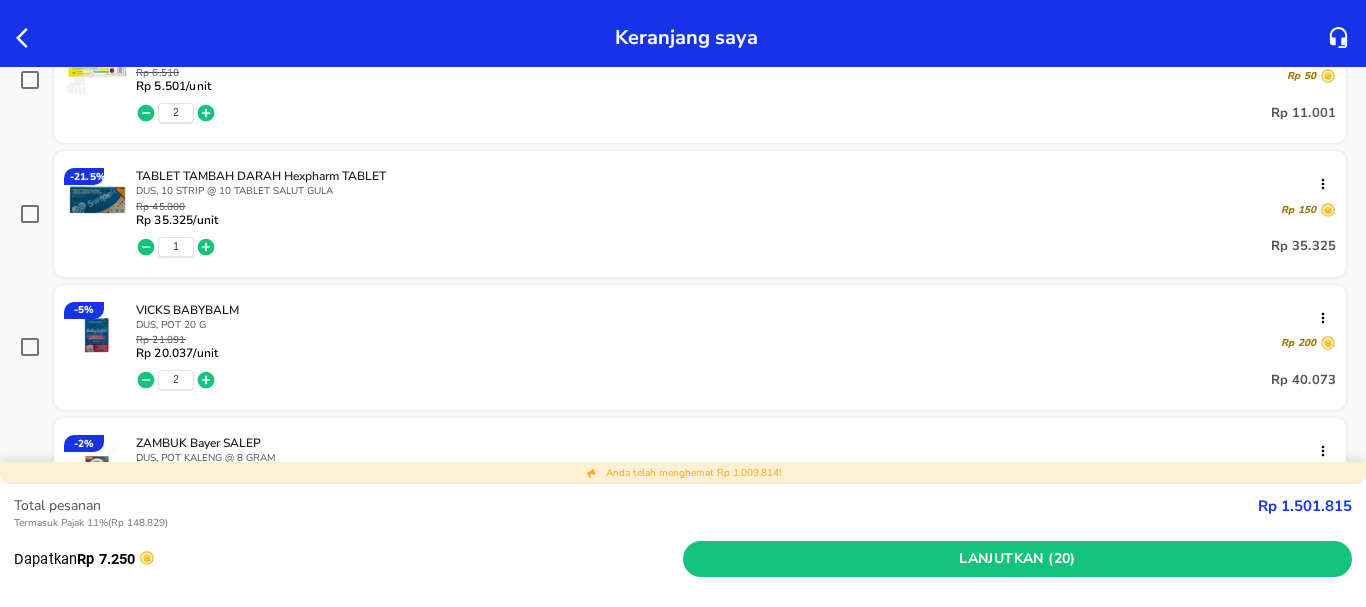scroll, scrollTop: 1058, scrollLeft: 0, axis: vertical 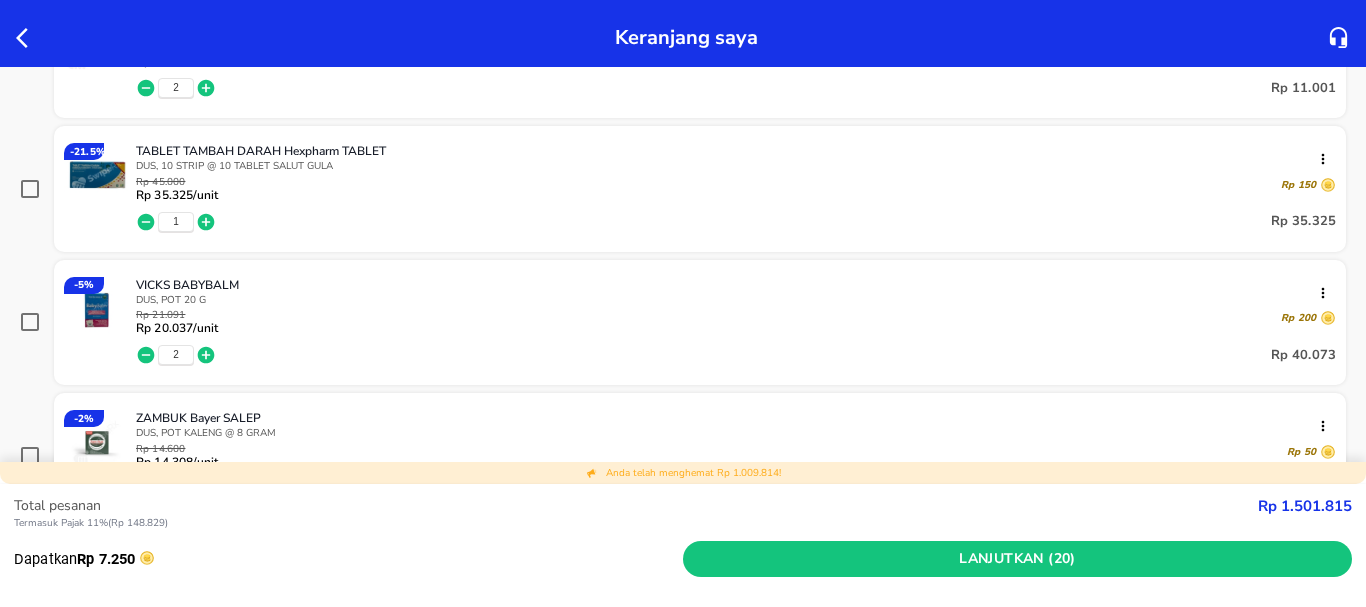 click 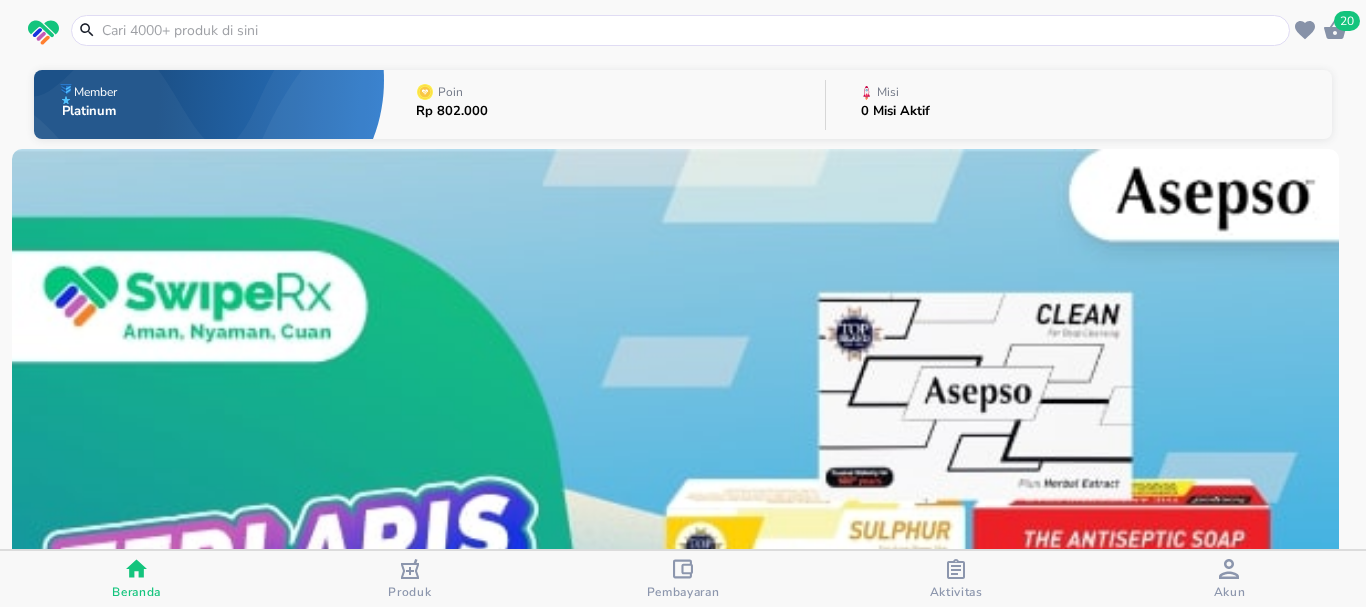 click at bounding box center [692, 30] 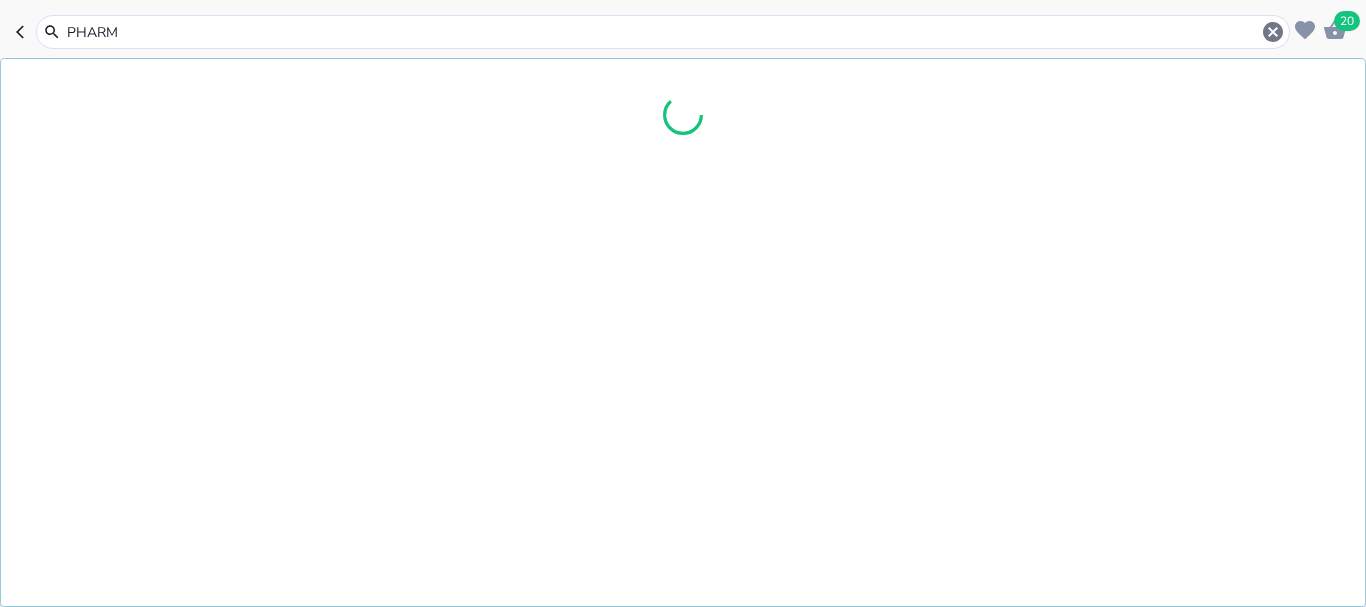 type on "PHARMA" 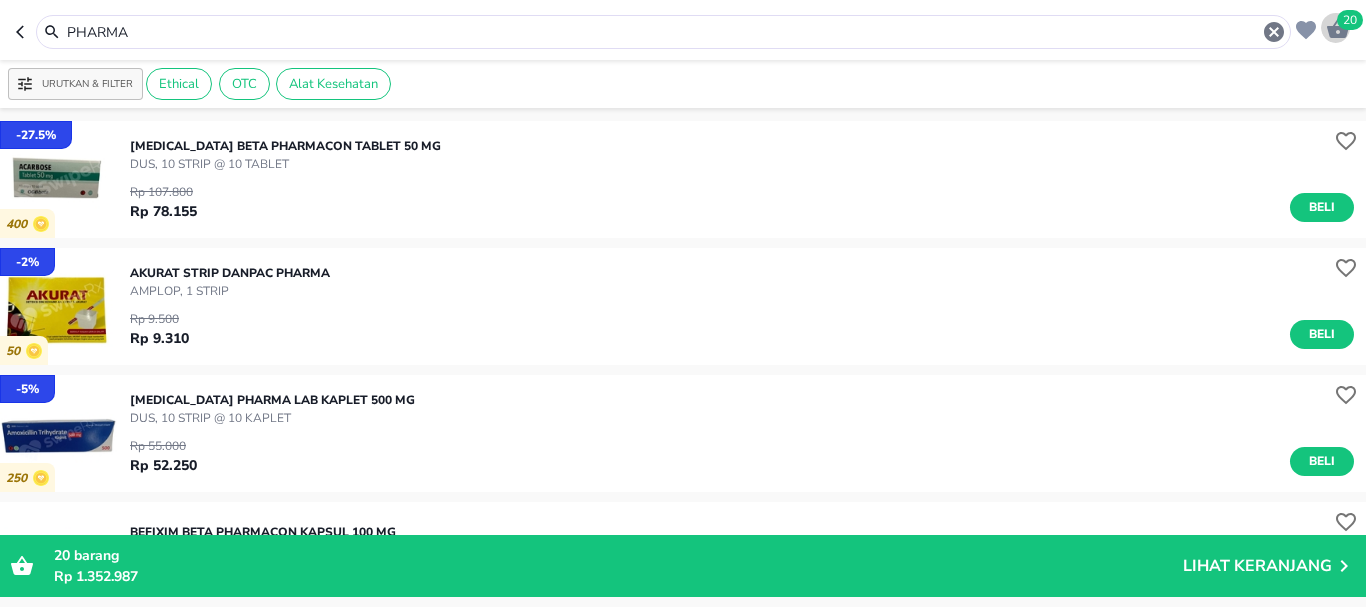 click on "20" at bounding box center (1350, 20) 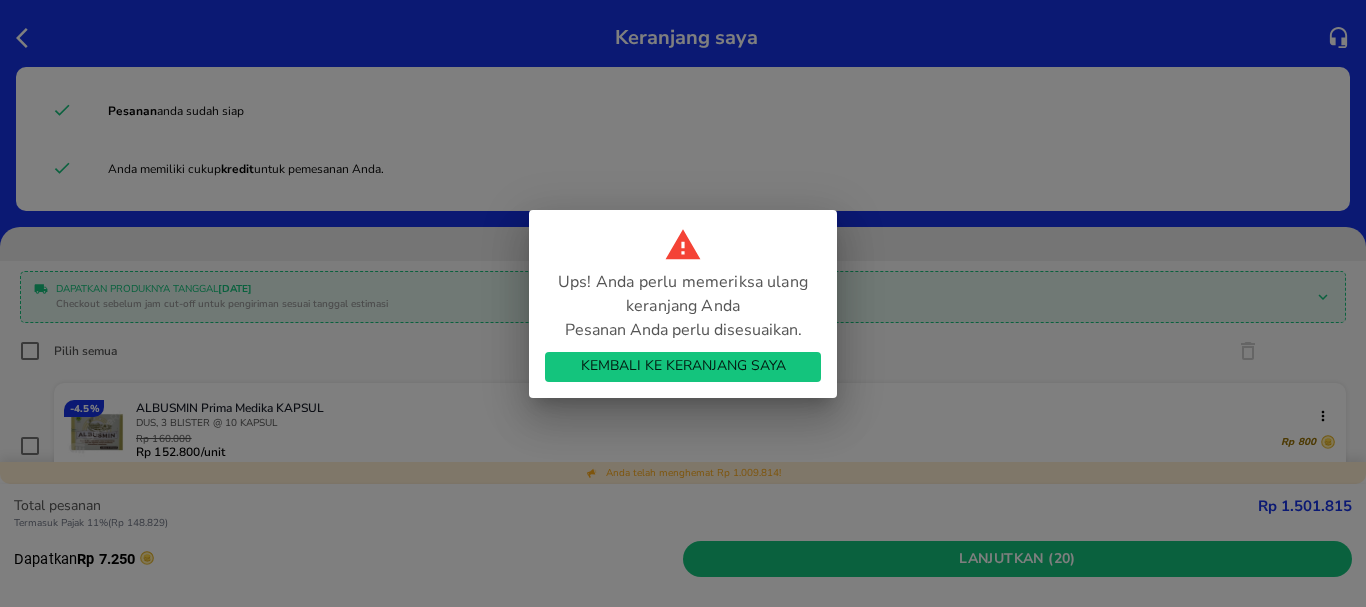 click on "Kembali ke Keranjang Saya" at bounding box center [683, 366] 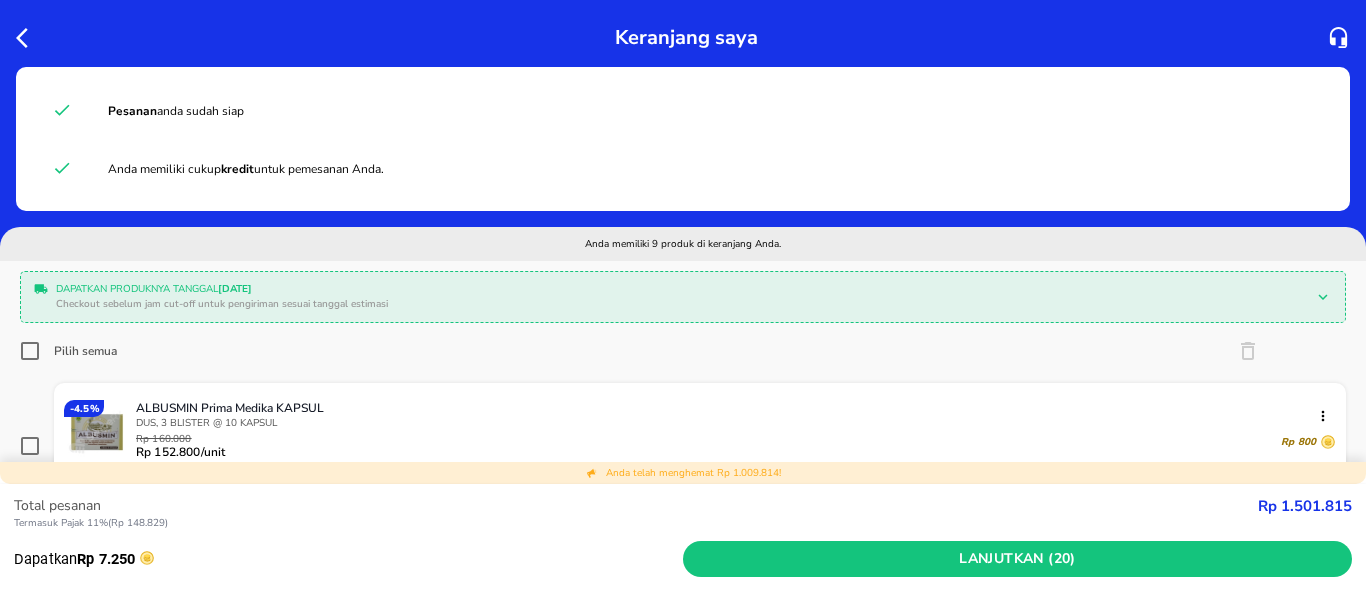 click on "Pilih semua" at bounding box center [30, 351] 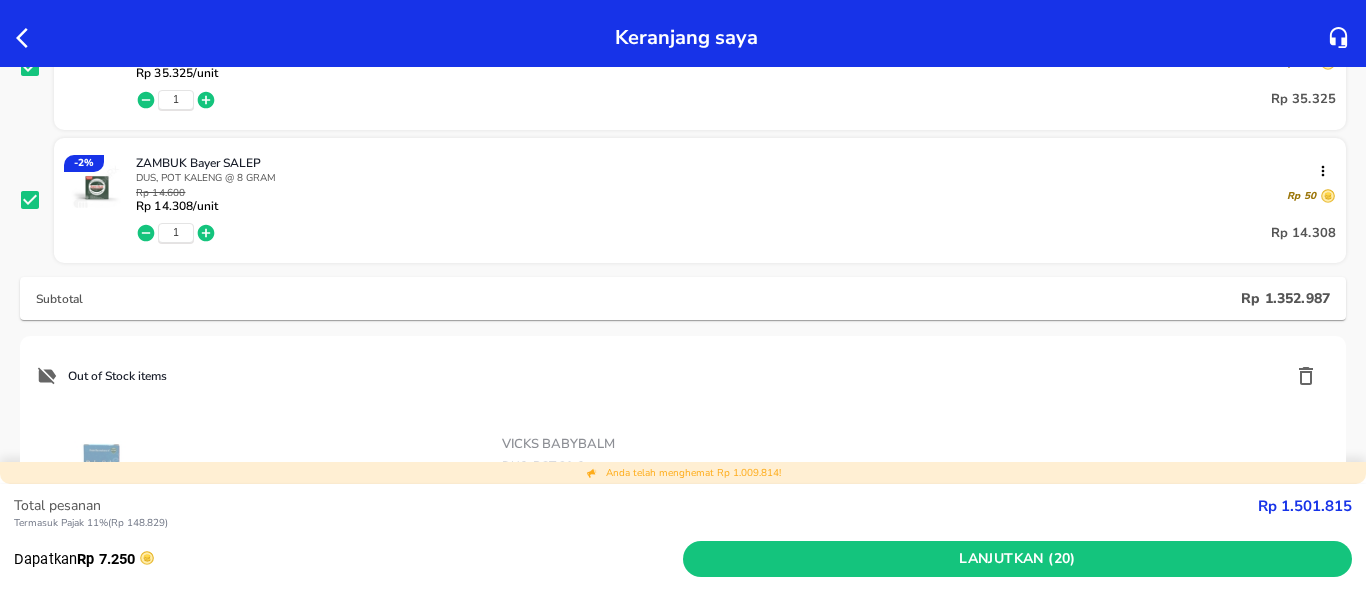 scroll, scrollTop: 1300, scrollLeft: 0, axis: vertical 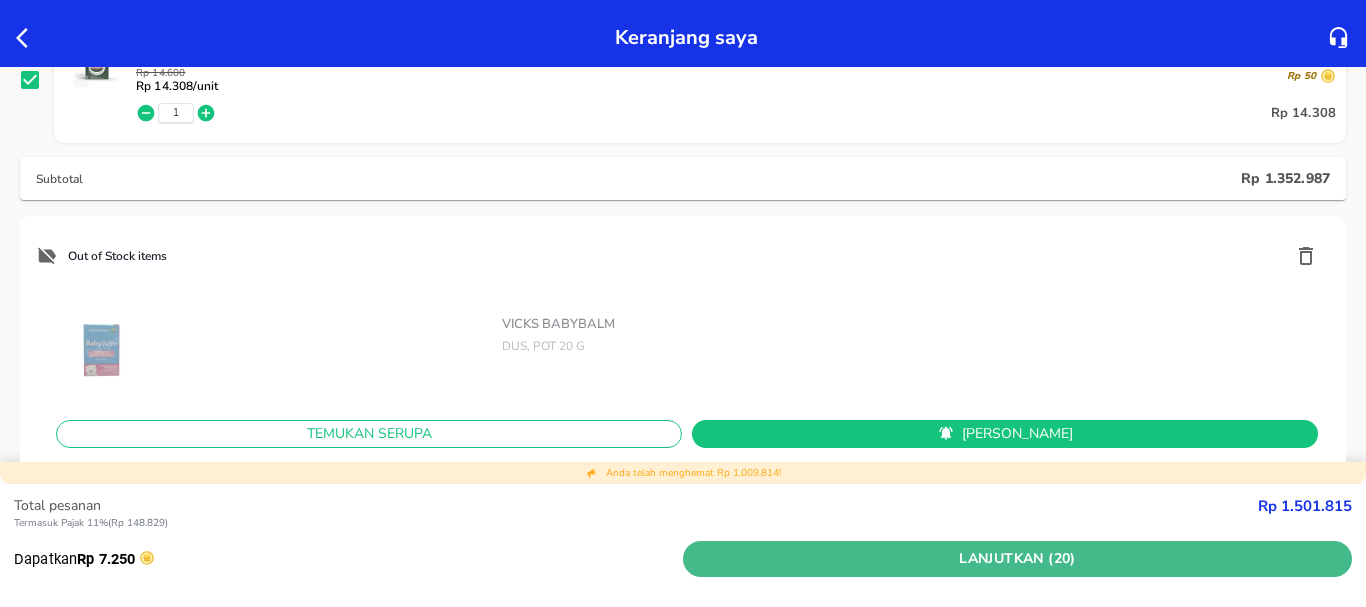 click on "Lanjutkan (20)" at bounding box center [1017, 559] 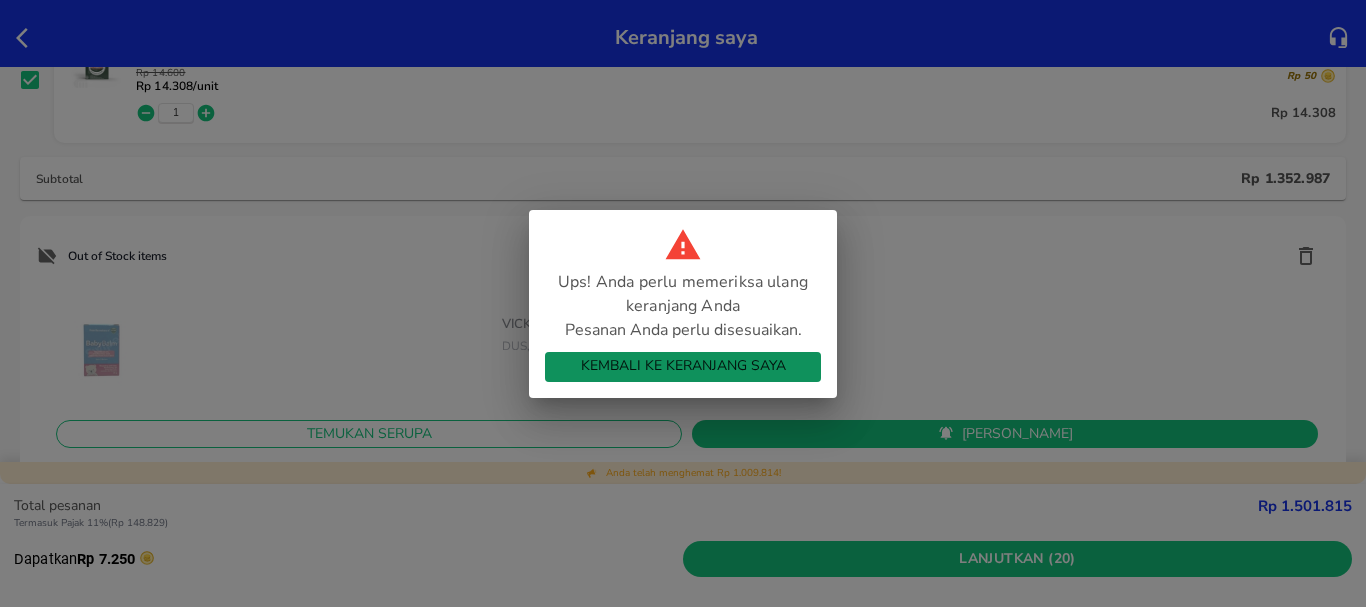 click on "Kembali ke Keranjang Saya" at bounding box center [683, 366] 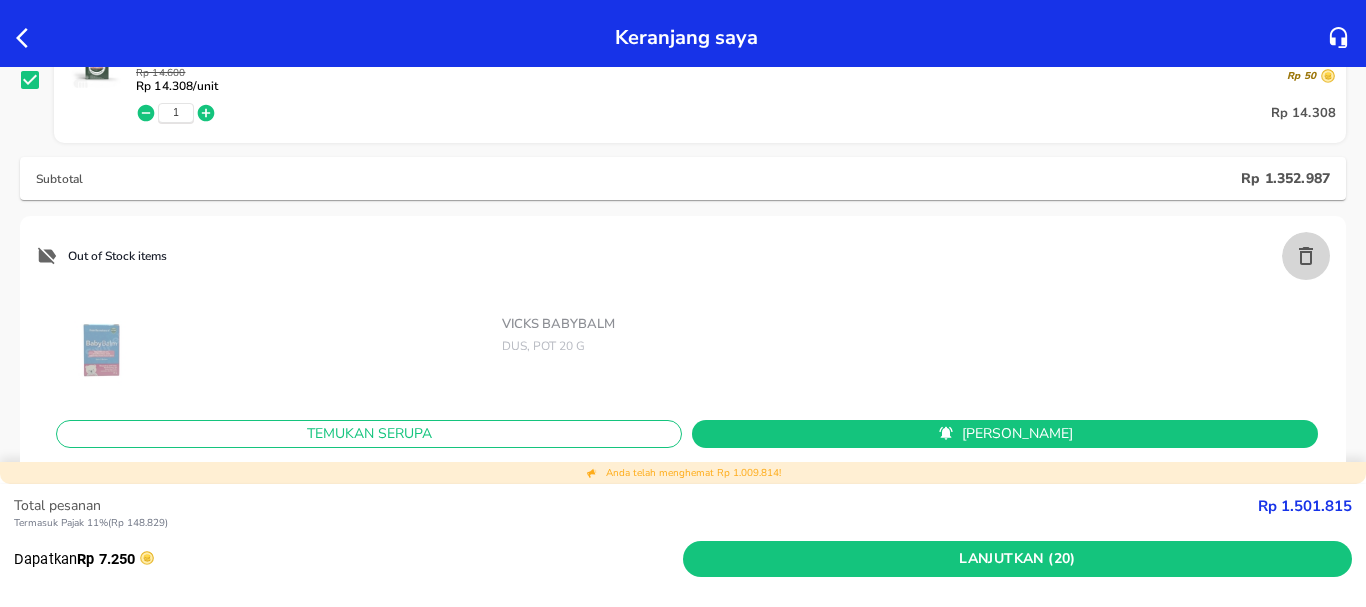 click 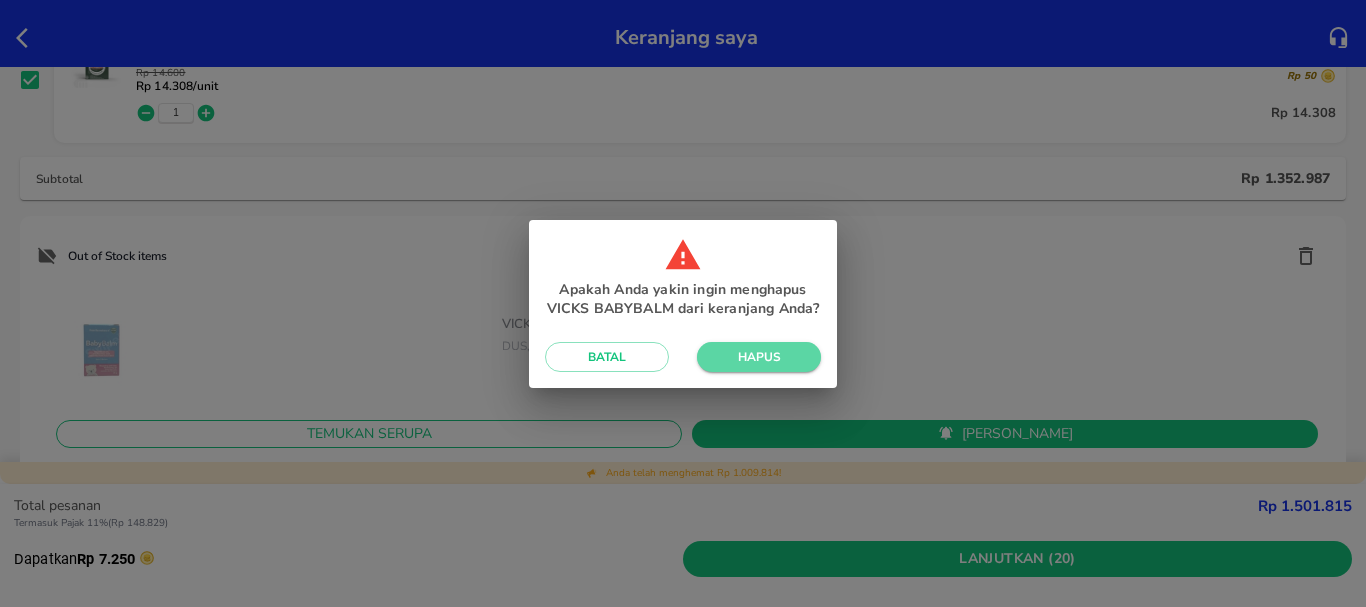 click on "Hapus" at bounding box center (759, 357) 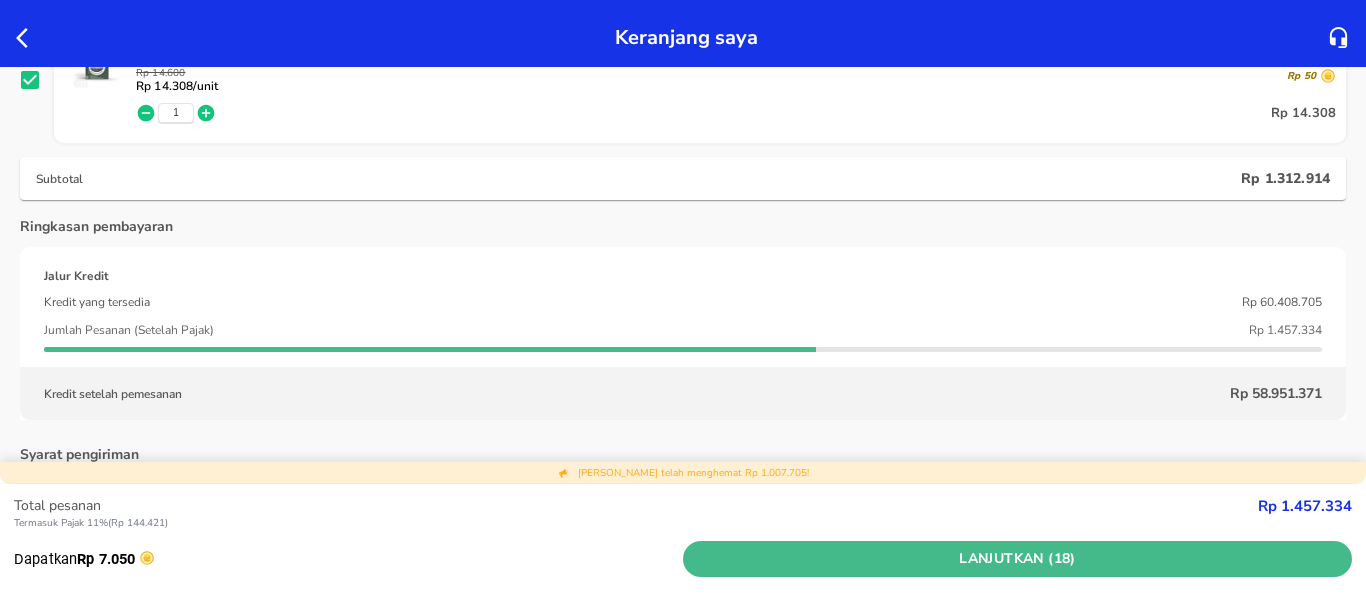 click on "Lanjutkan (18)" at bounding box center (1017, 559) 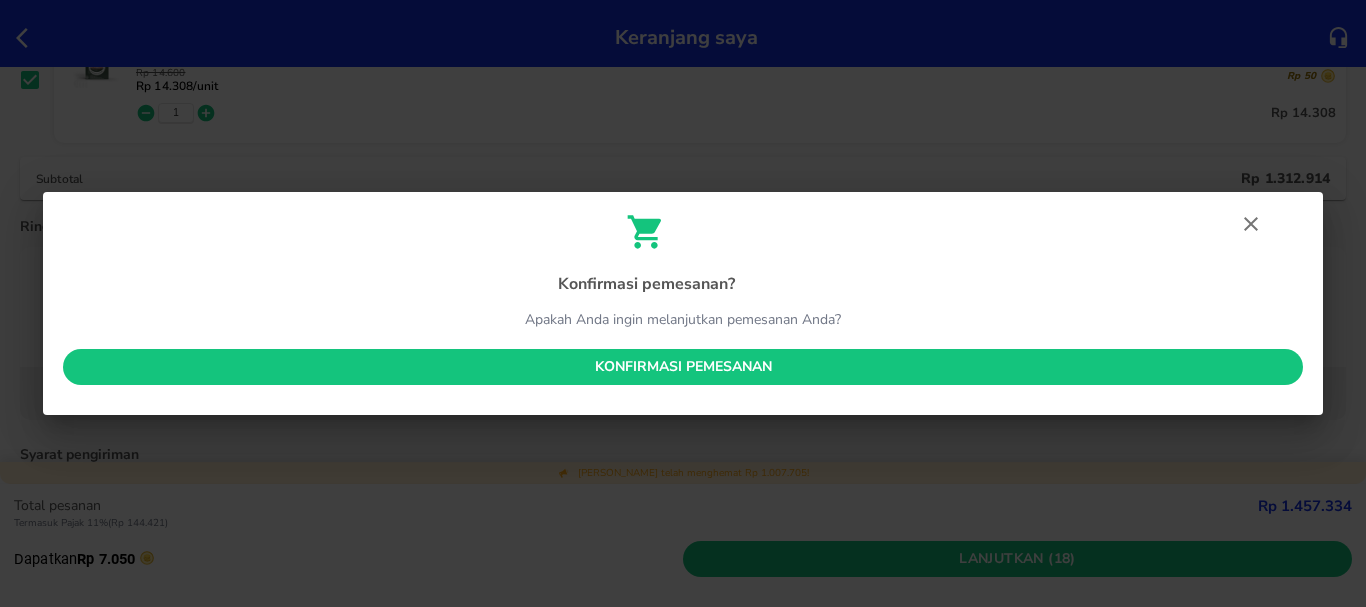 click on "Konfirmasi pemesanan" at bounding box center [683, 367] 